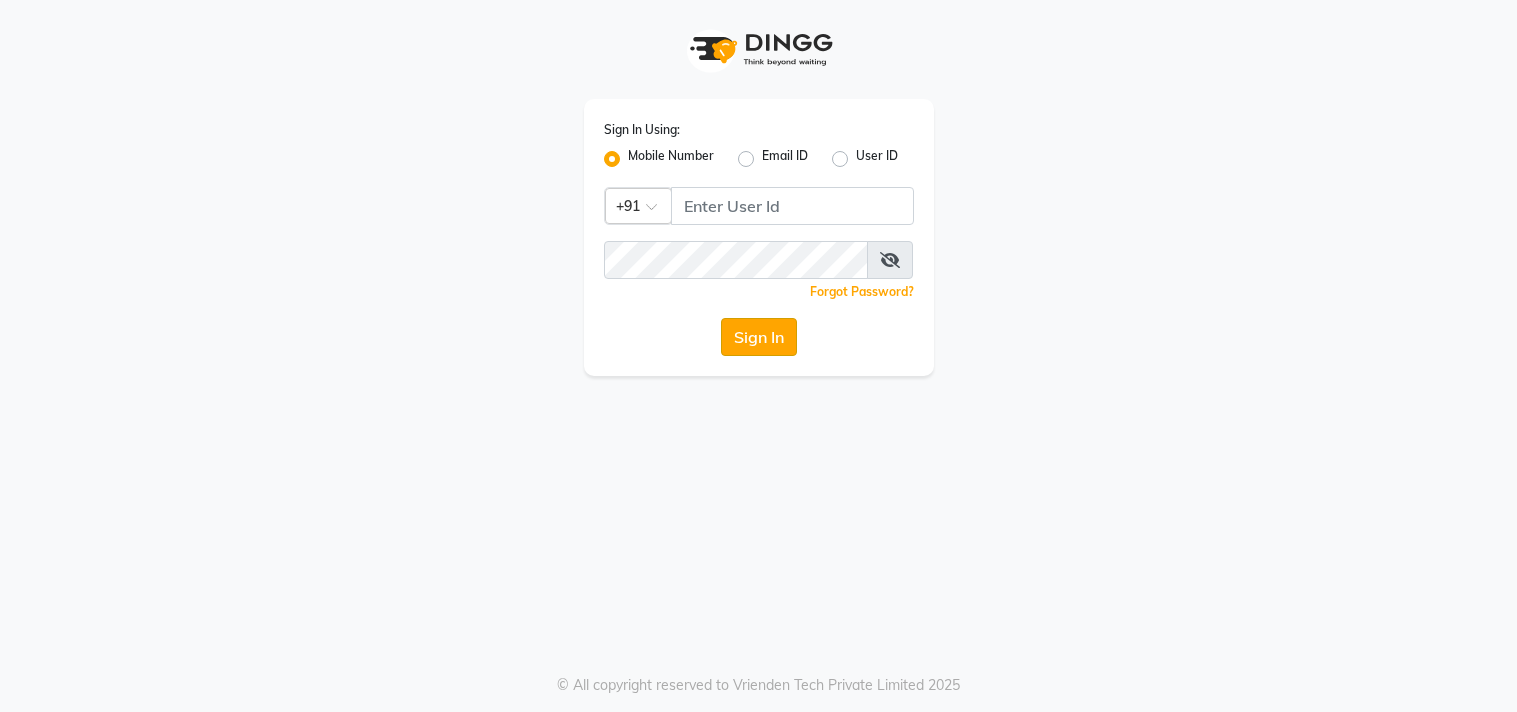 scroll, scrollTop: 0, scrollLeft: 0, axis: both 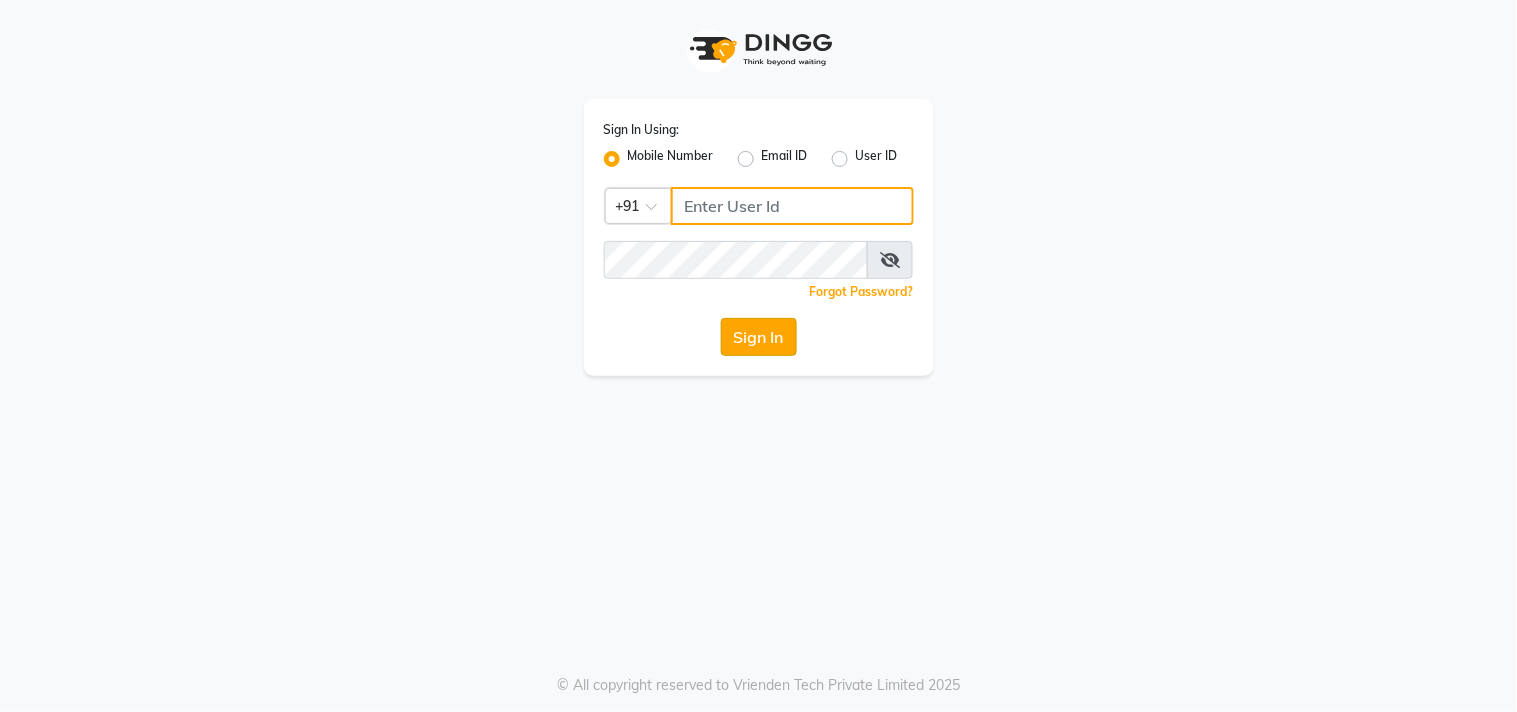 type on "[PHONE]" 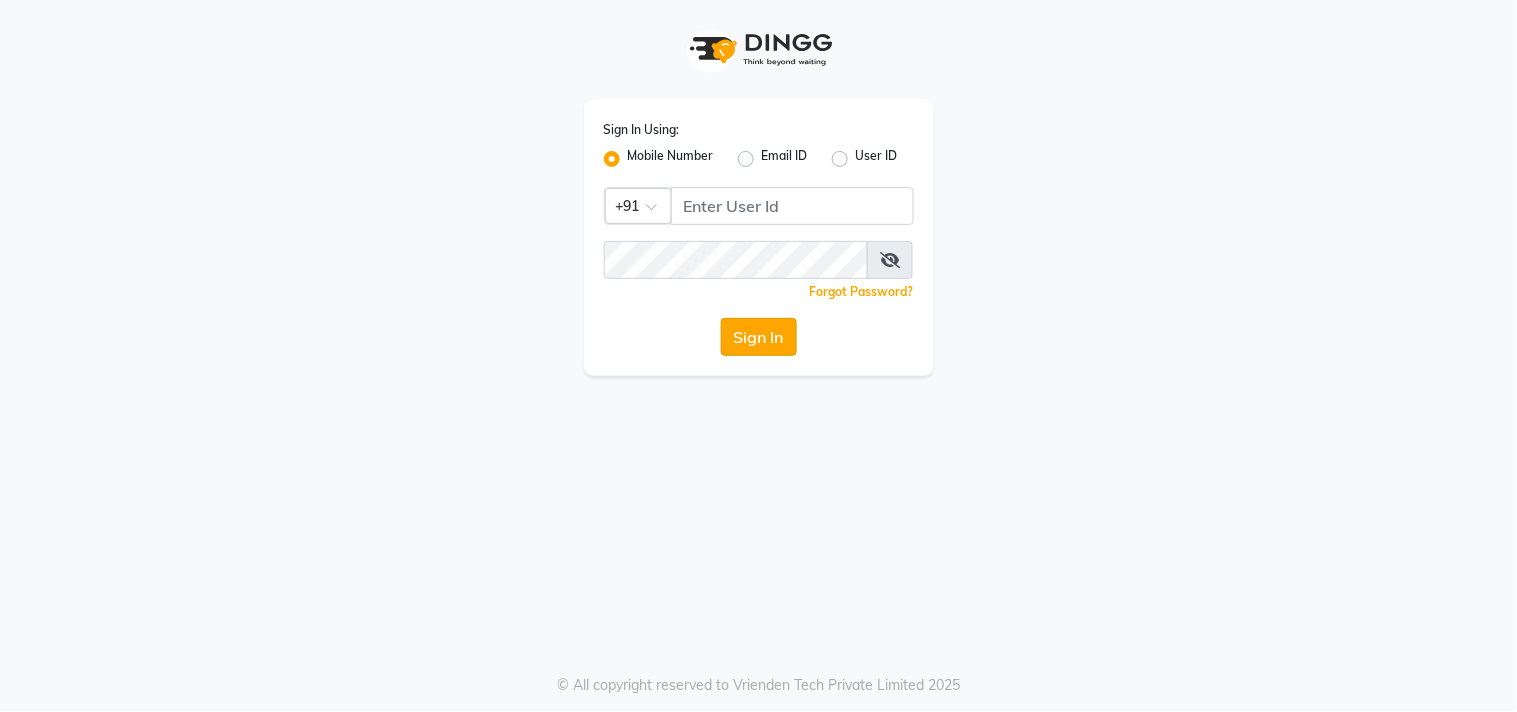 click on "Sign In" 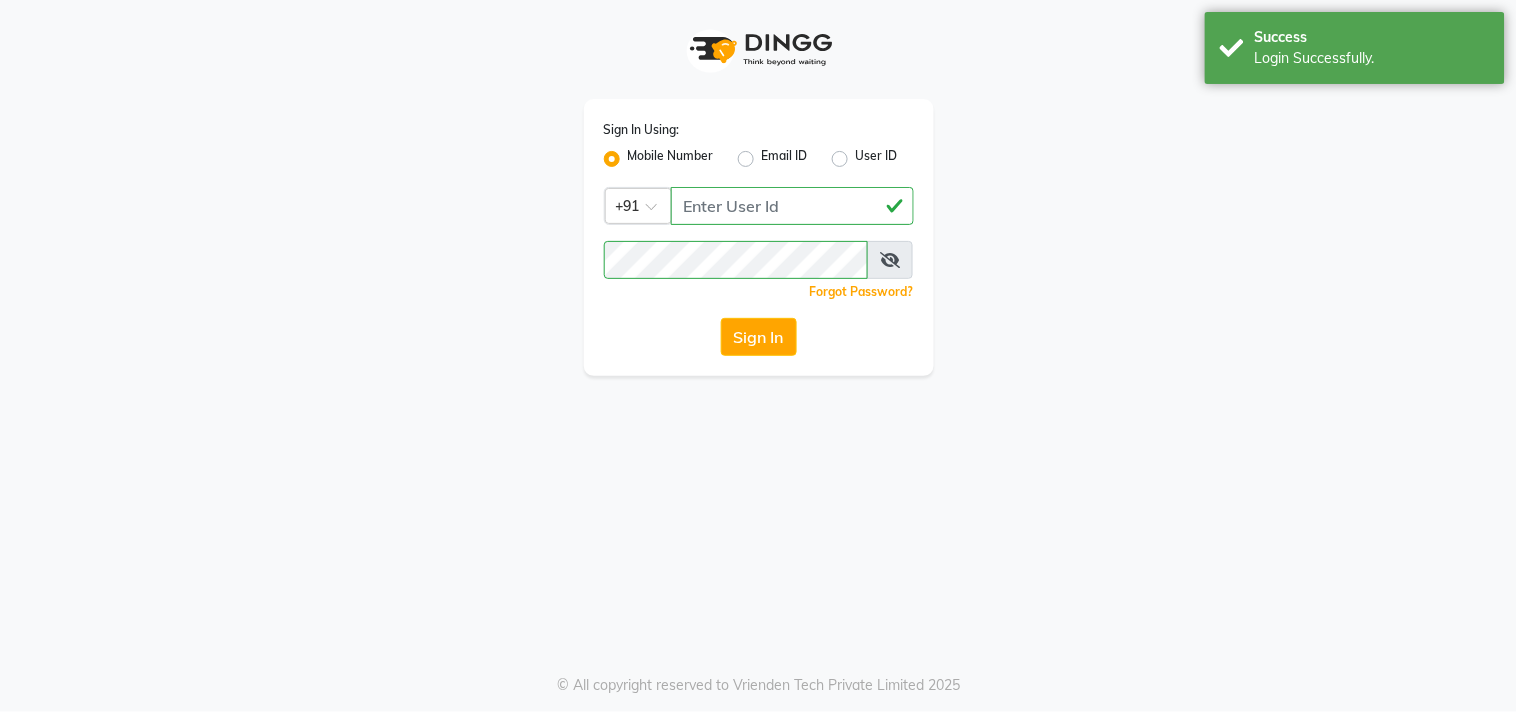 select on "8329" 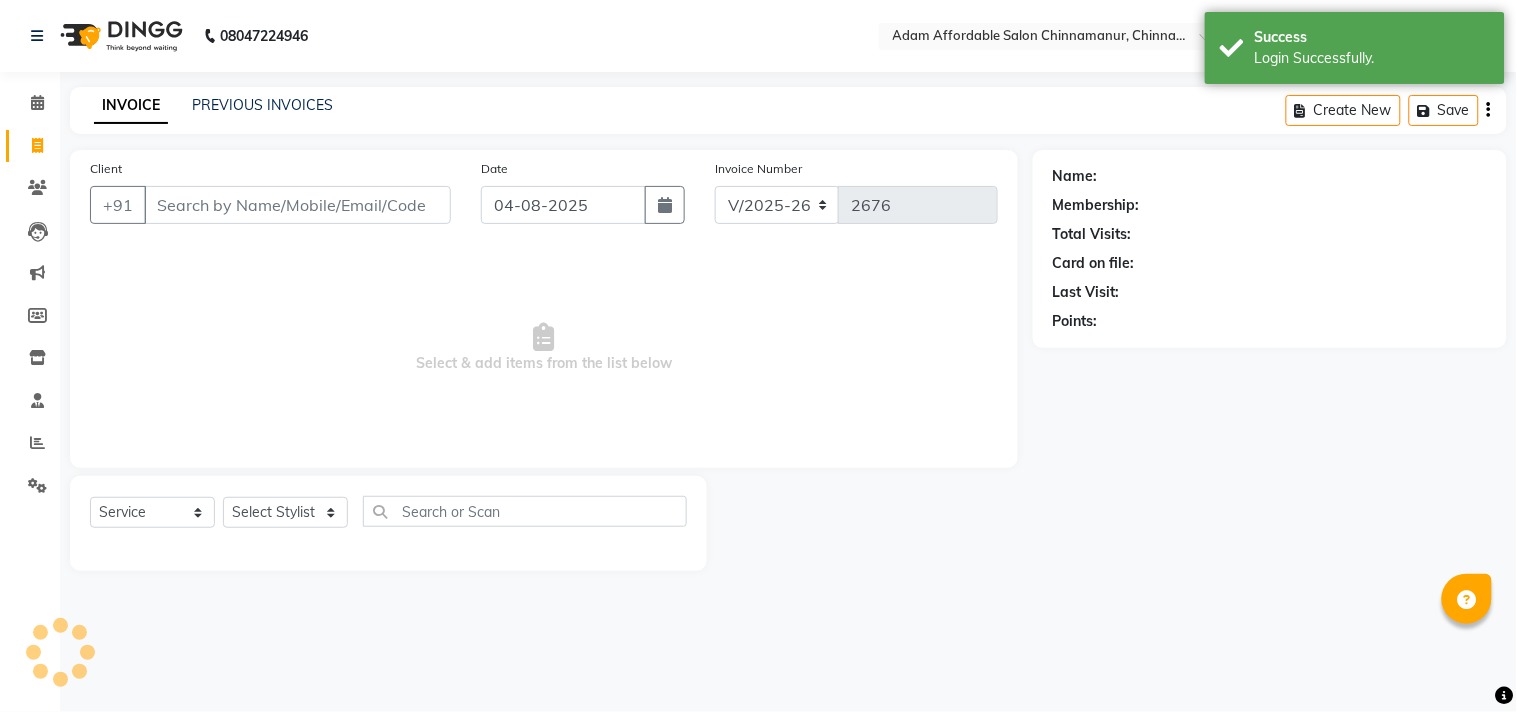 click on "Client" at bounding box center [297, 205] 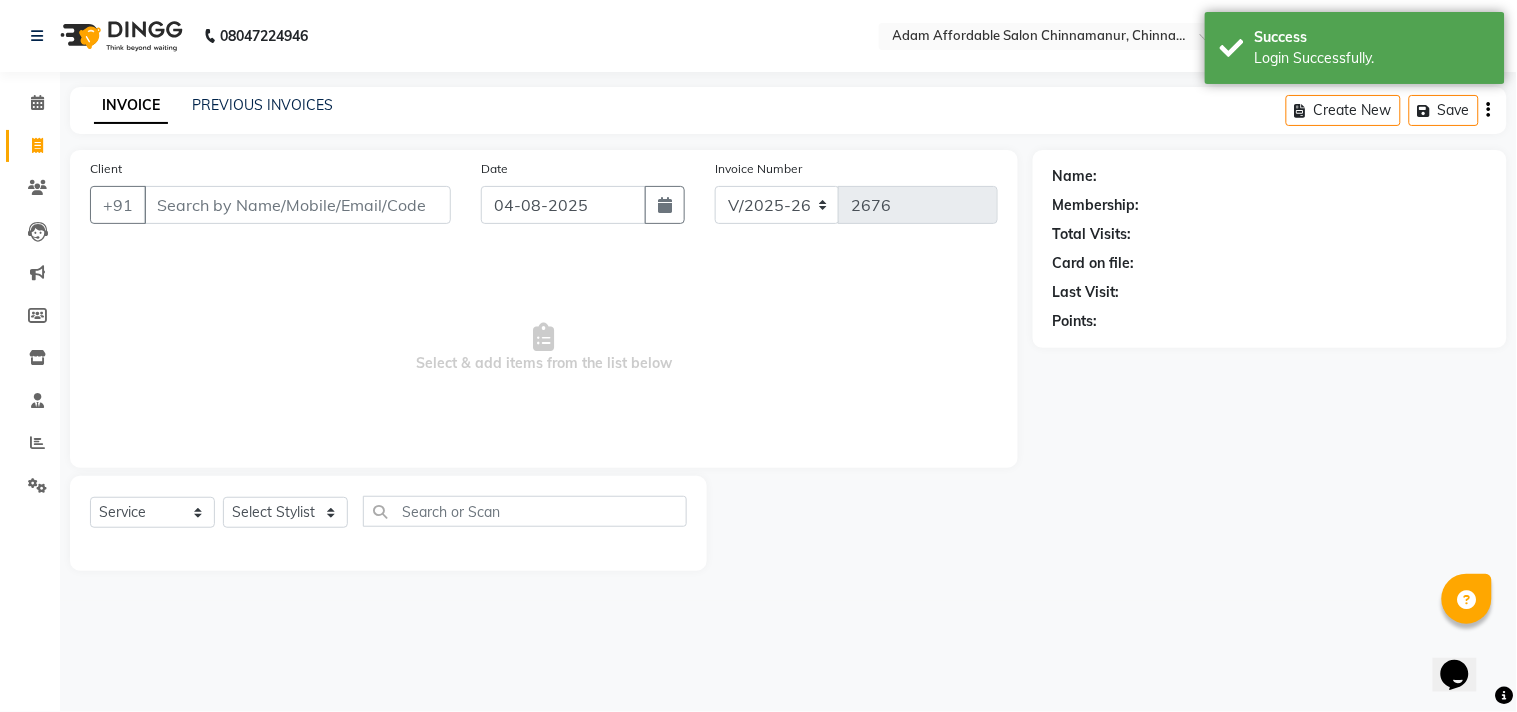 scroll, scrollTop: 0, scrollLeft: 0, axis: both 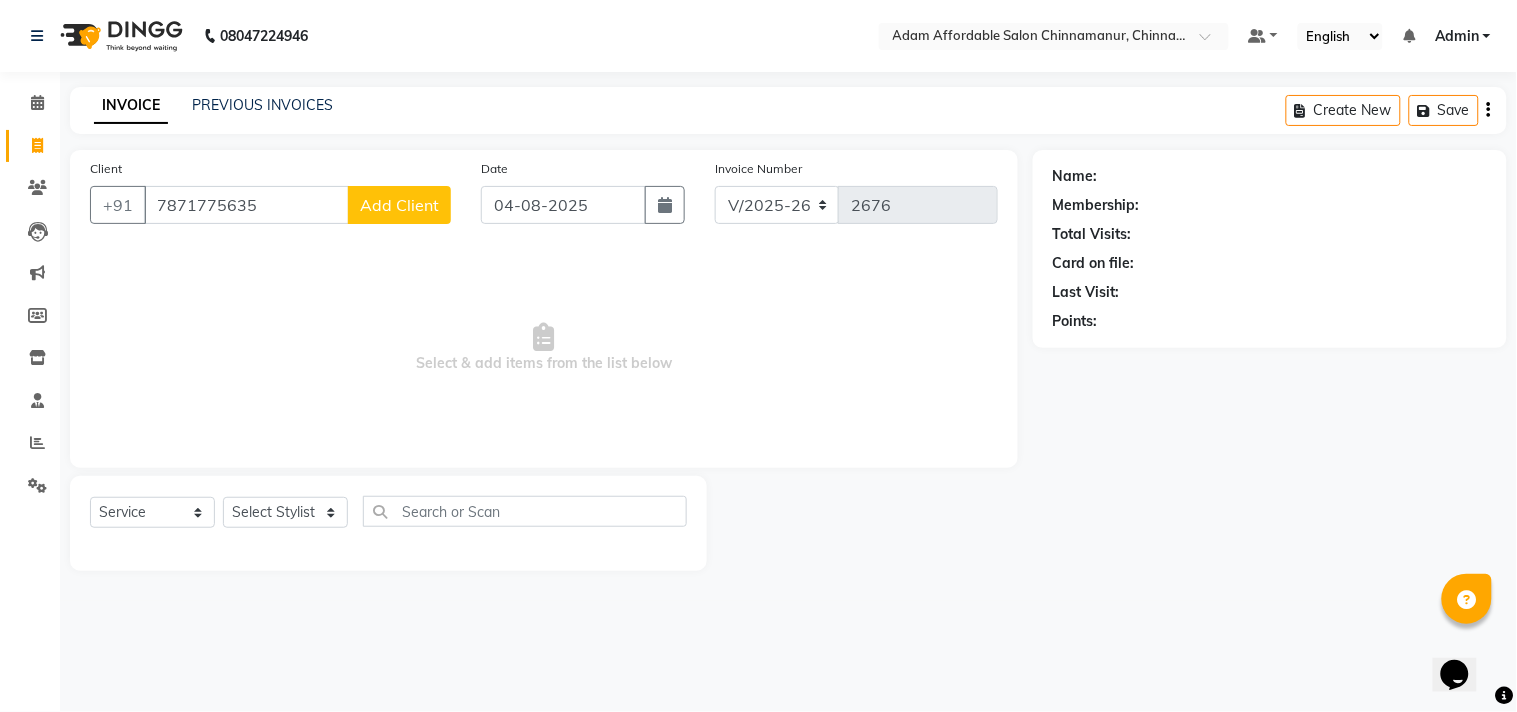 type on "7871775635" 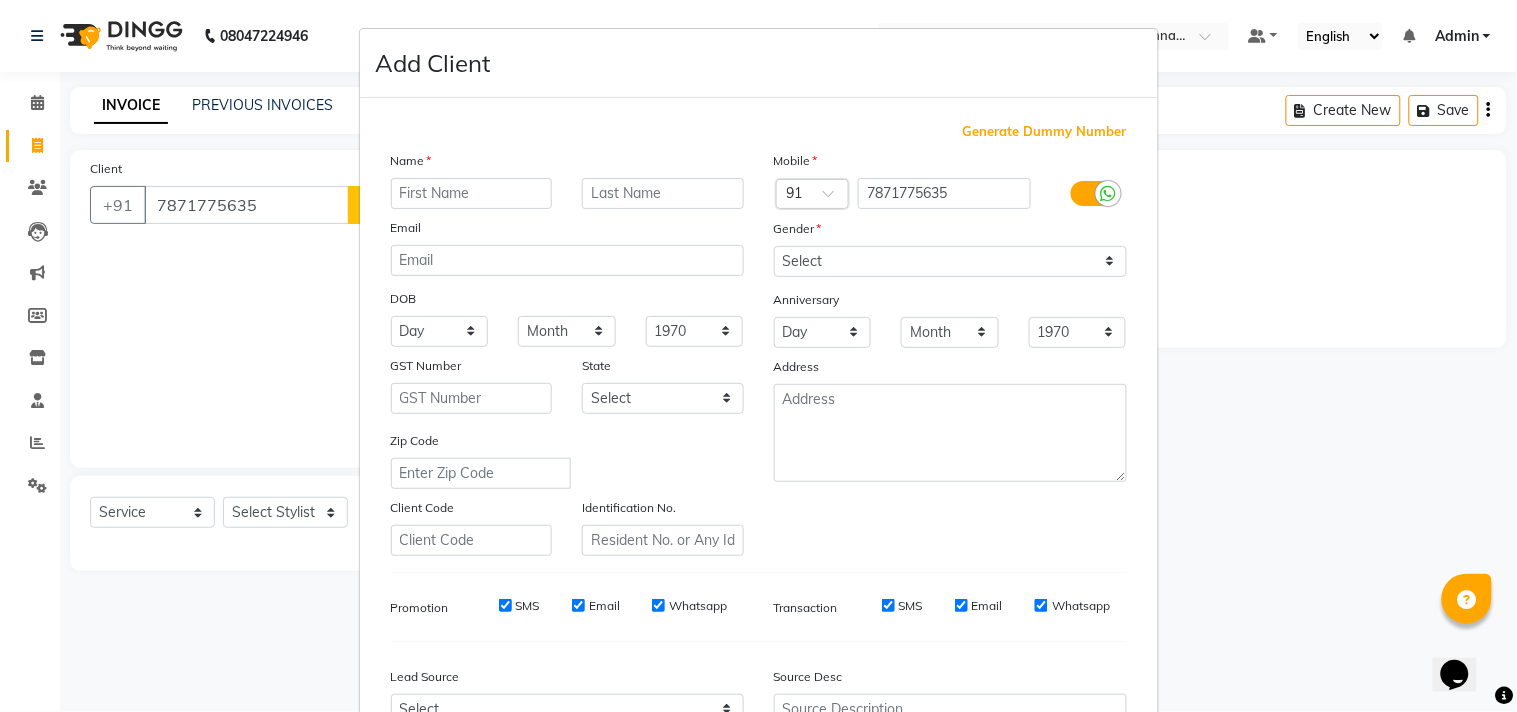 click at bounding box center [472, 193] 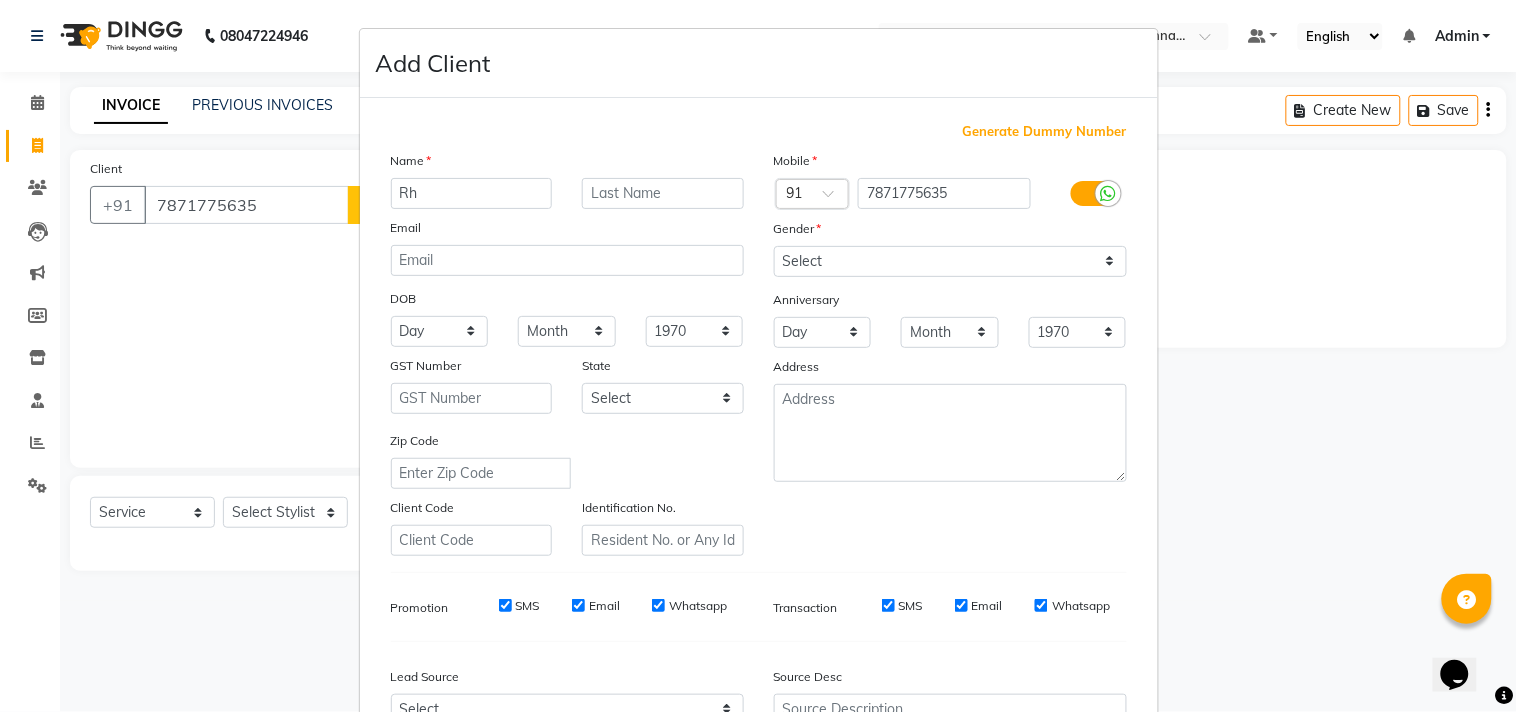 type on "R" 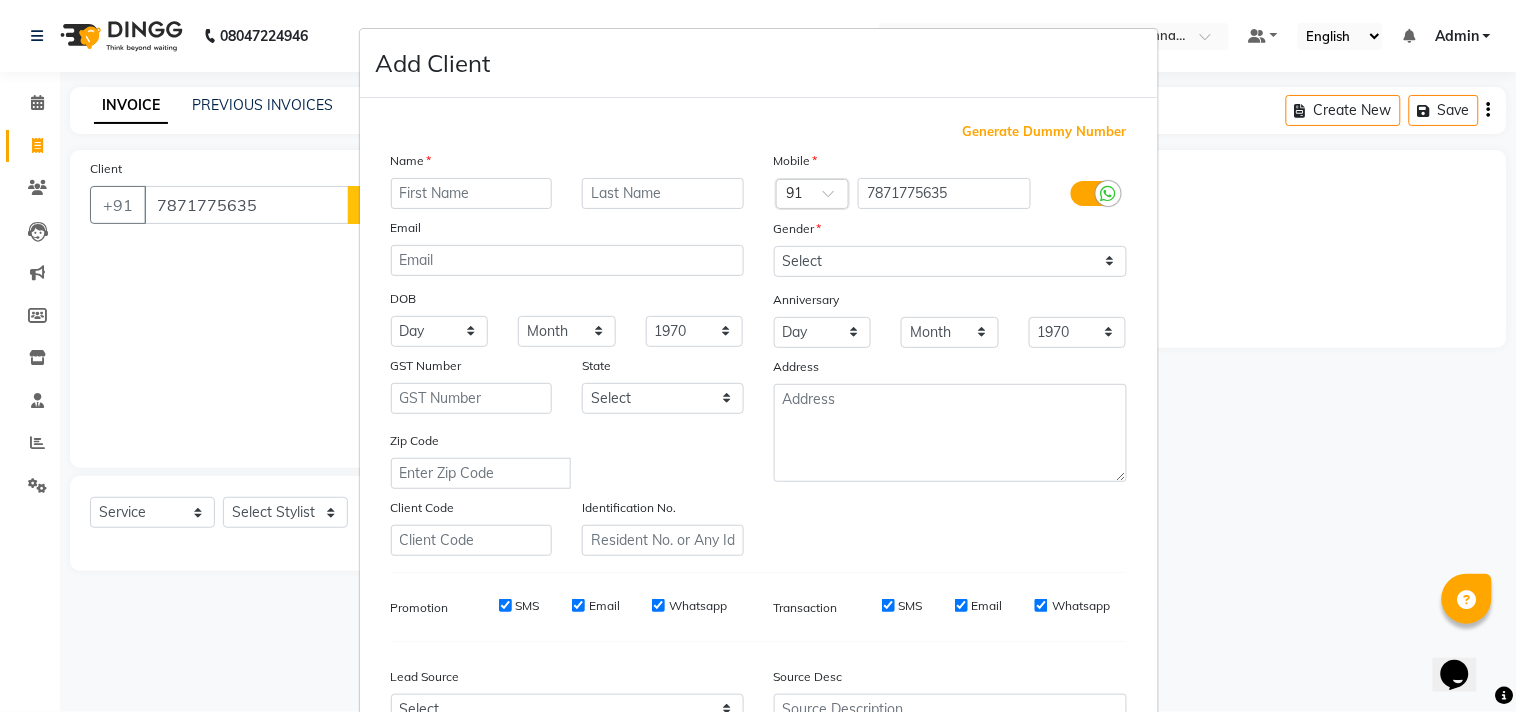type on "t" 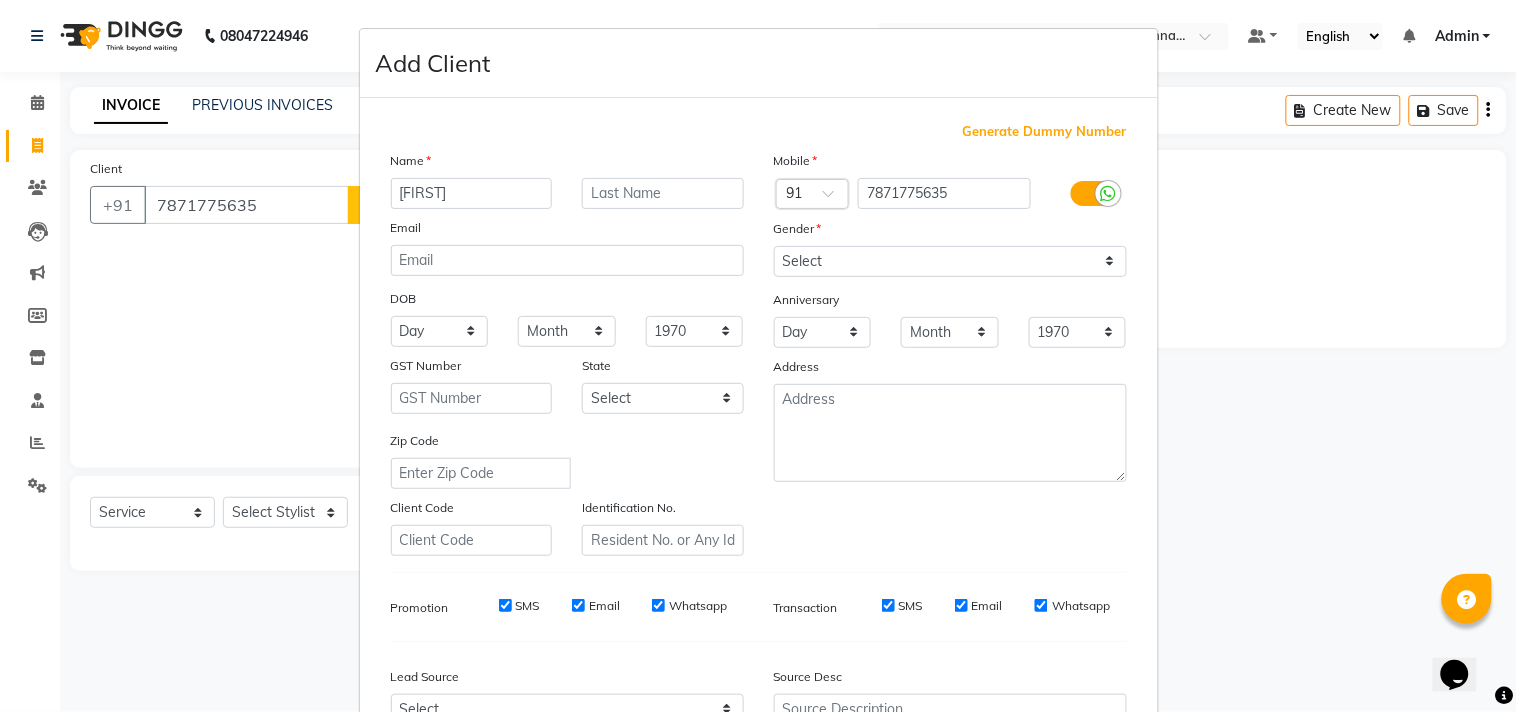 type on "[FIRST]" 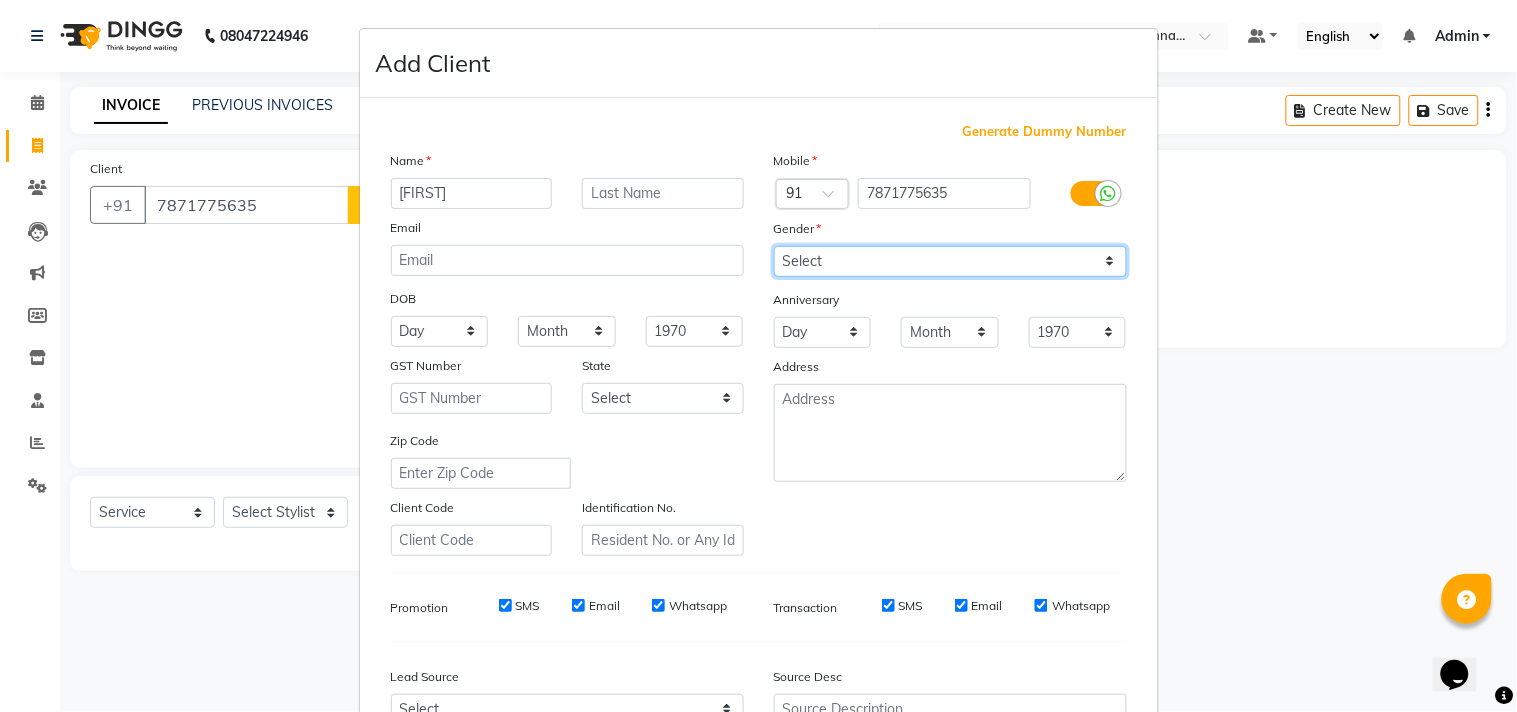 click on "Select Male Female Other Prefer Not To Say" at bounding box center [950, 261] 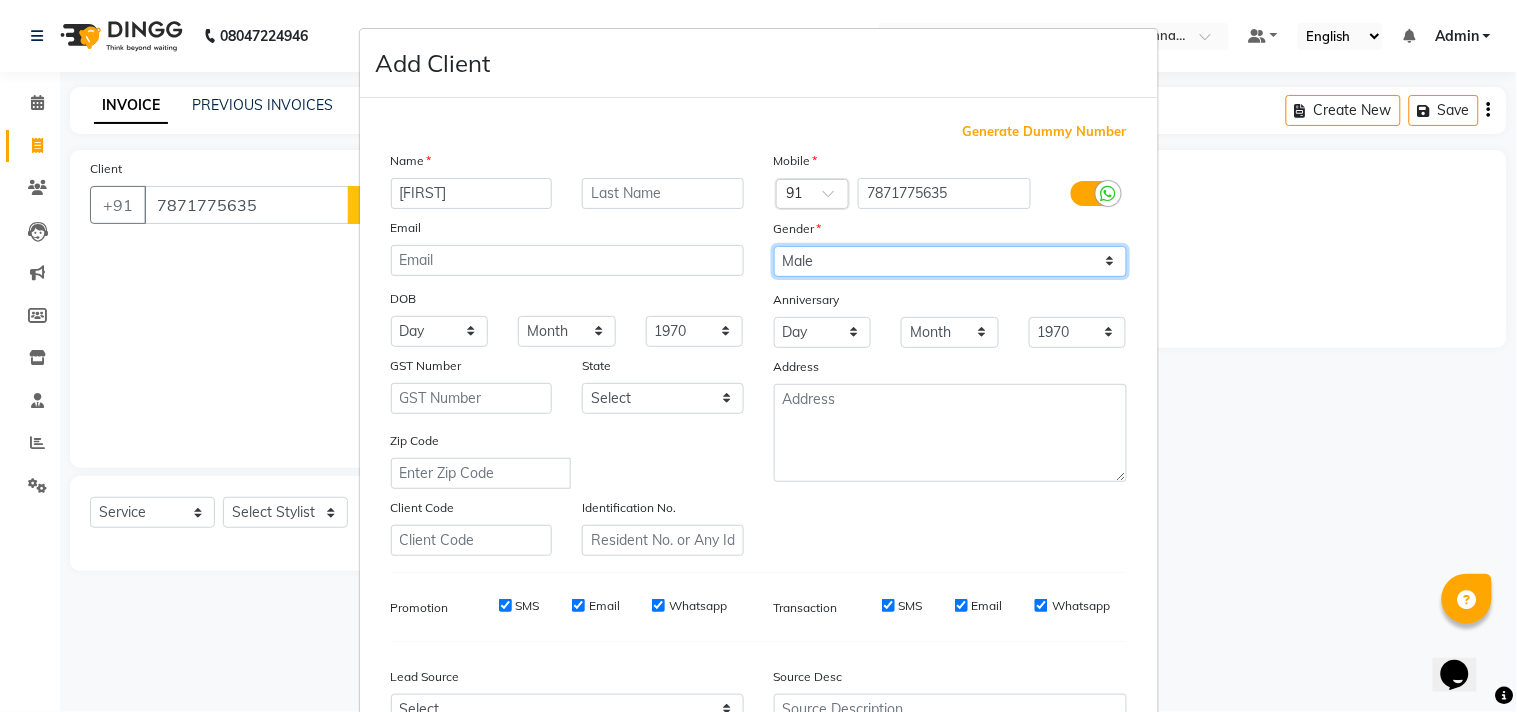 click on "Select Male Female Other Prefer Not To Say" at bounding box center (950, 261) 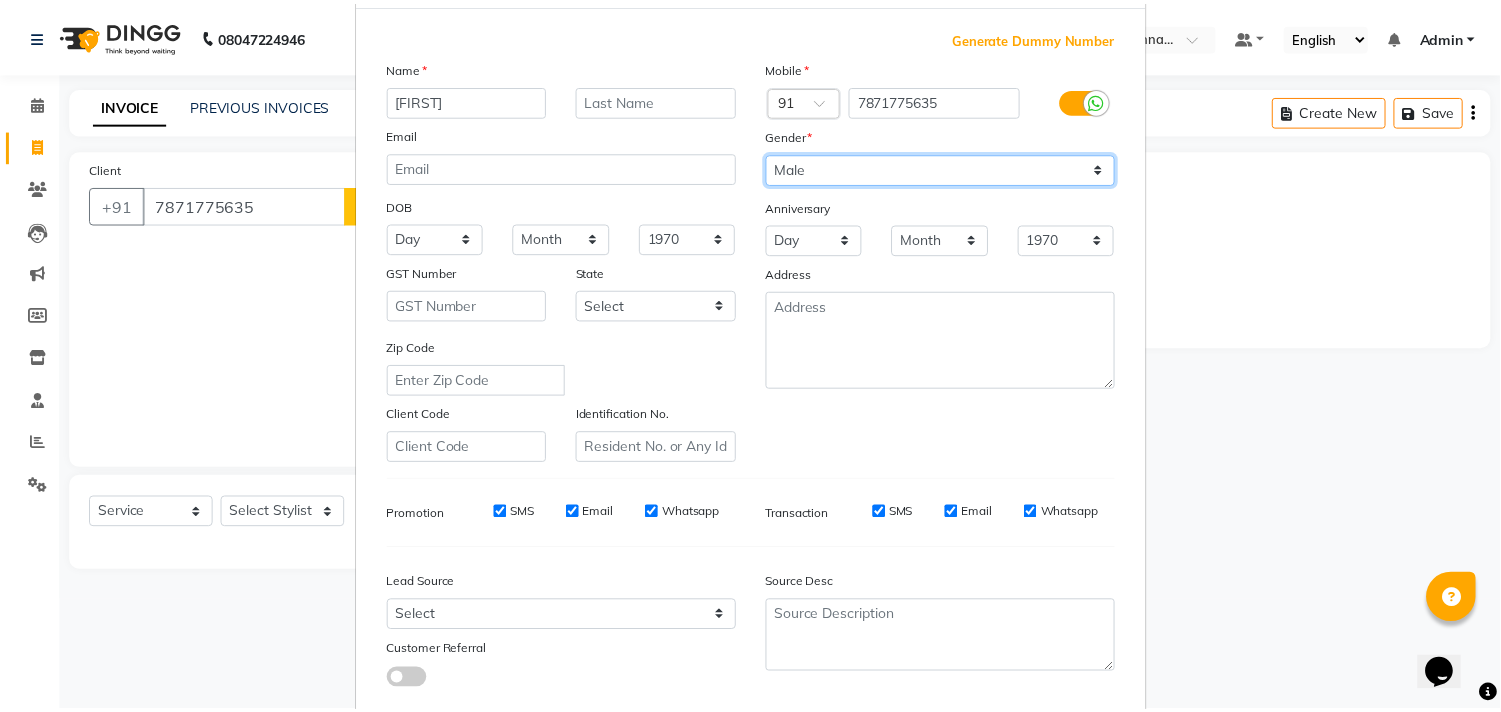 scroll, scrollTop: 212, scrollLeft: 0, axis: vertical 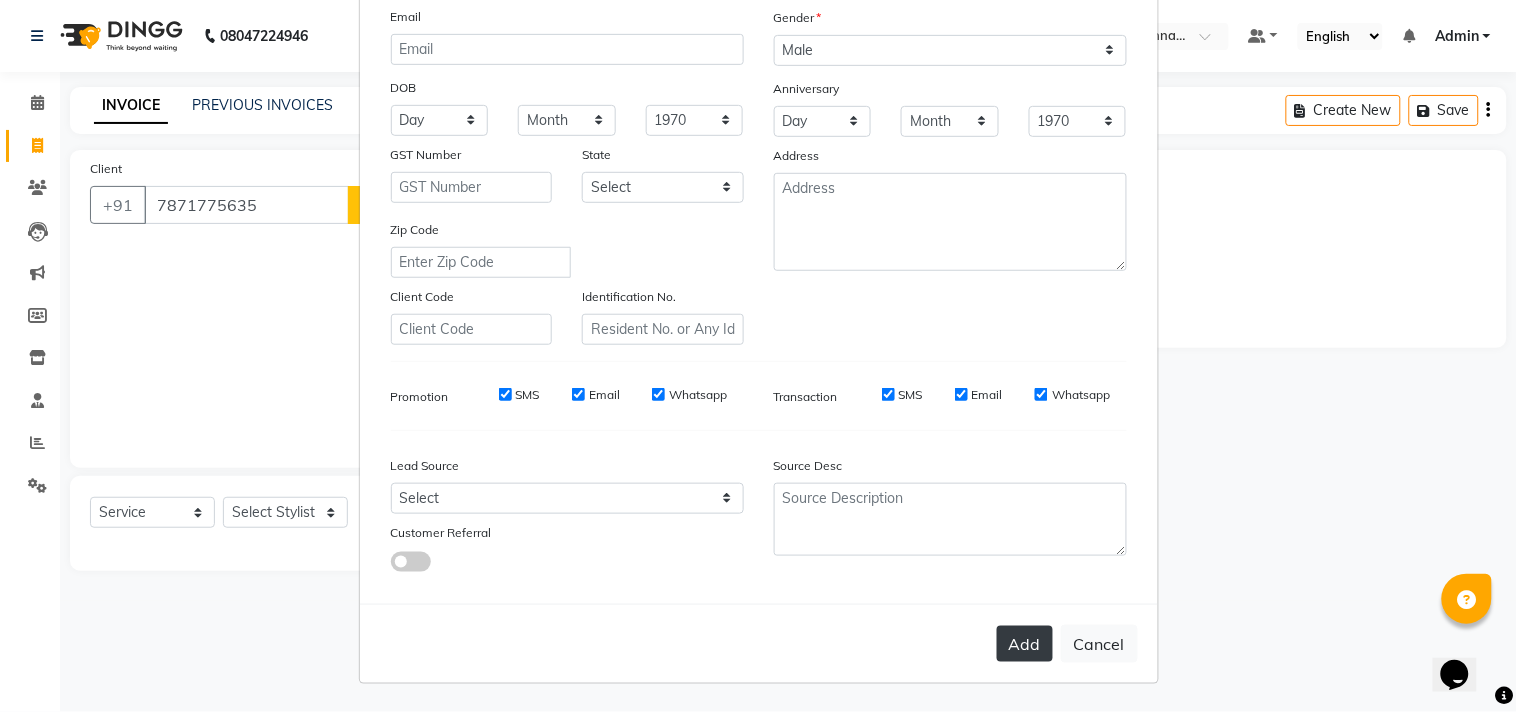 click on "Add" at bounding box center (1025, 644) 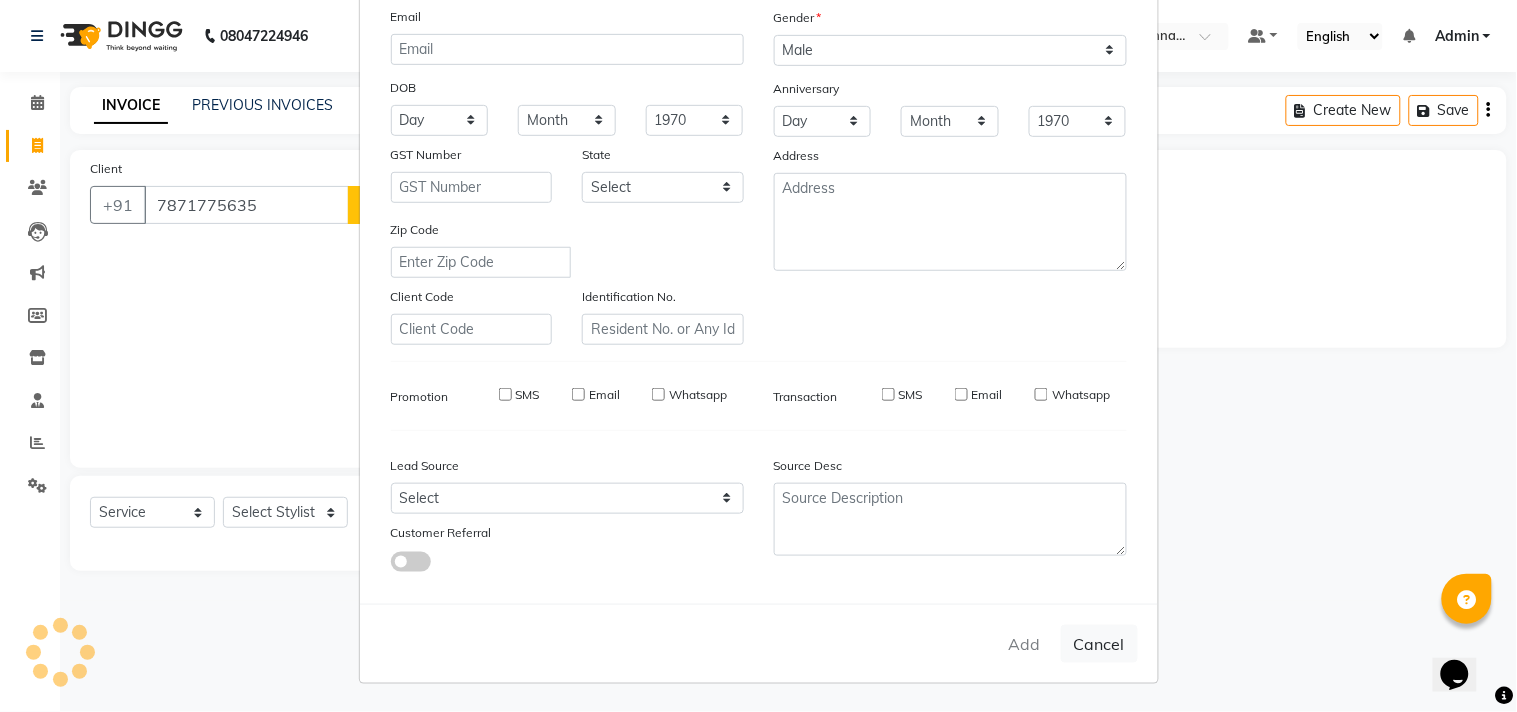 type 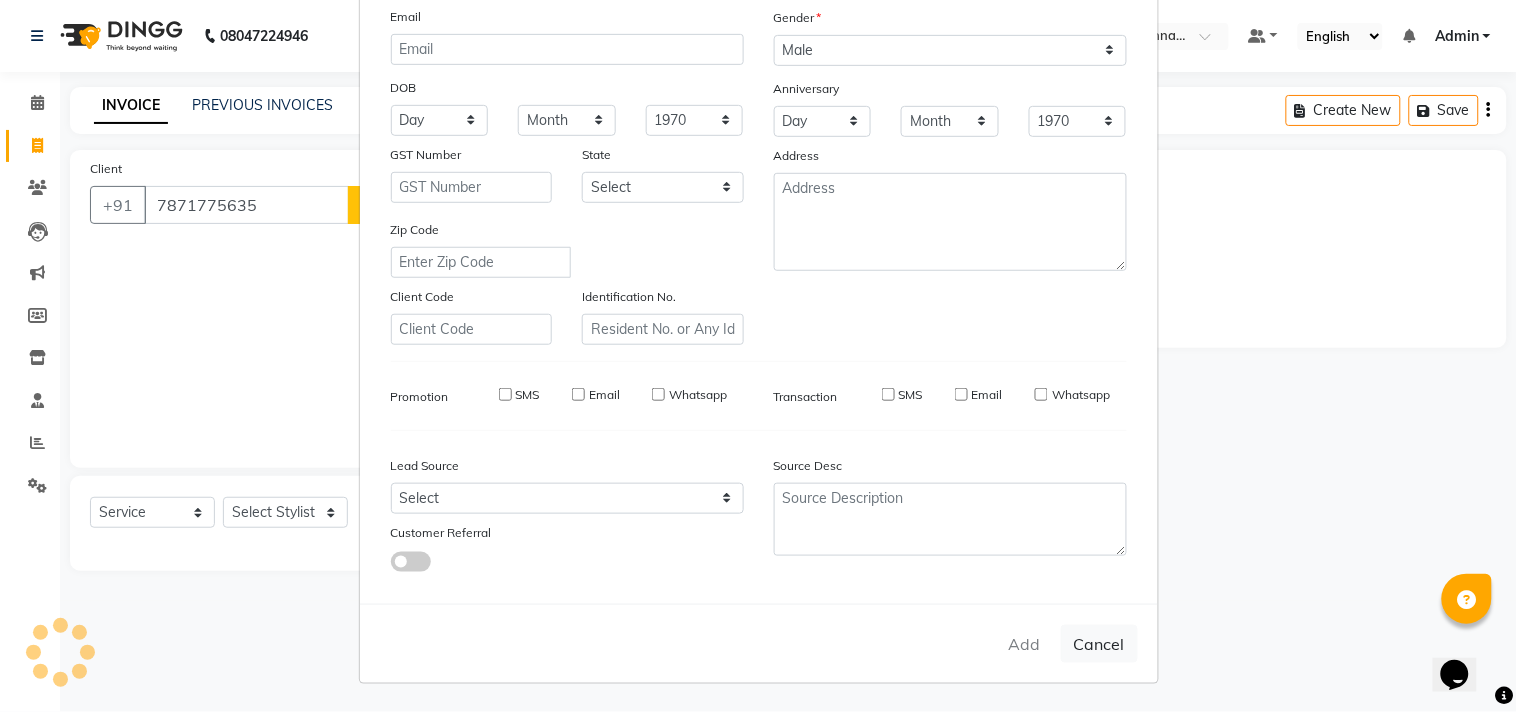 select 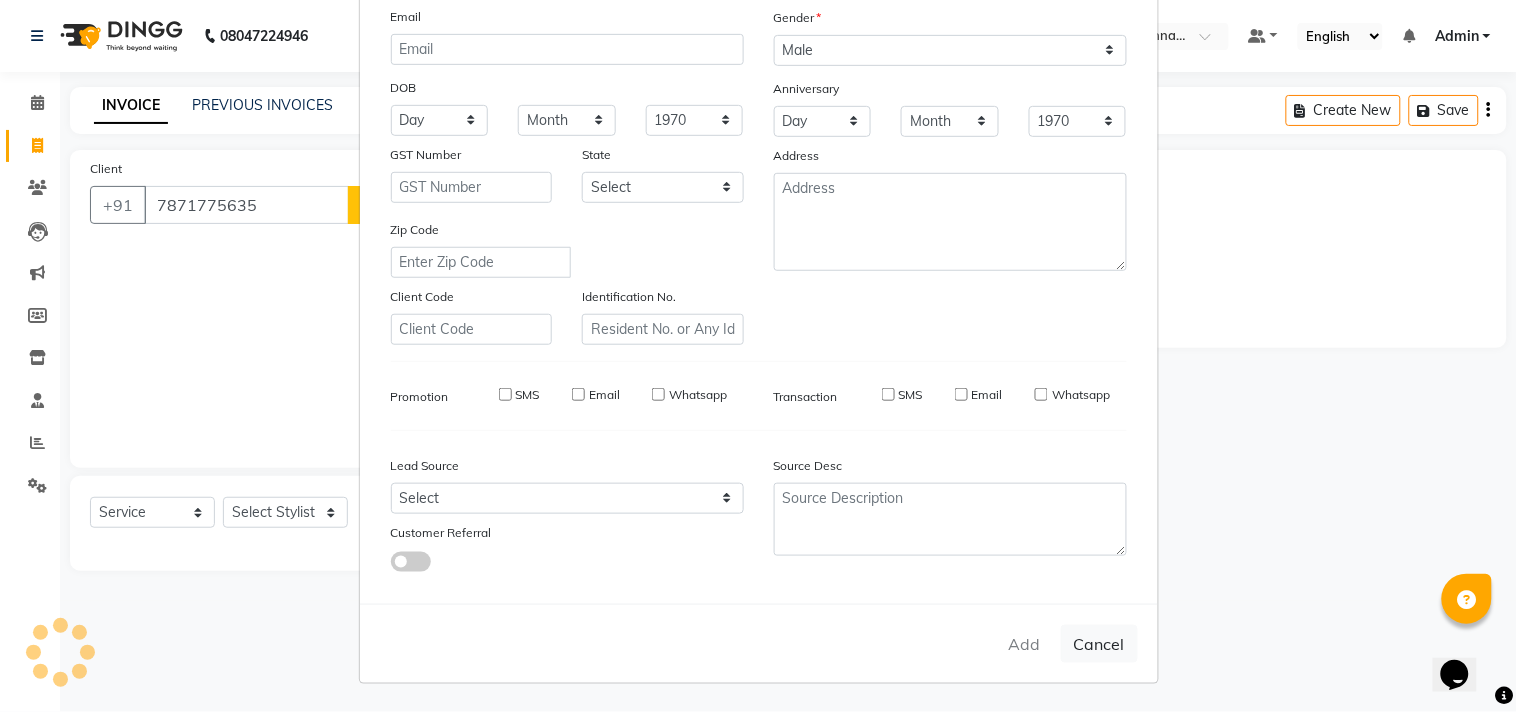 select 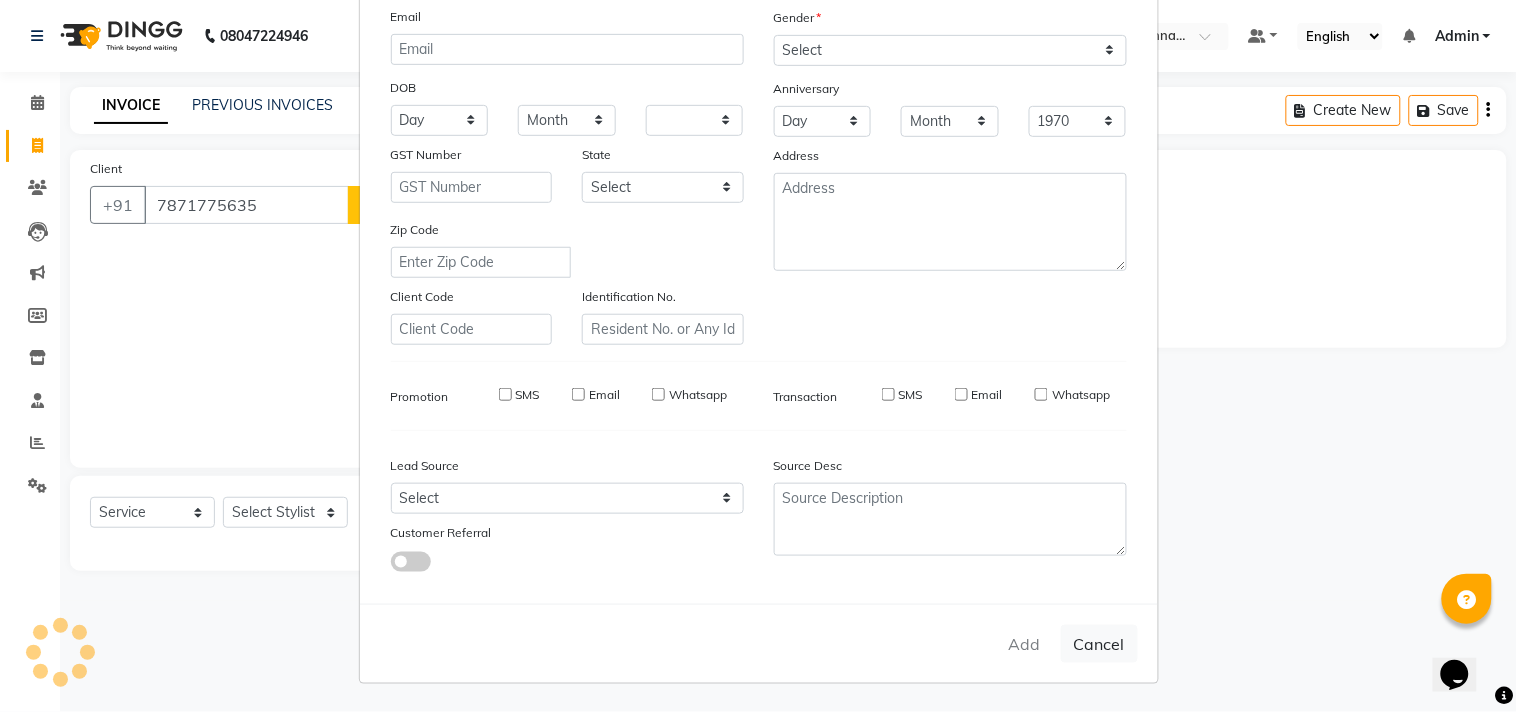 select 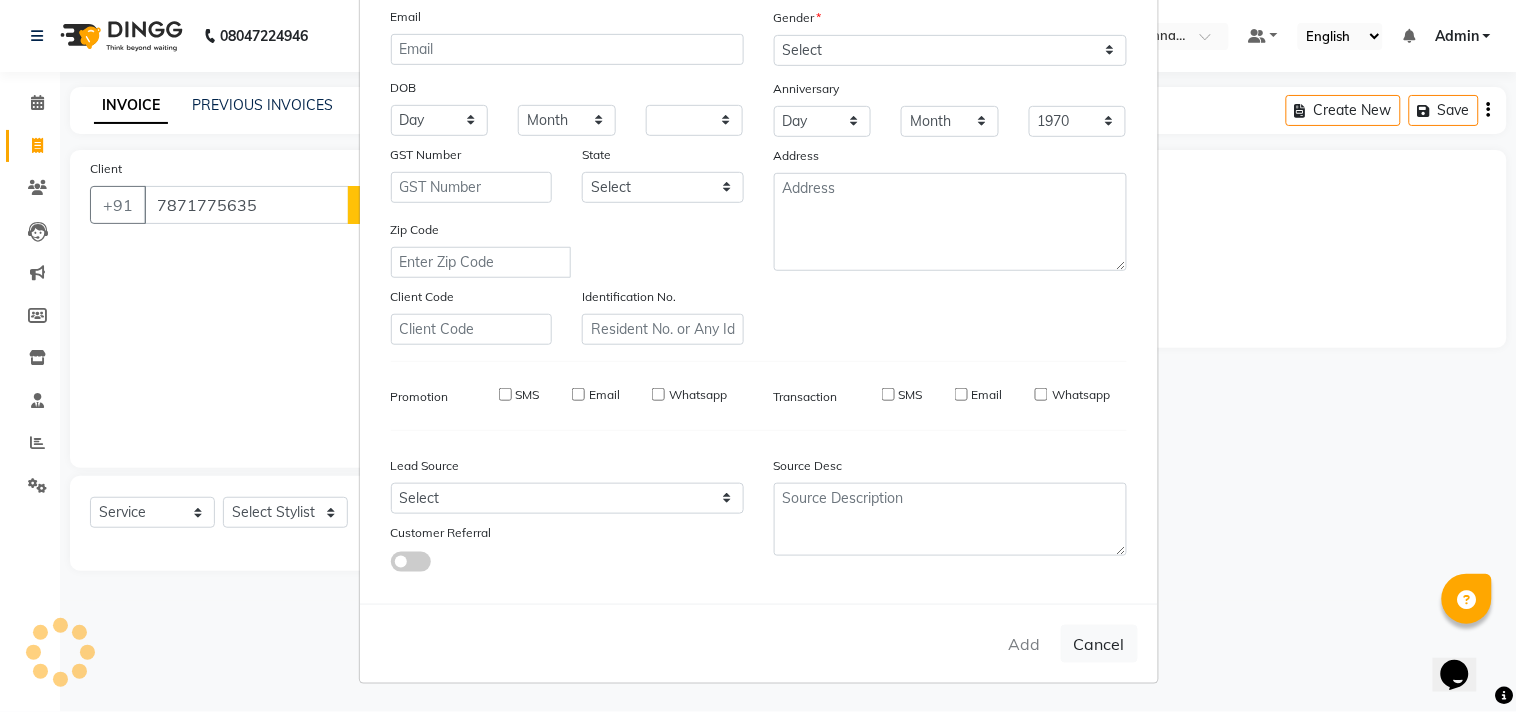 checkbox on "false" 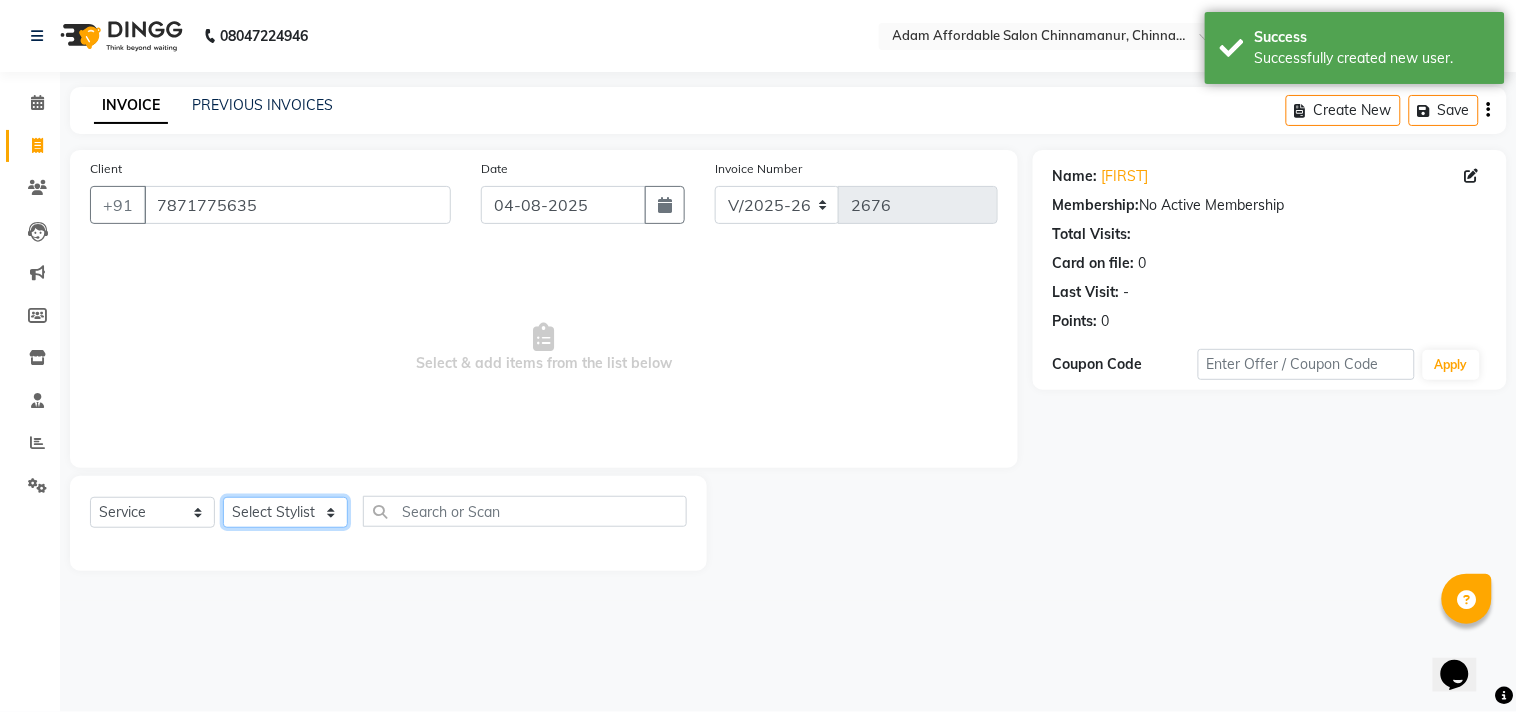 click on "Select Stylist Admin Atif Ali Kaleem Kiran Salim Sameer Shahil Shoaib Sunny Yogesh" 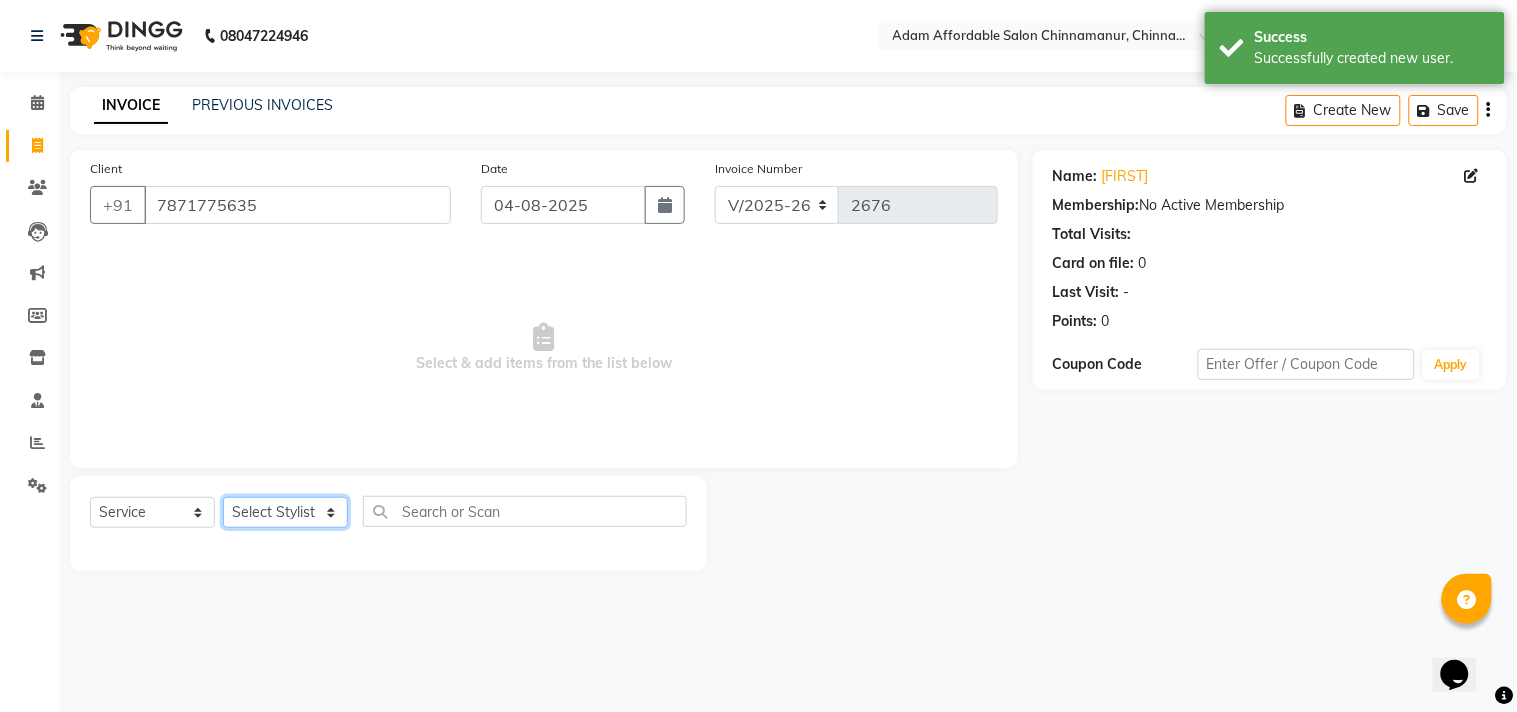 select on "85800" 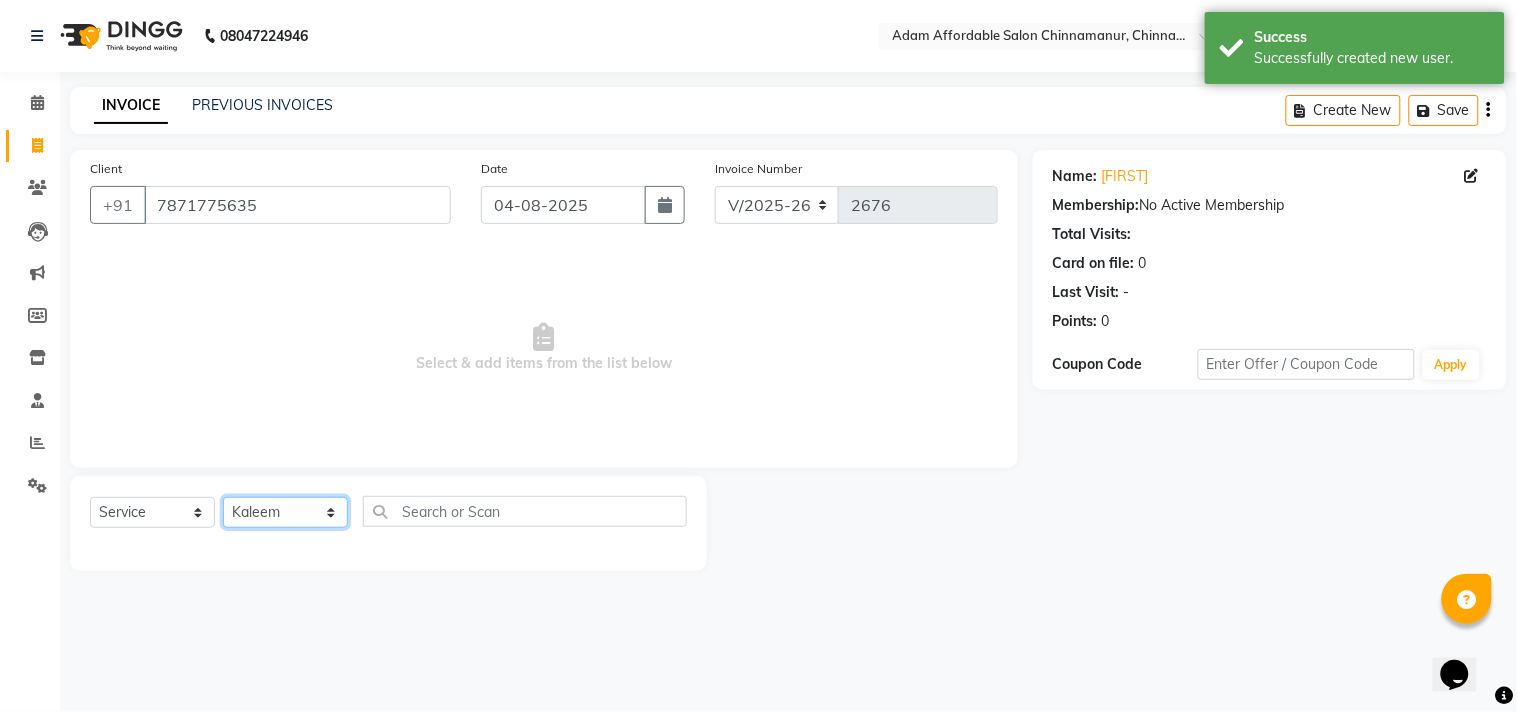 click on "Select Stylist Admin Atif Ali Kaleem Kiran Salim Sameer Shahil Shoaib Sunny Yogesh" 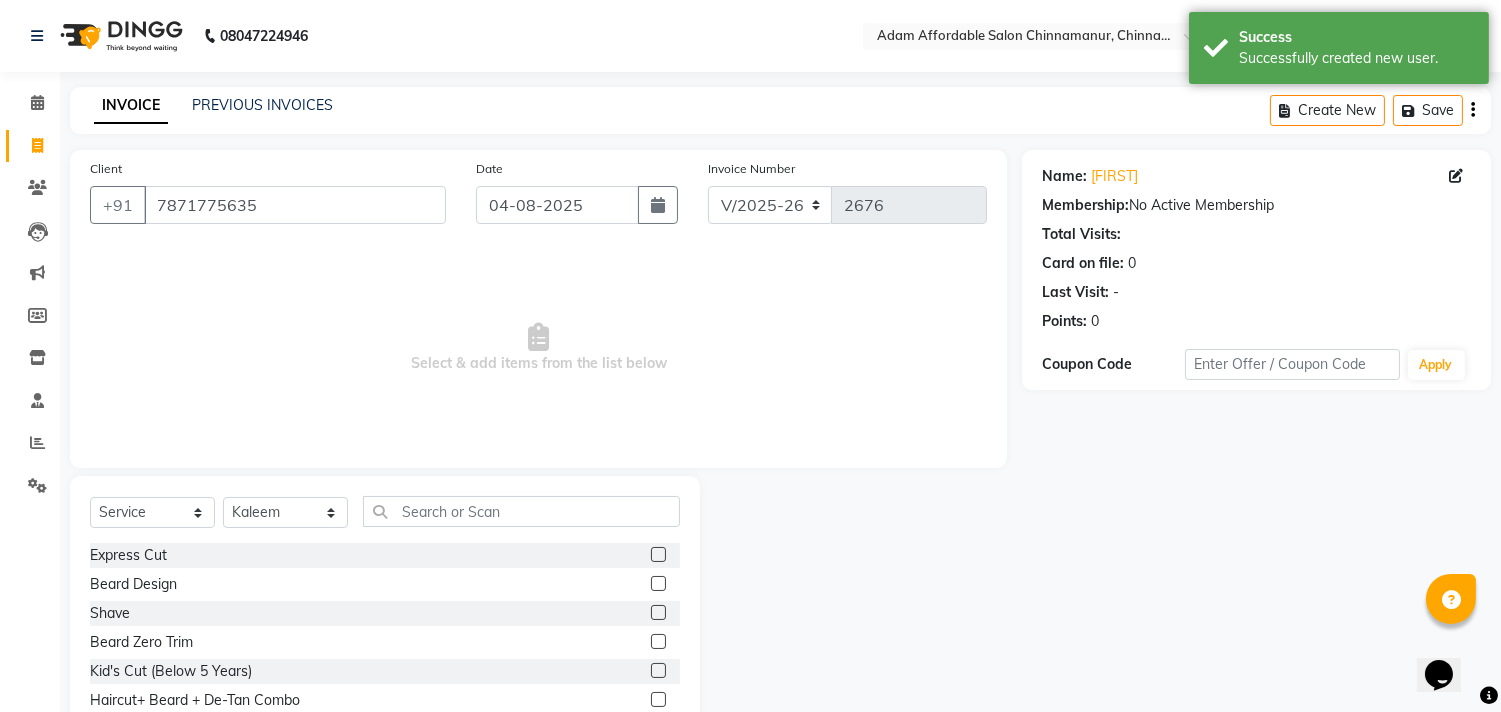 click 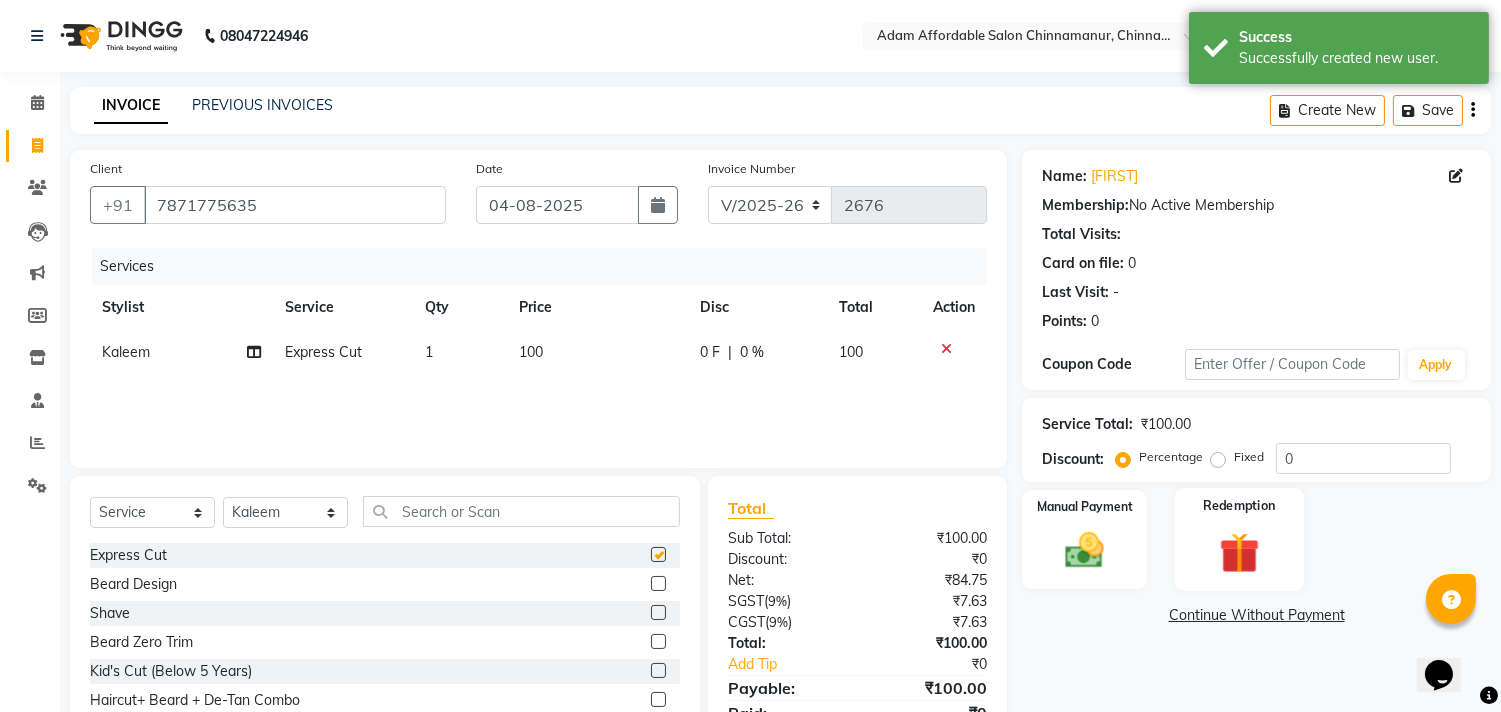 checkbox on "false" 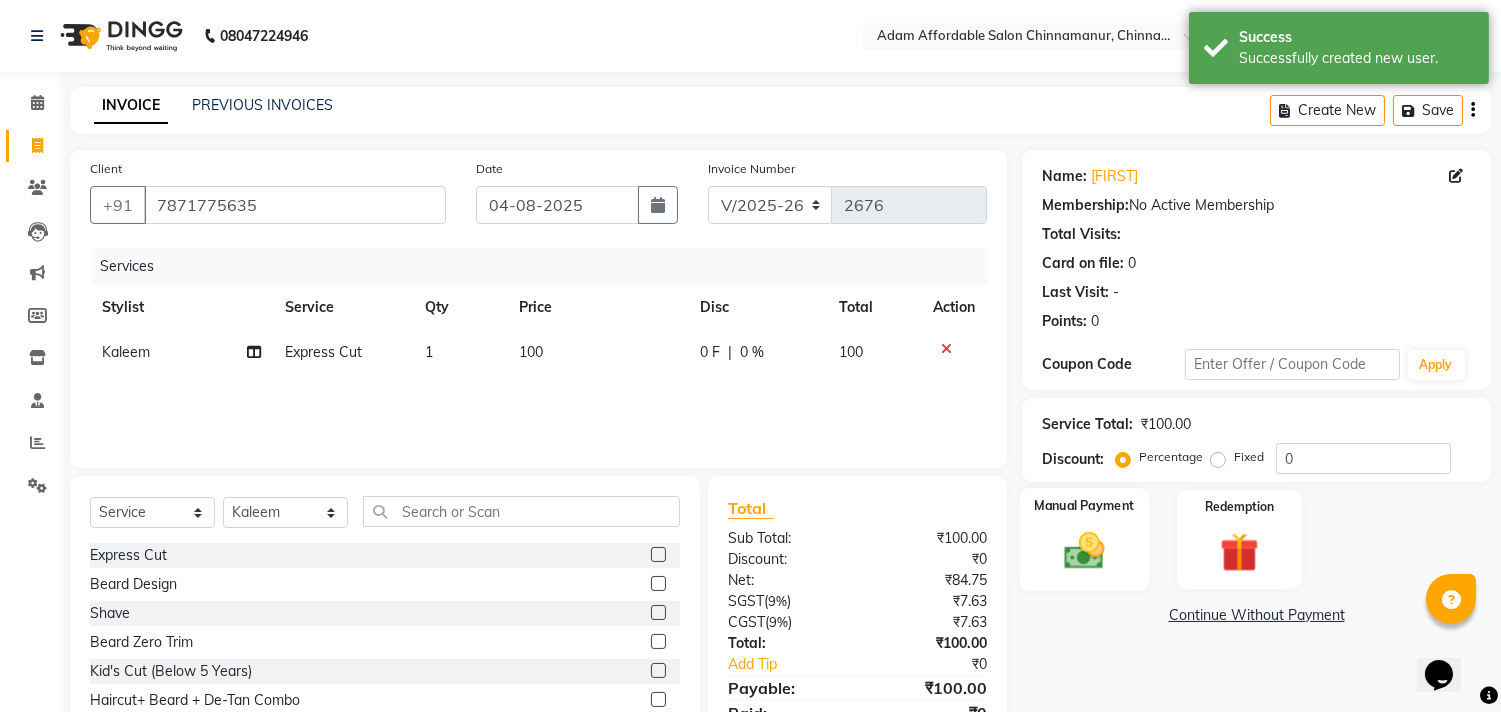 click 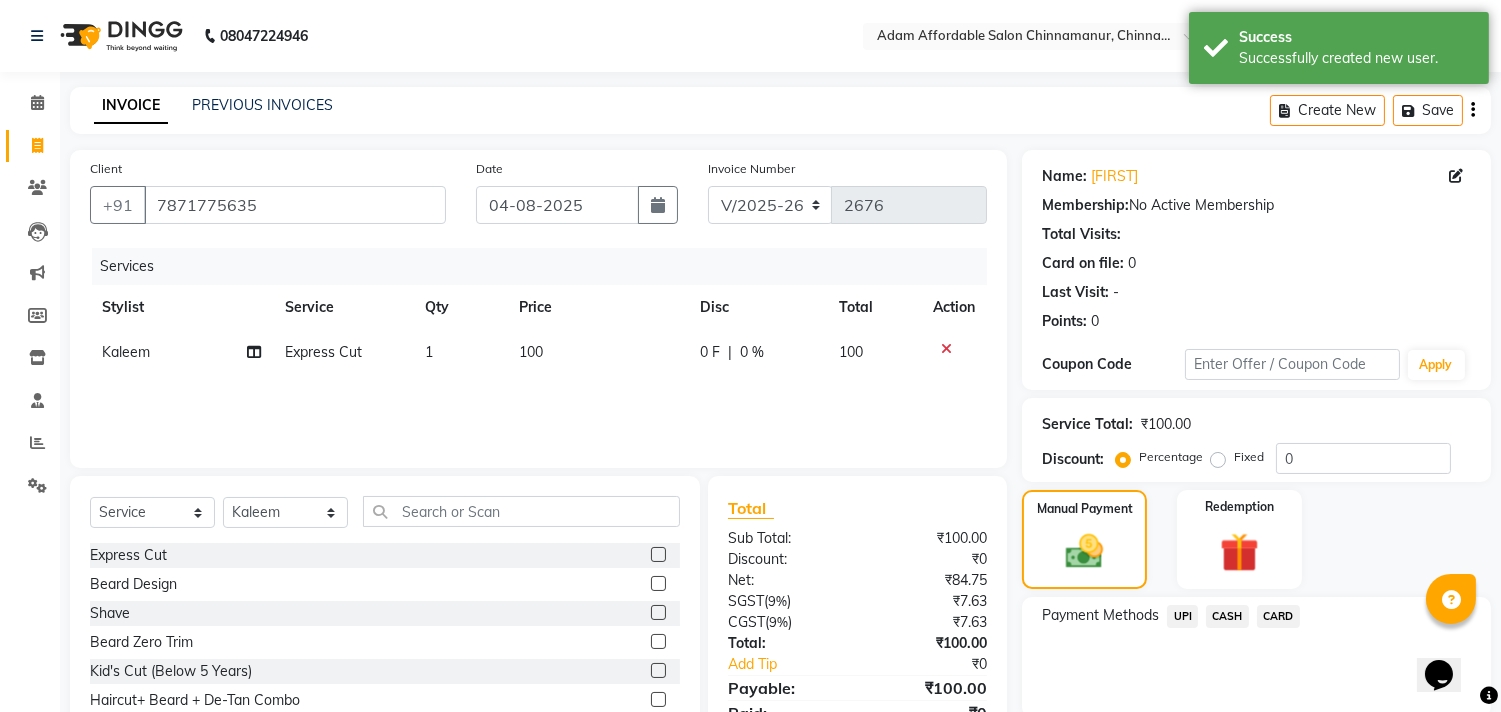 click on "CASH" 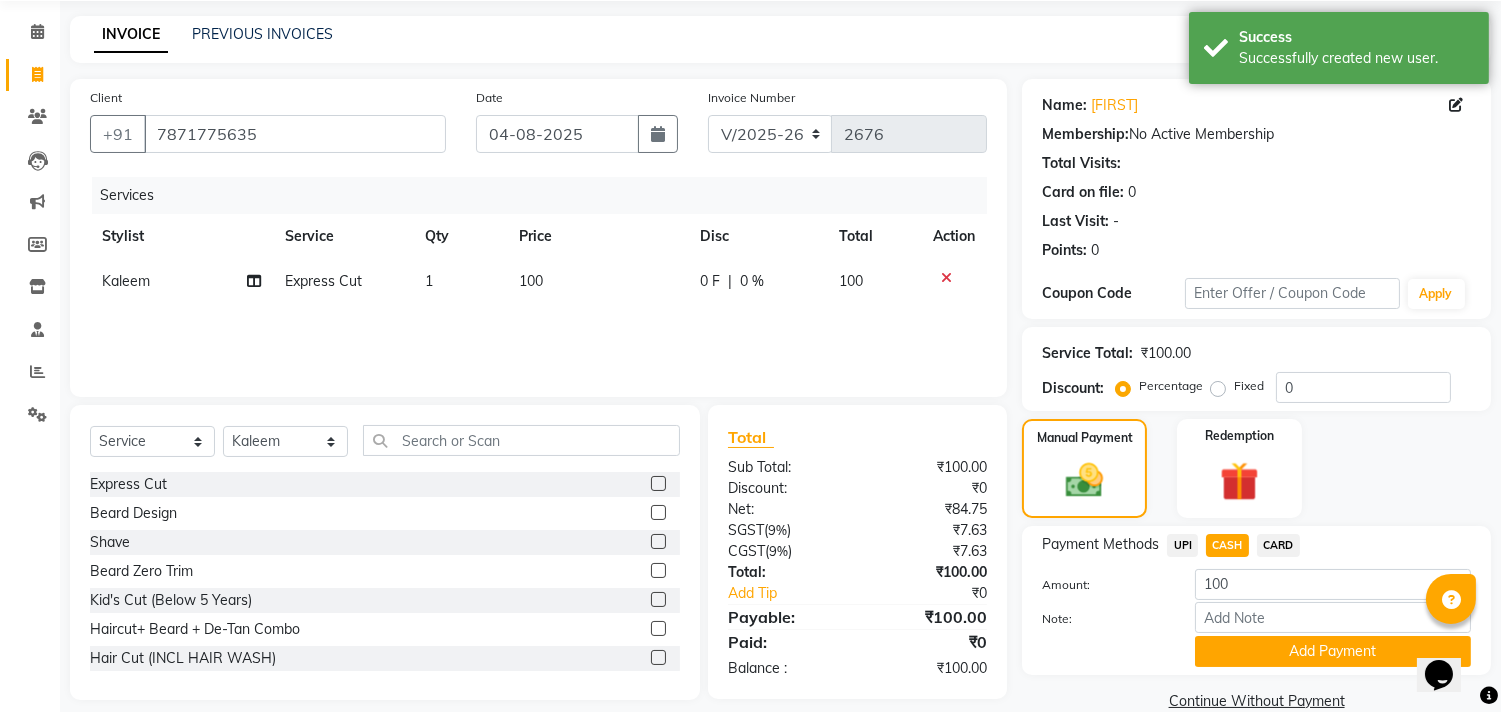 scroll, scrollTop: 104, scrollLeft: 0, axis: vertical 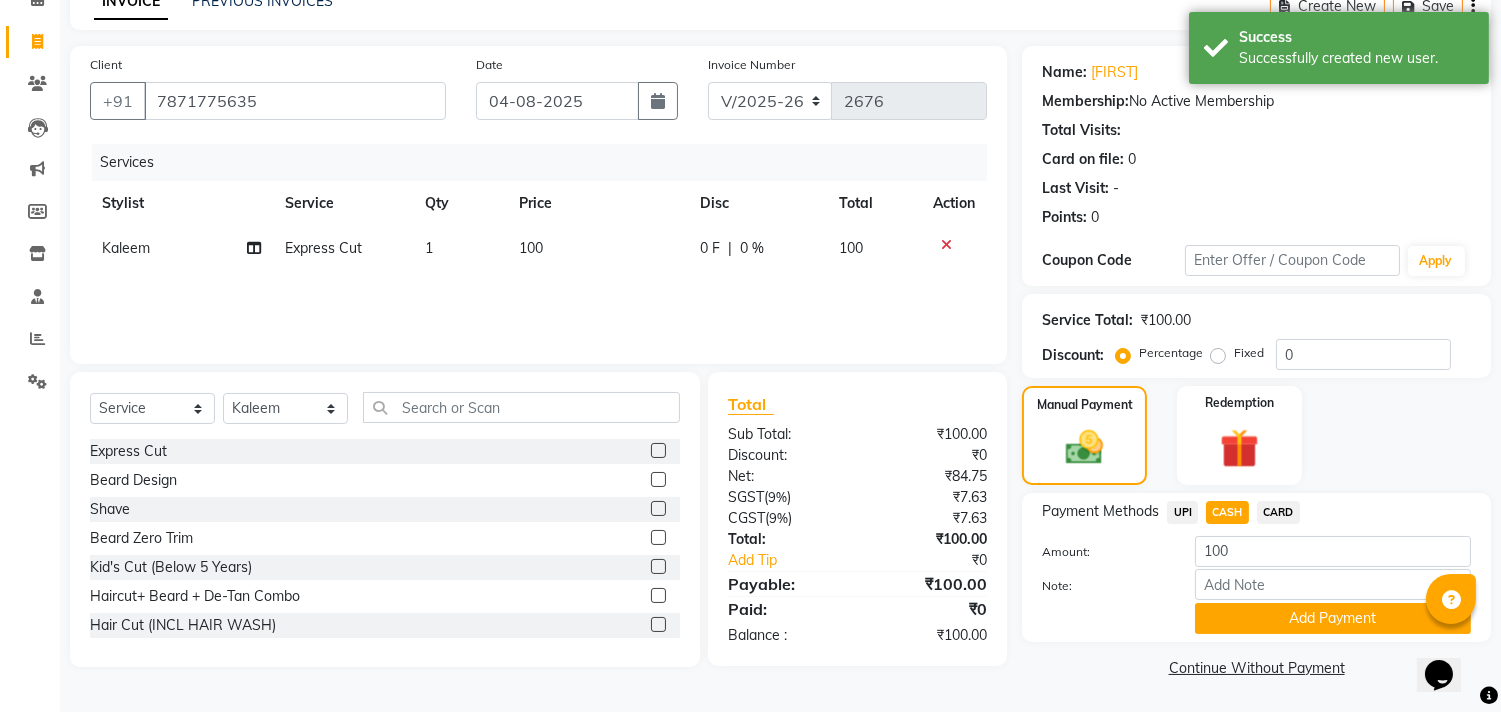 click on "Add Payment" 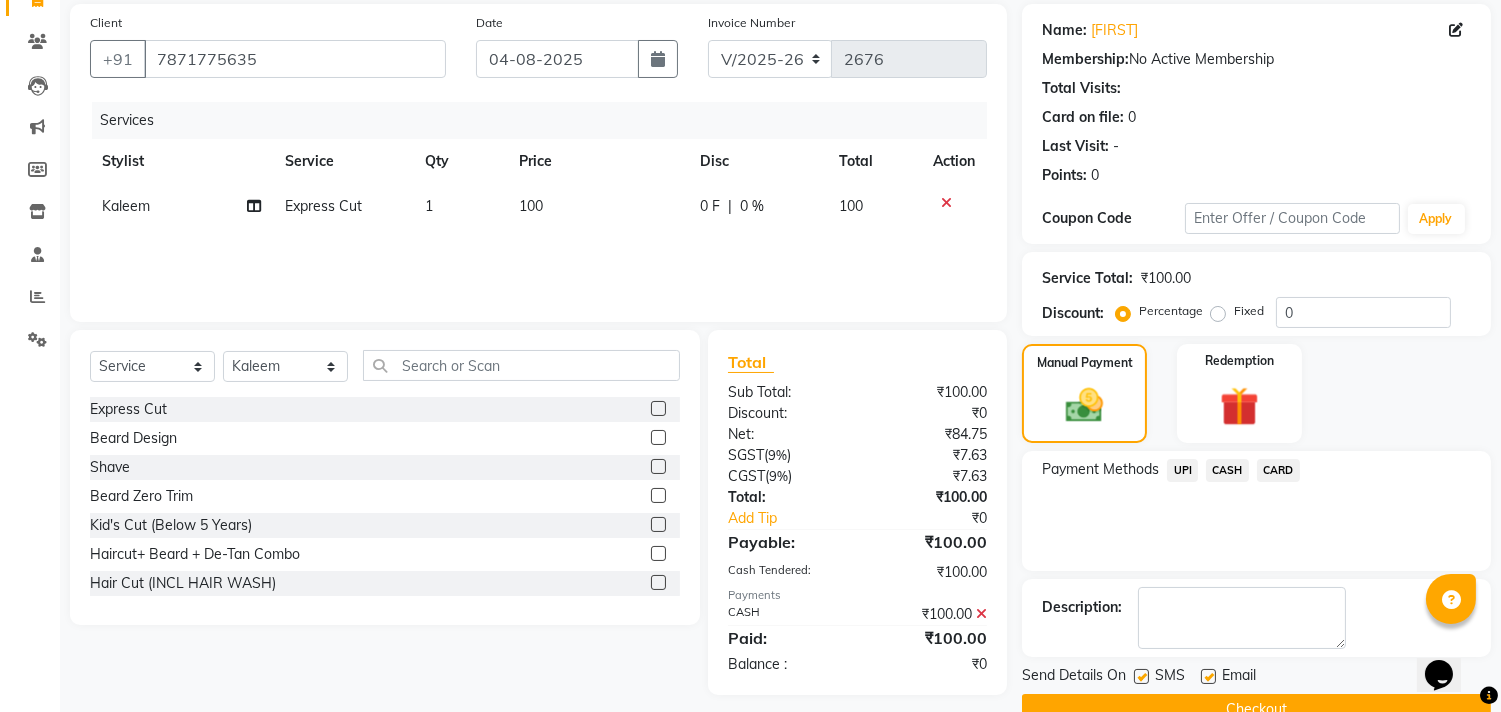 scroll, scrollTop: 187, scrollLeft: 0, axis: vertical 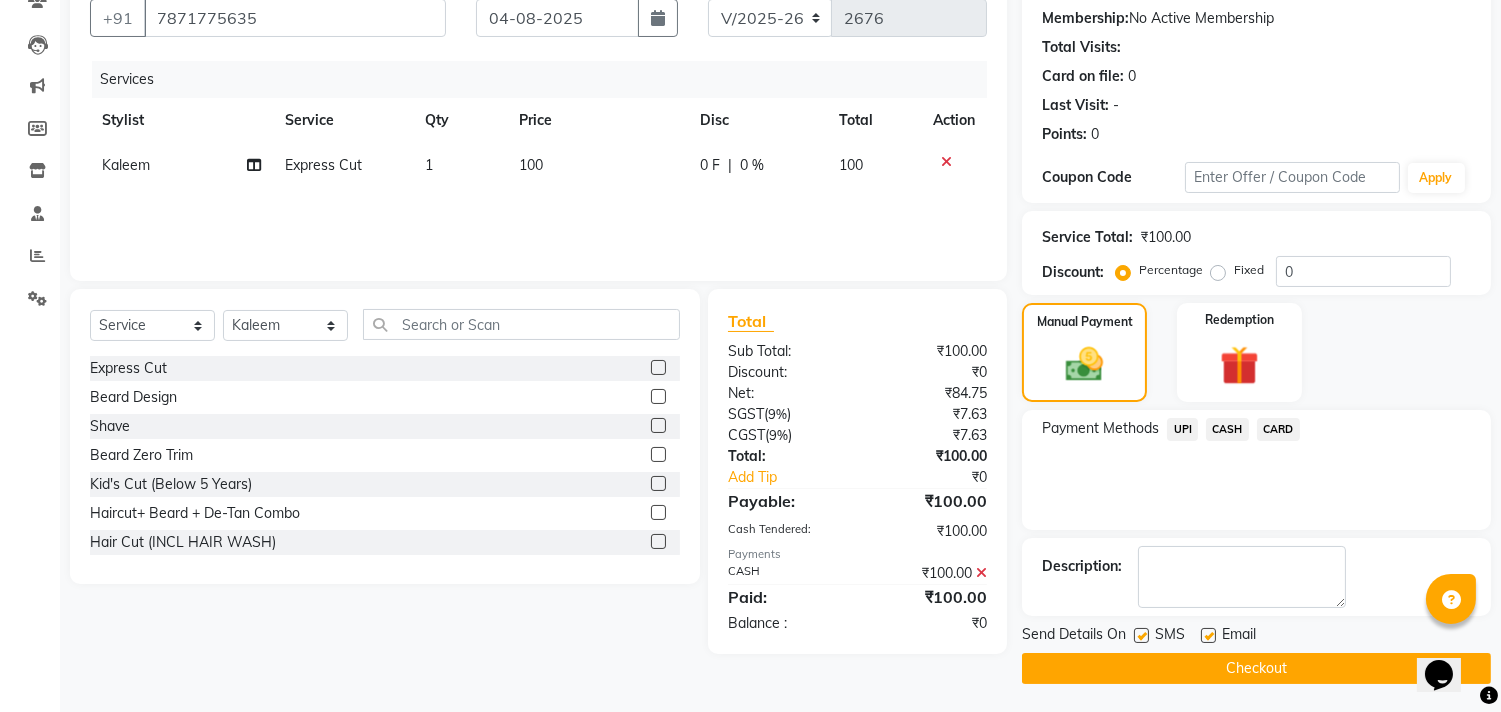 click on "Checkout" 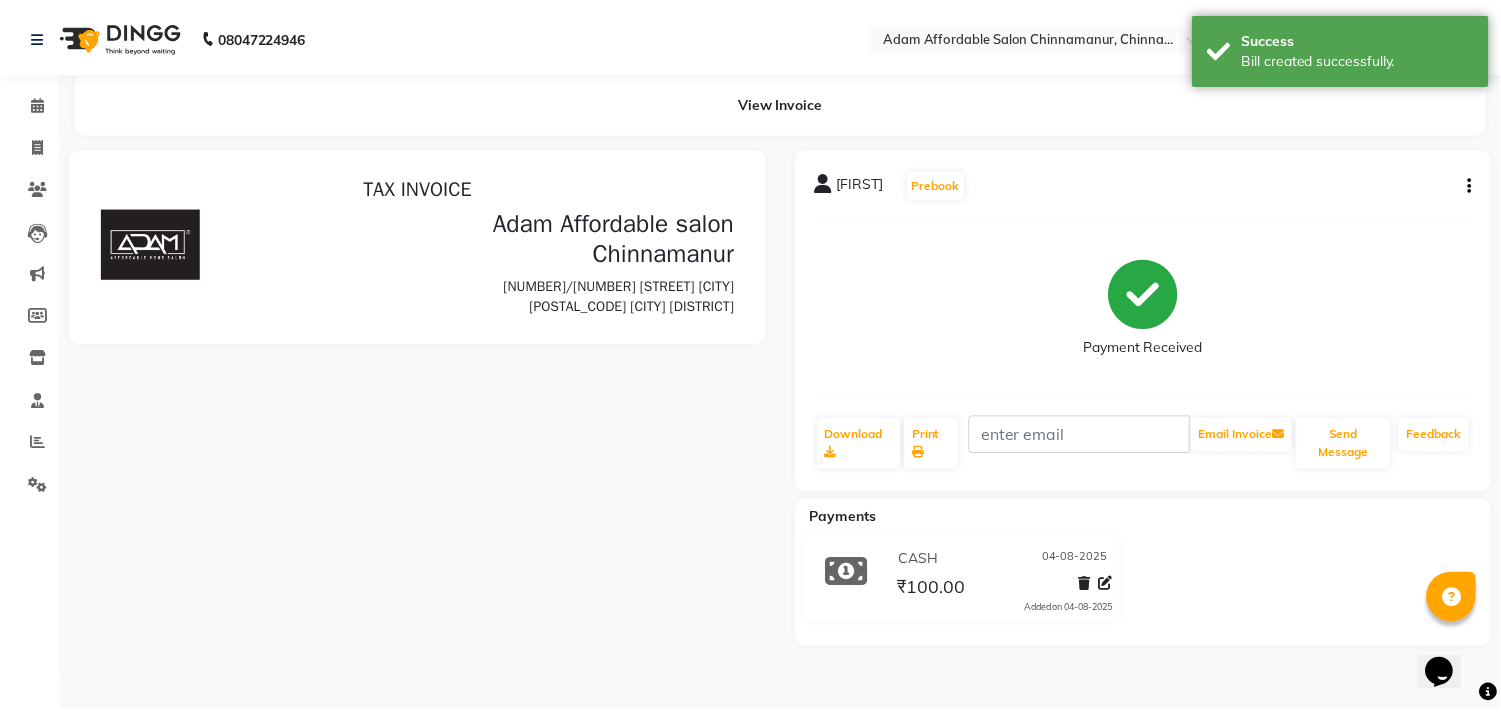 scroll, scrollTop: 0, scrollLeft: 0, axis: both 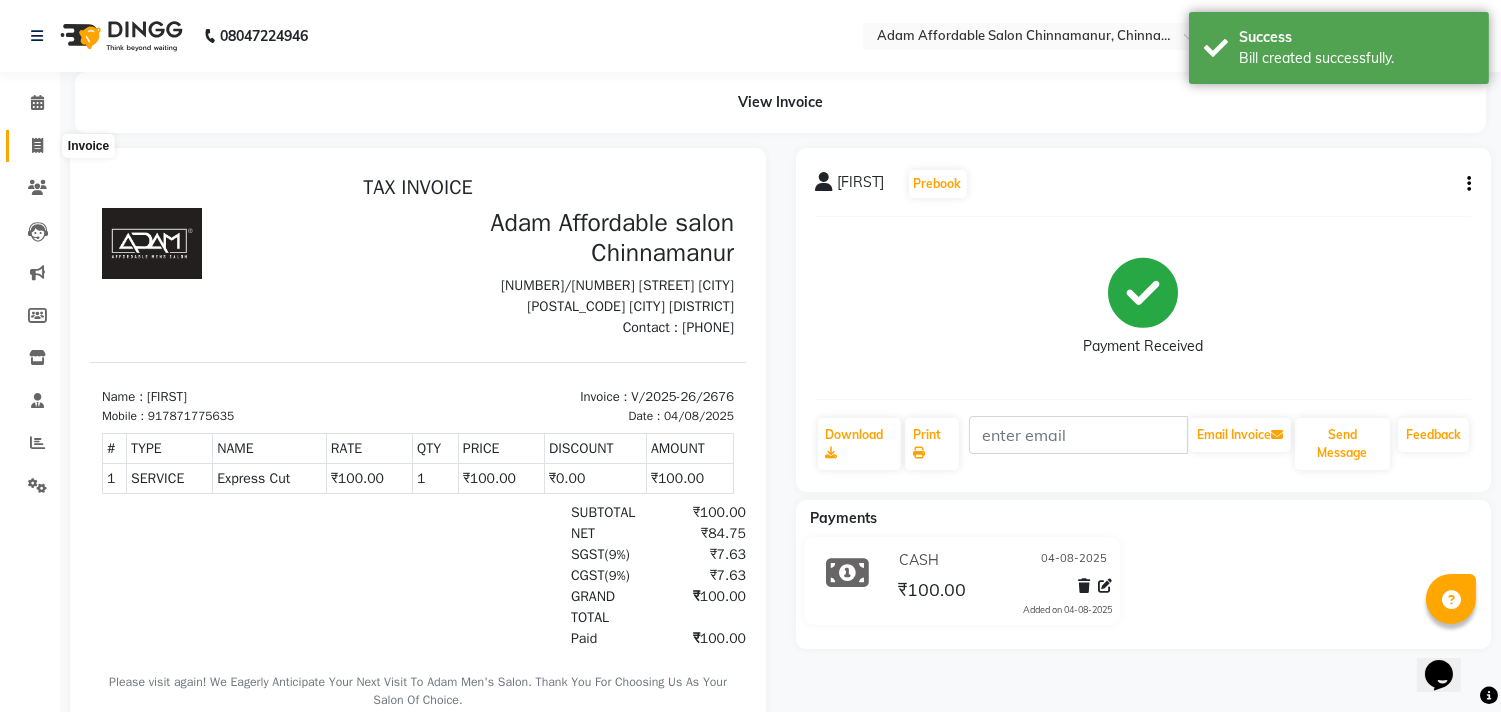 click 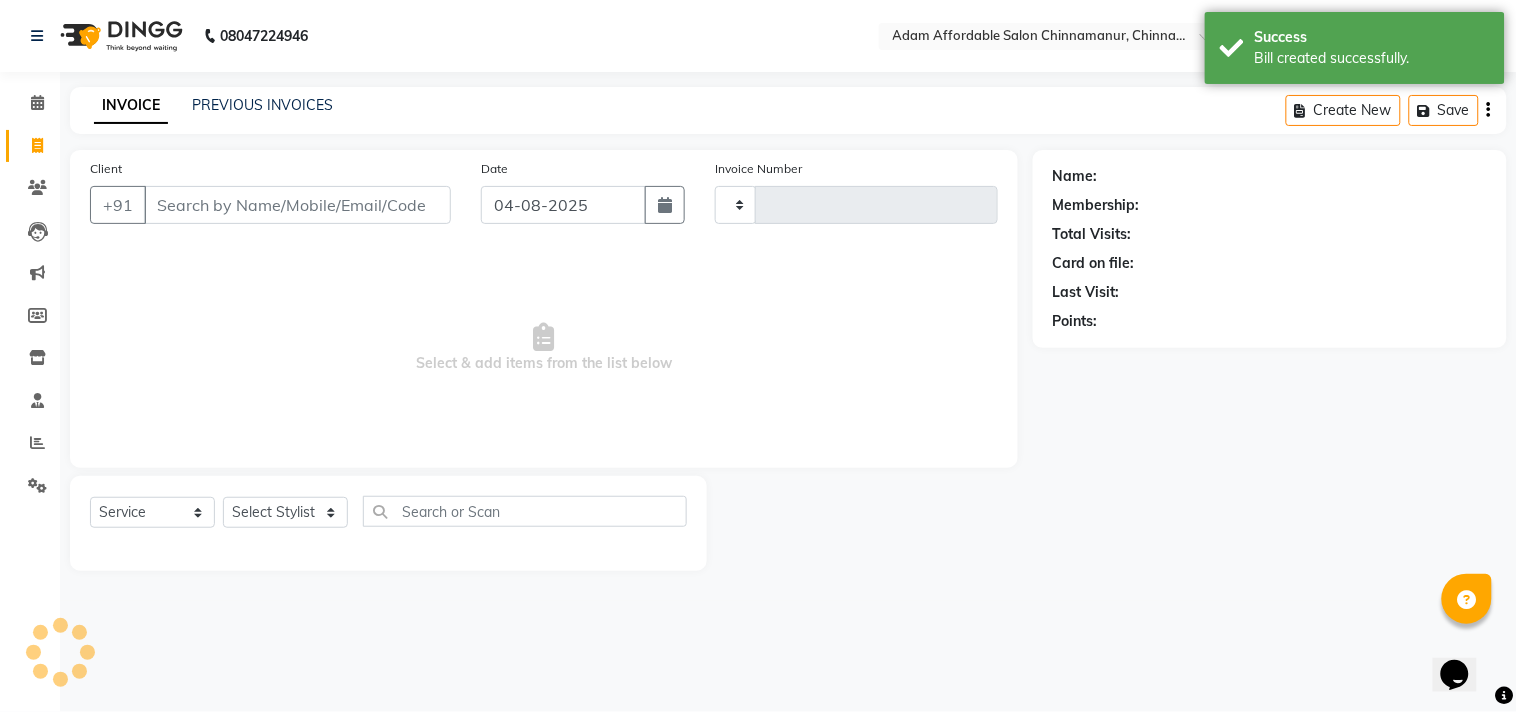 type on "2677" 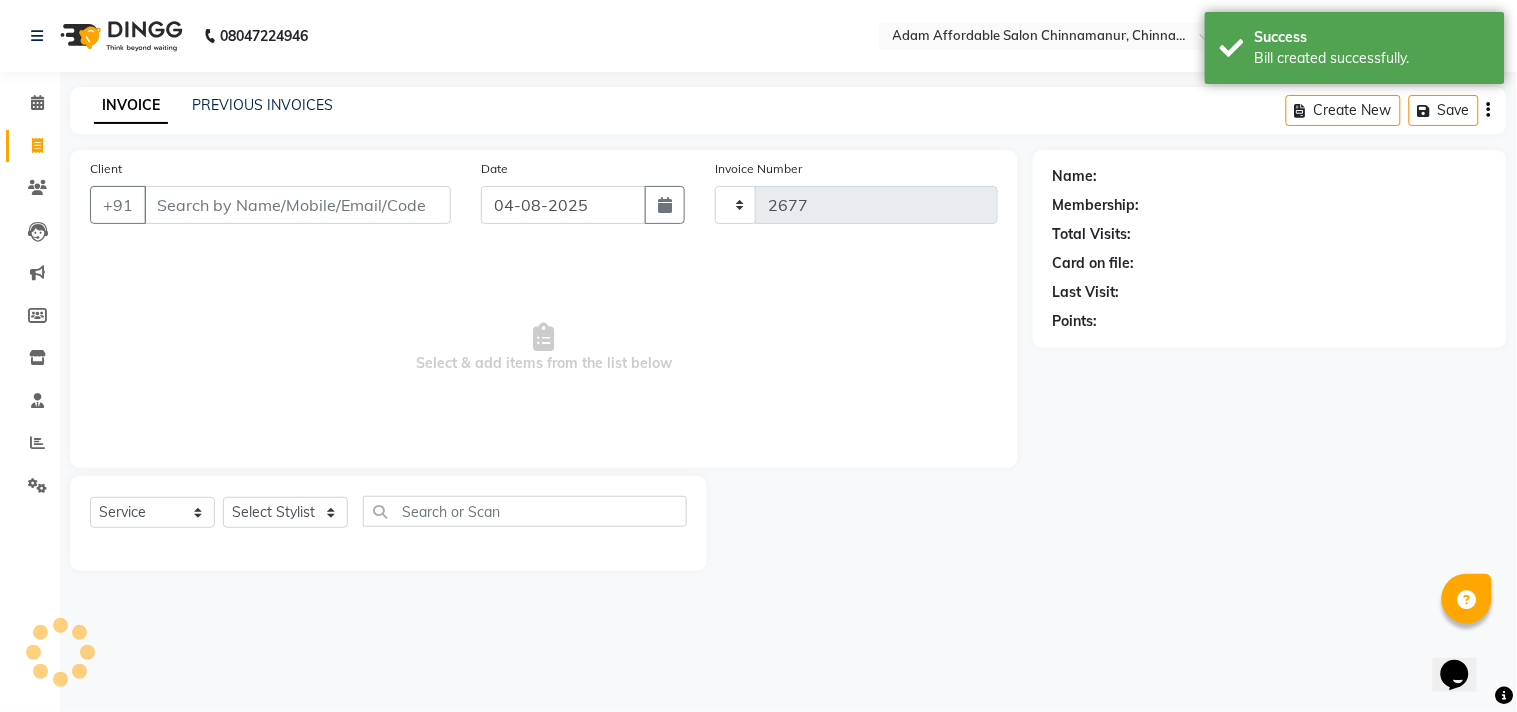 select on "8329" 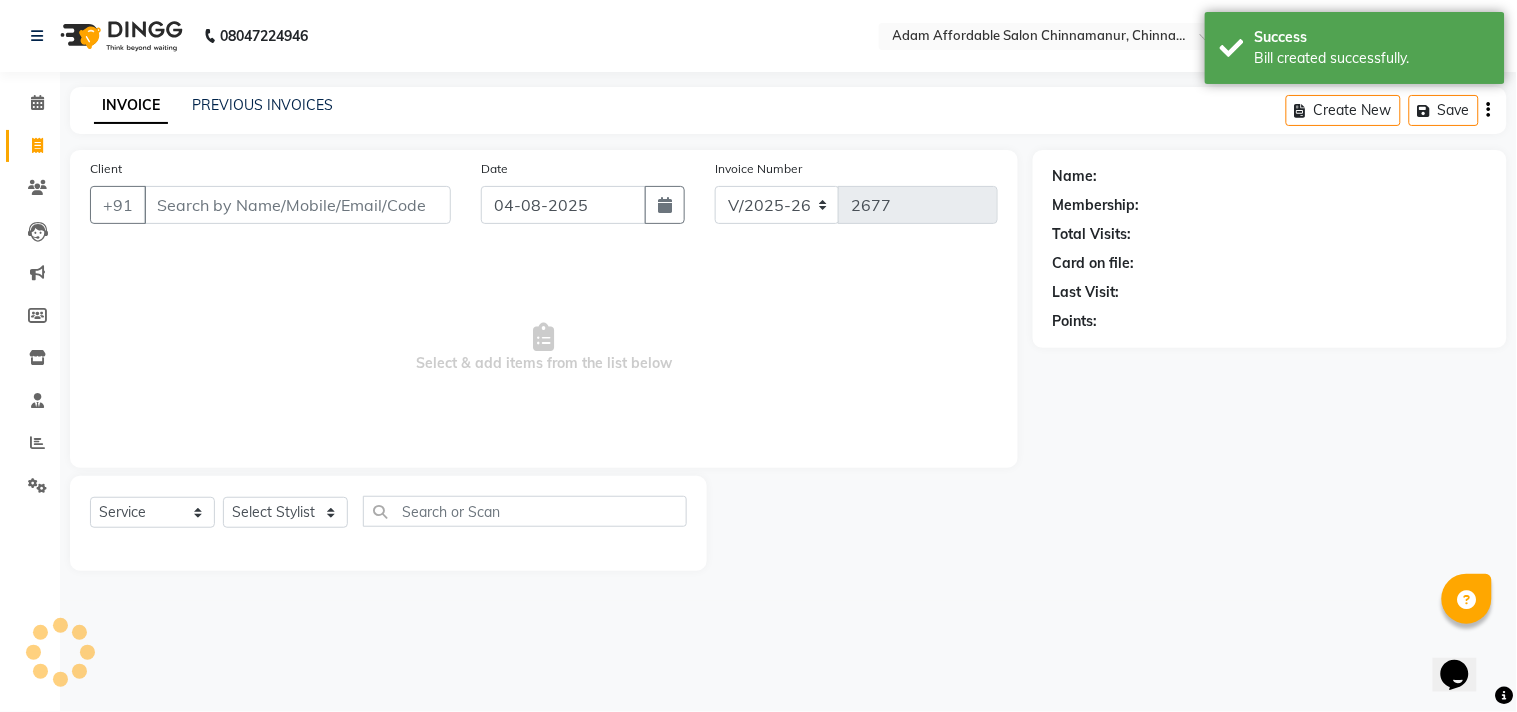 click on "Client" at bounding box center [297, 205] 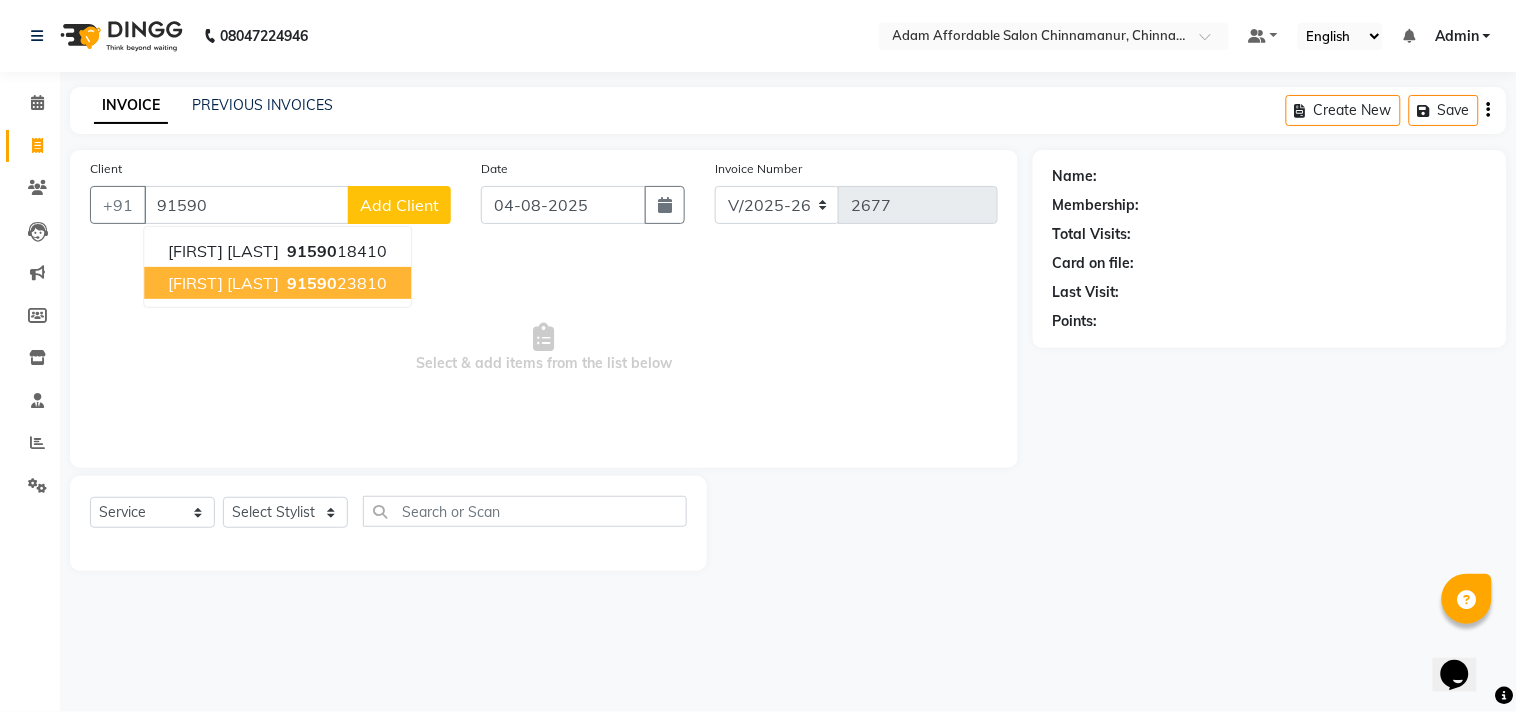 click on "[FIRST] [LAST]" at bounding box center (223, 283) 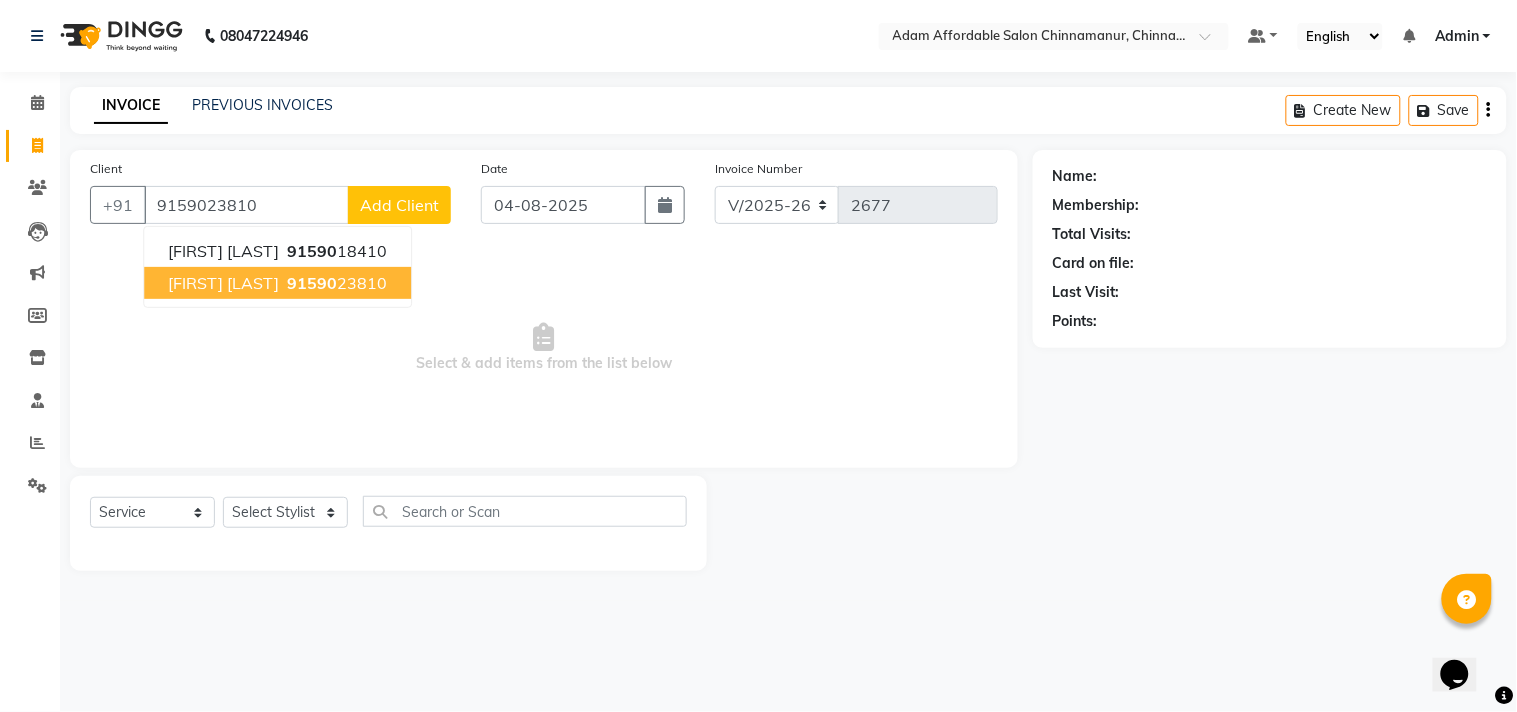 type on "9159023810" 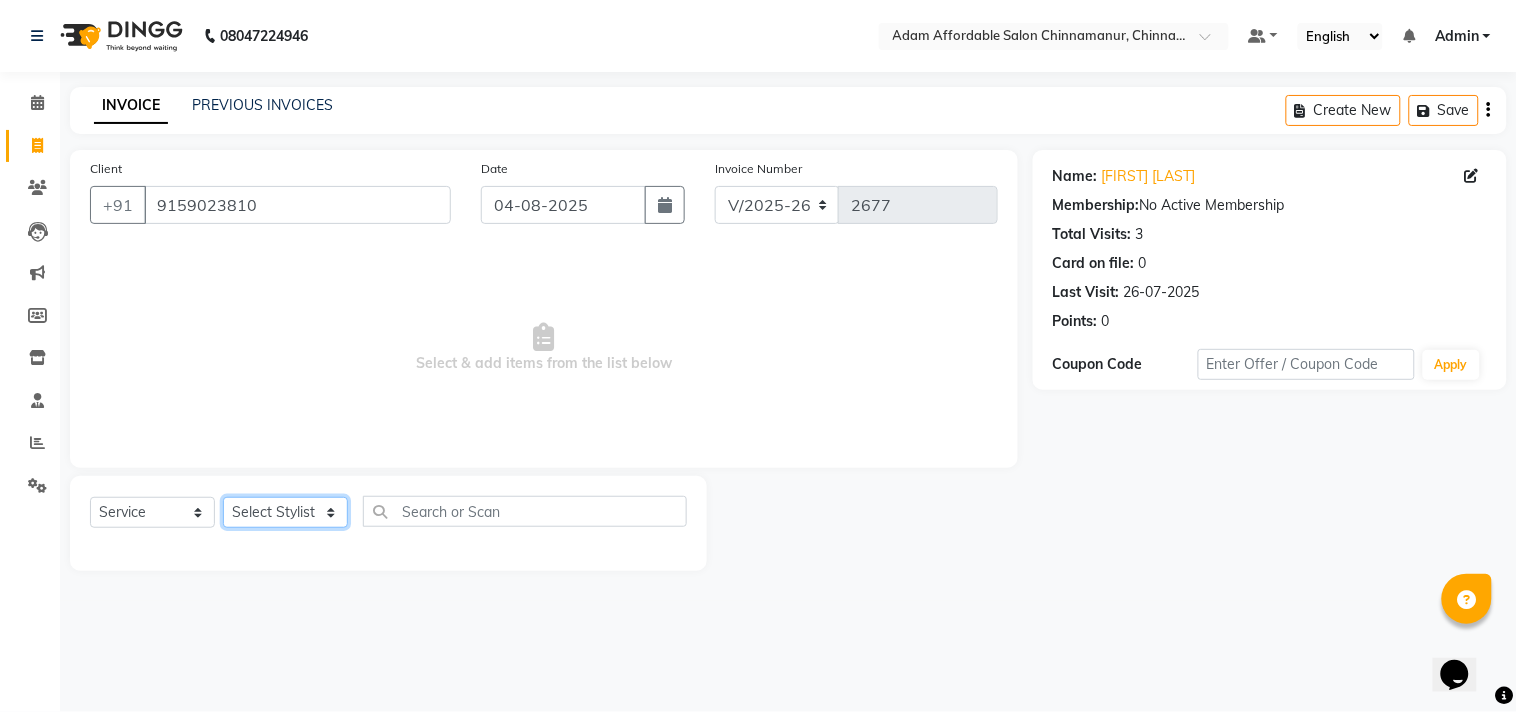 click on "Select Stylist Admin Atif Ali Kaleem Kiran Salim Sameer Shahil Shoaib Sunny Yogesh" 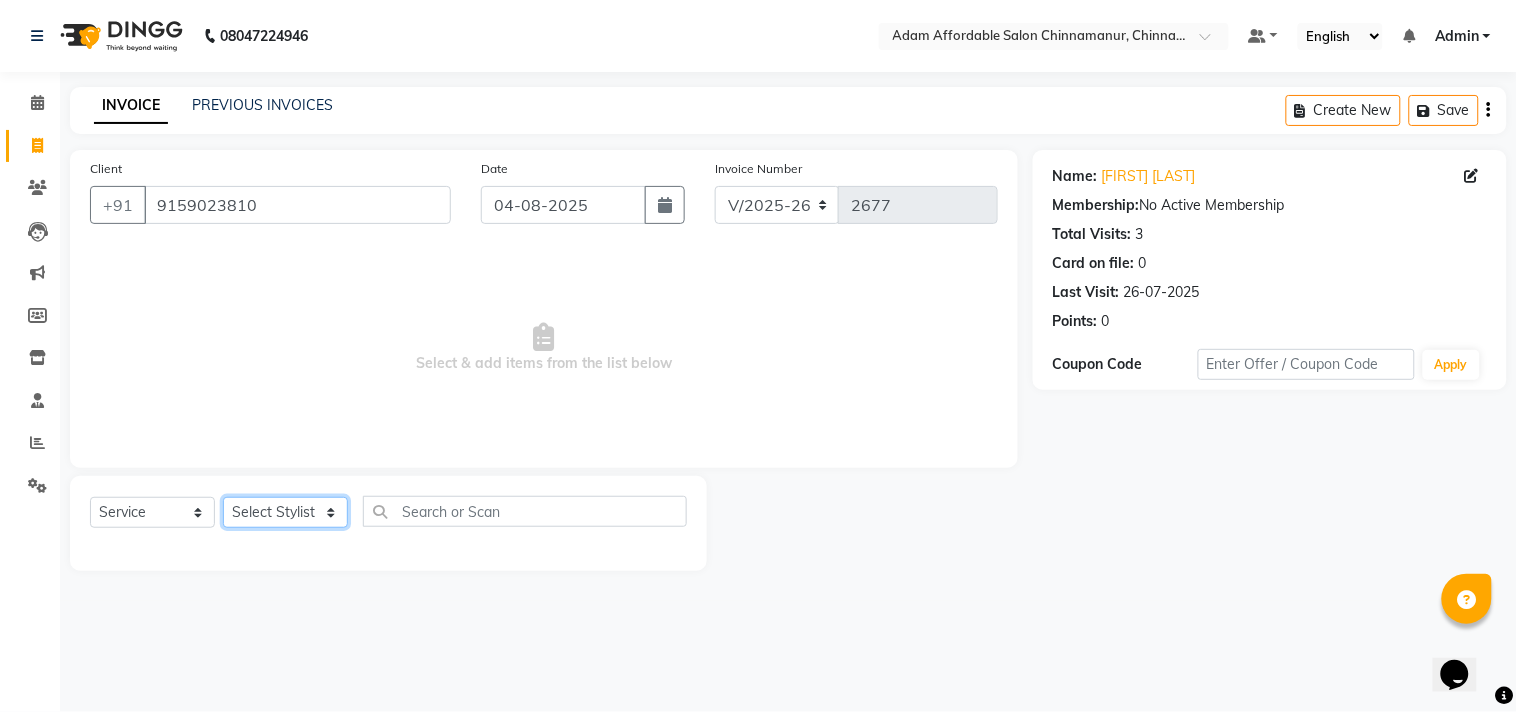 select on "85800" 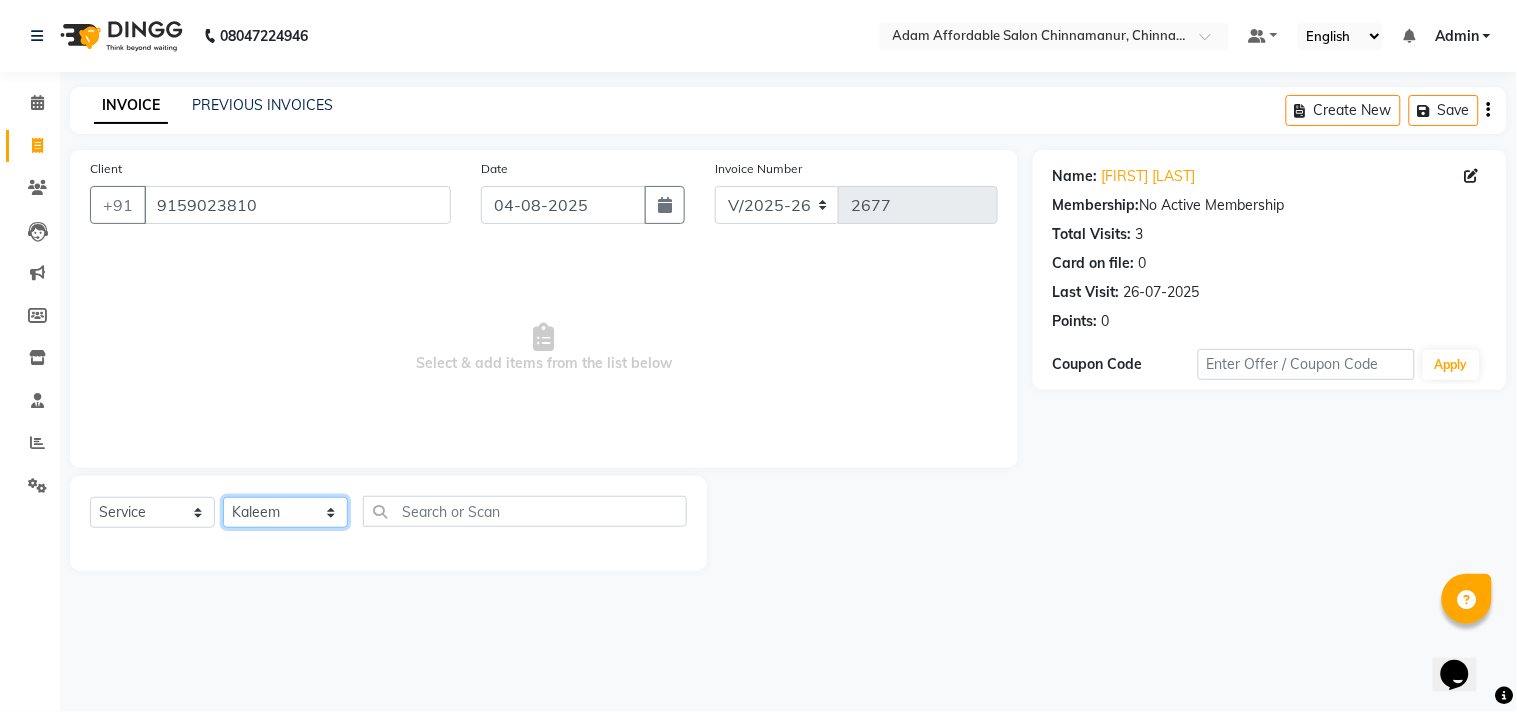 click on "Select Stylist Admin Atif Ali Kaleem Kiran Salim Sameer Shahil Shoaib Sunny Yogesh" 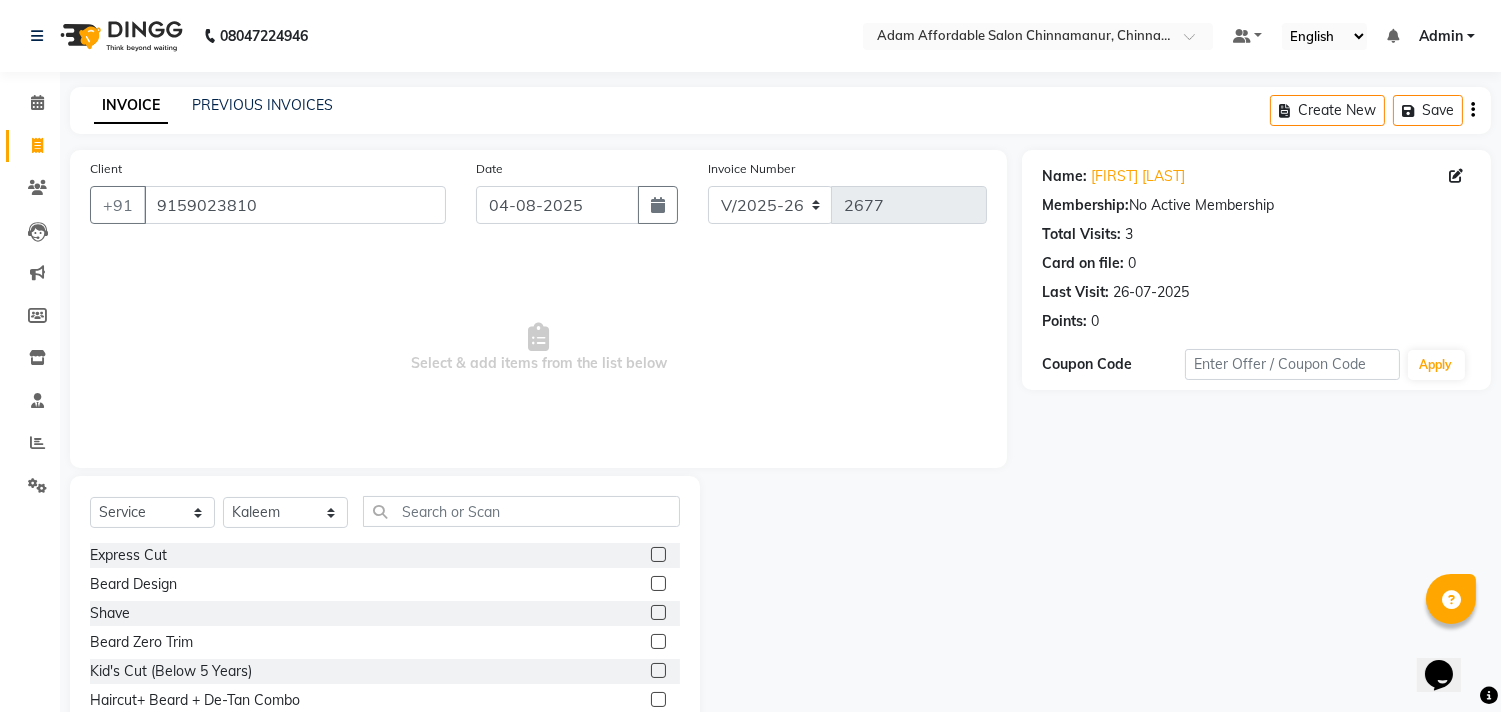 click 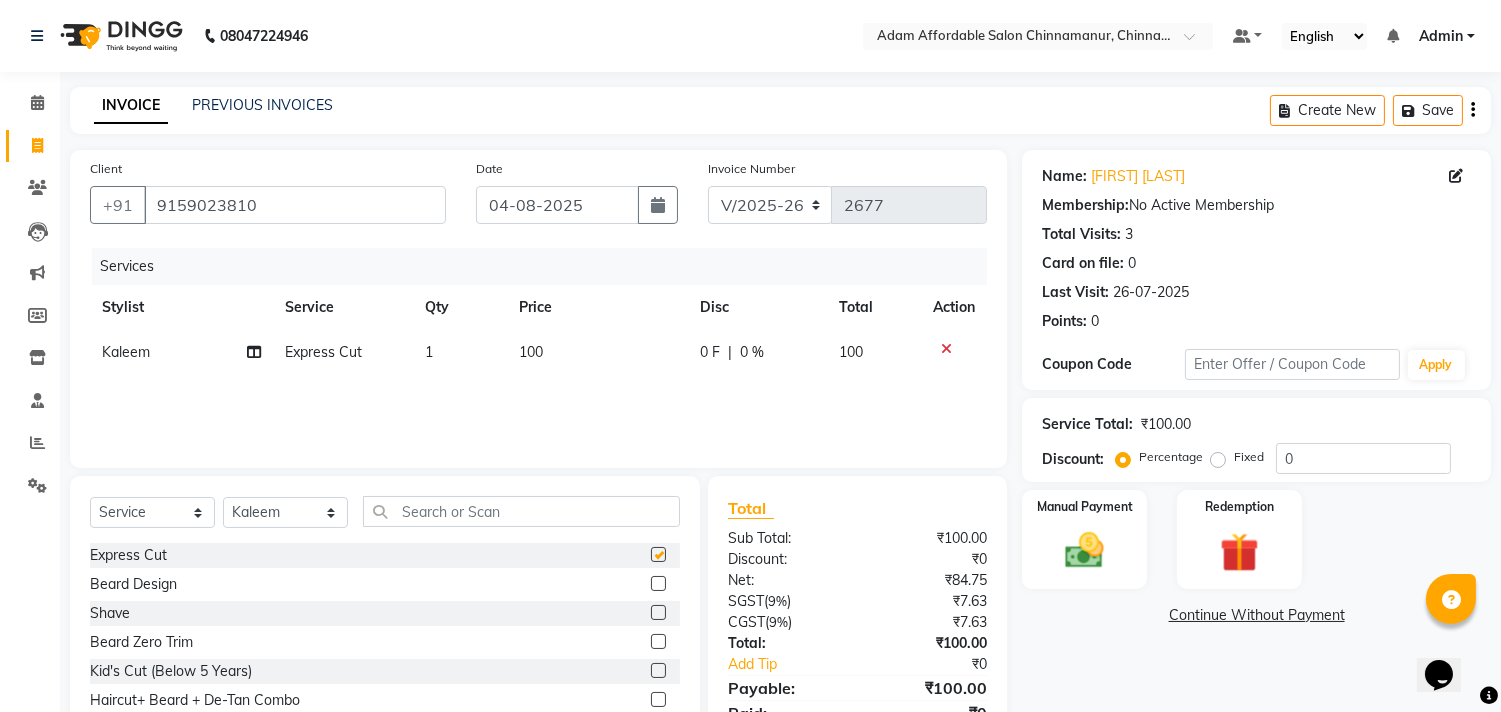 checkbox on "false" 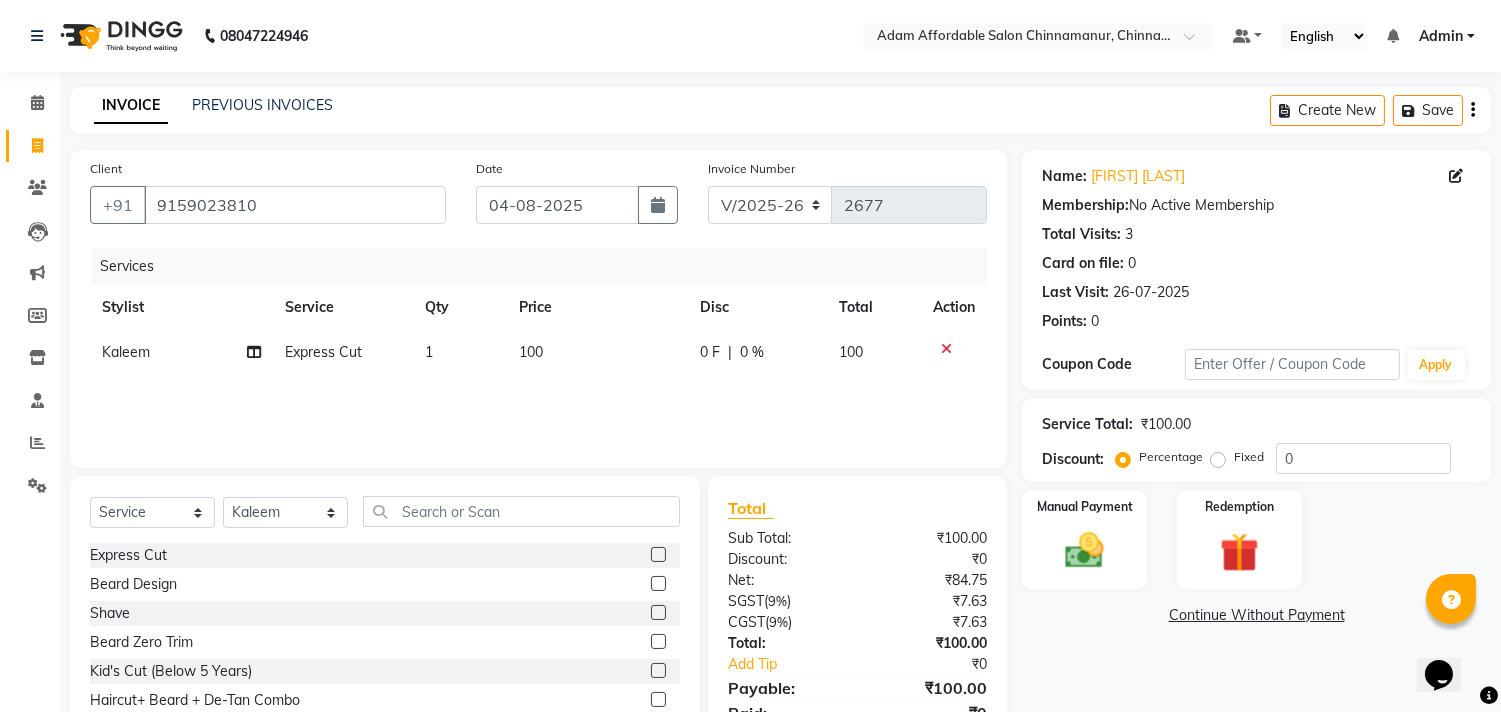 click 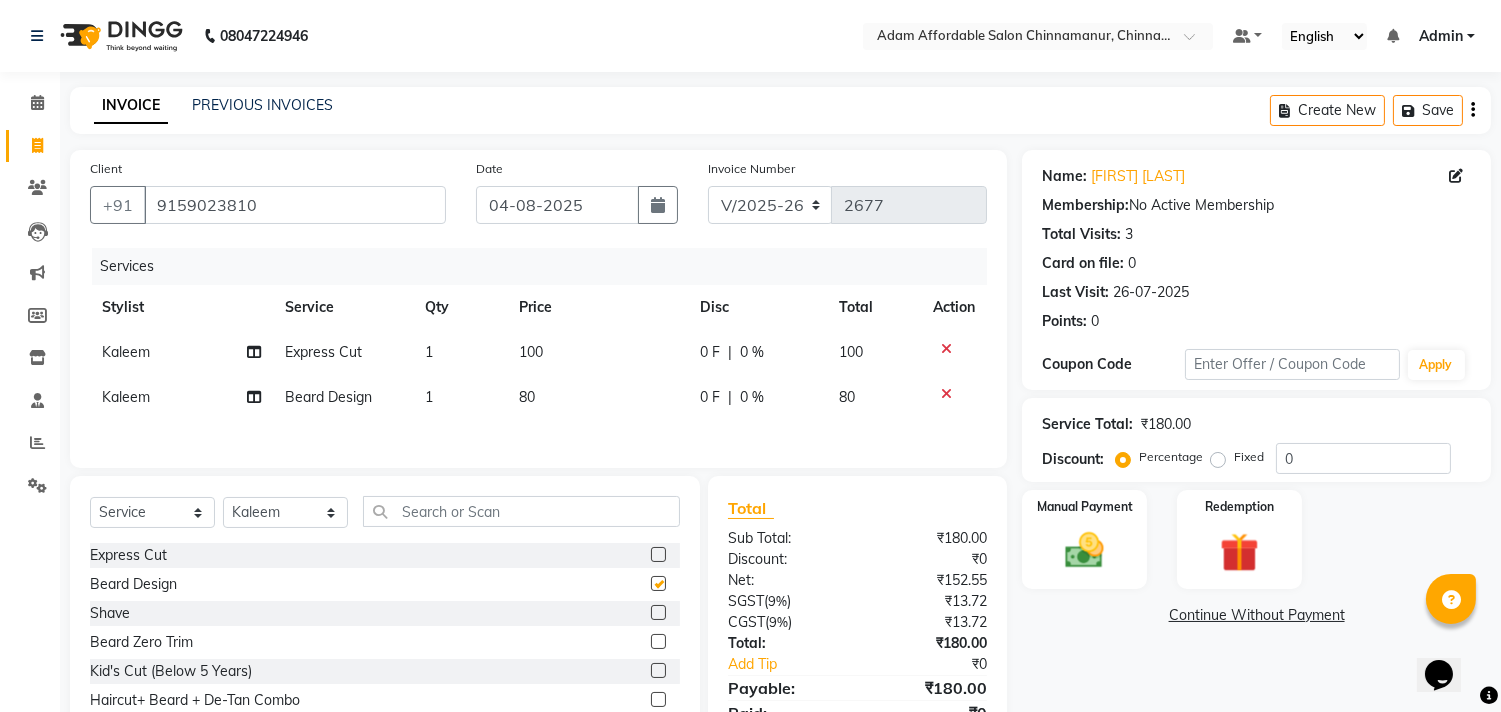 checkbox on "false" 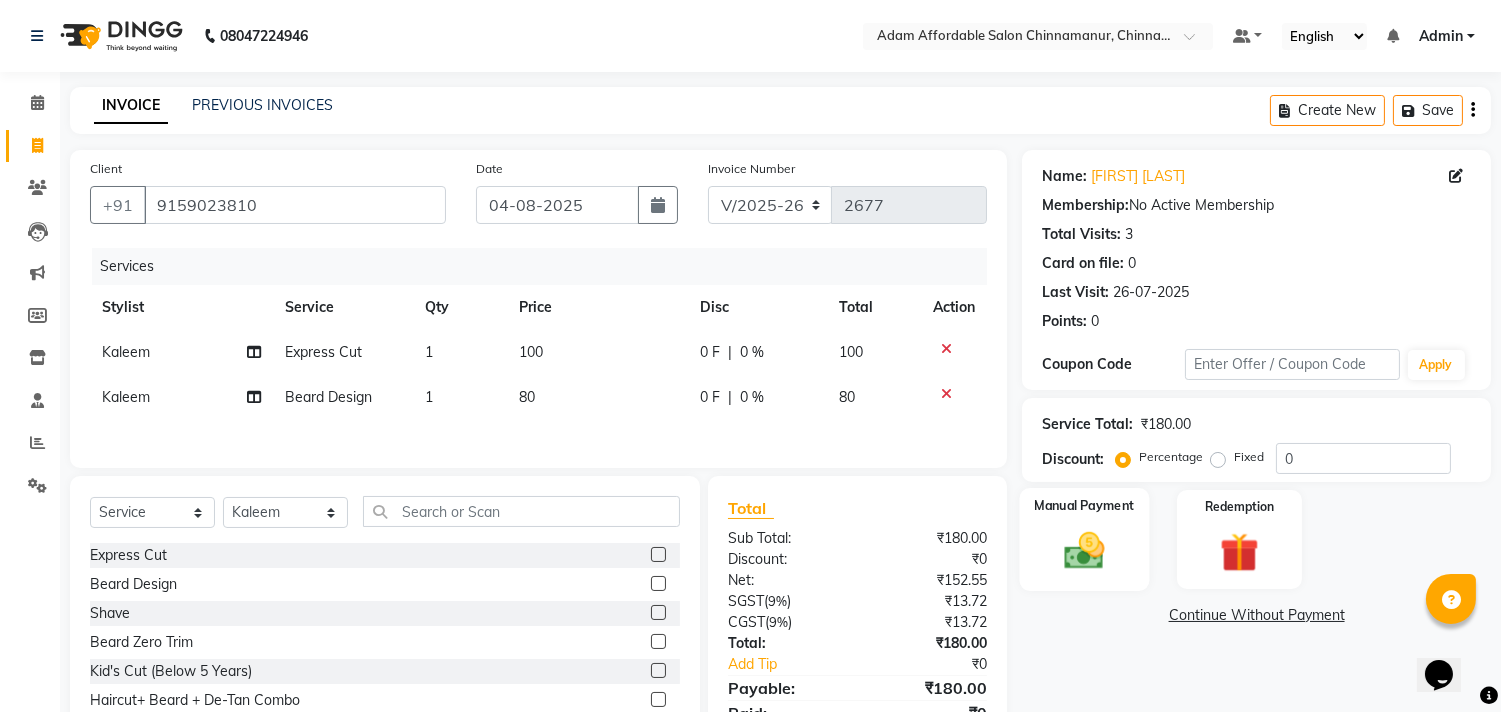 click 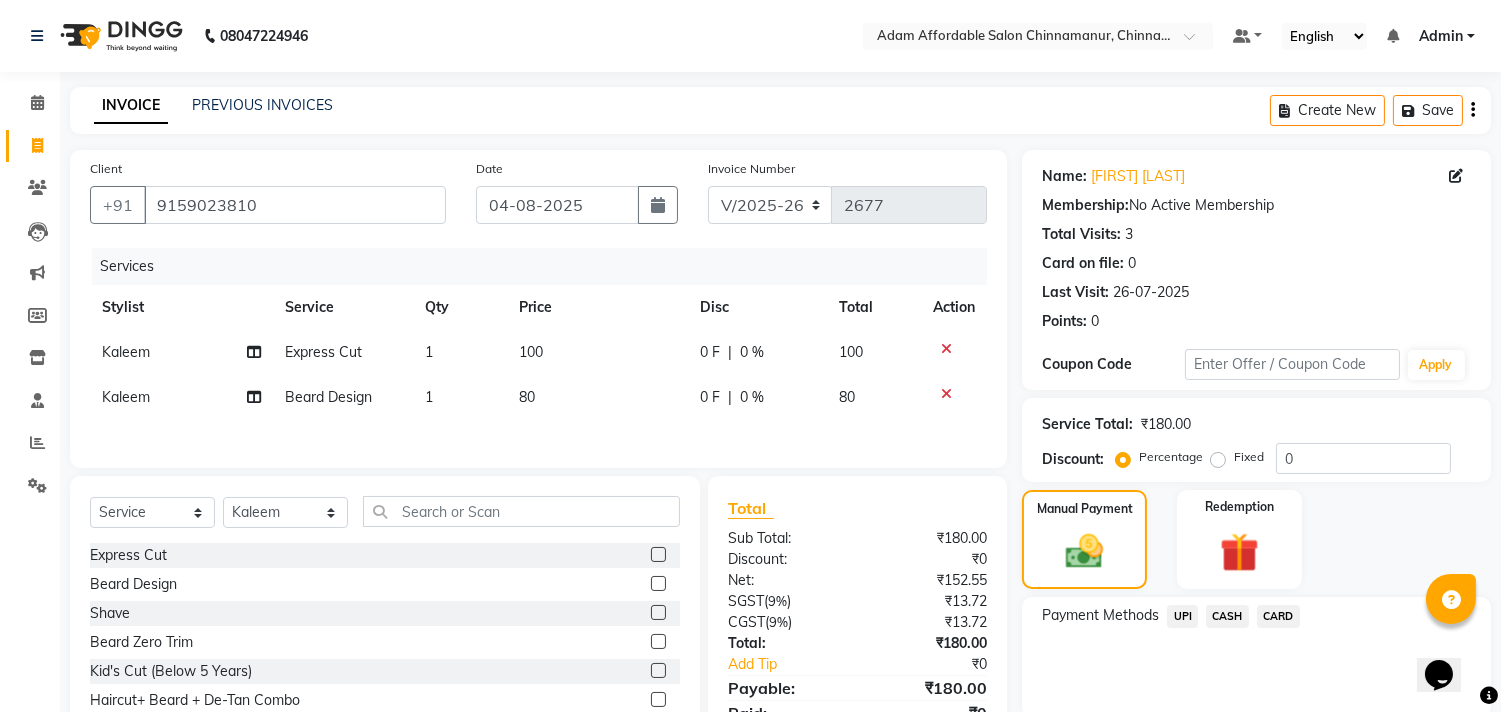 click on "CASH" 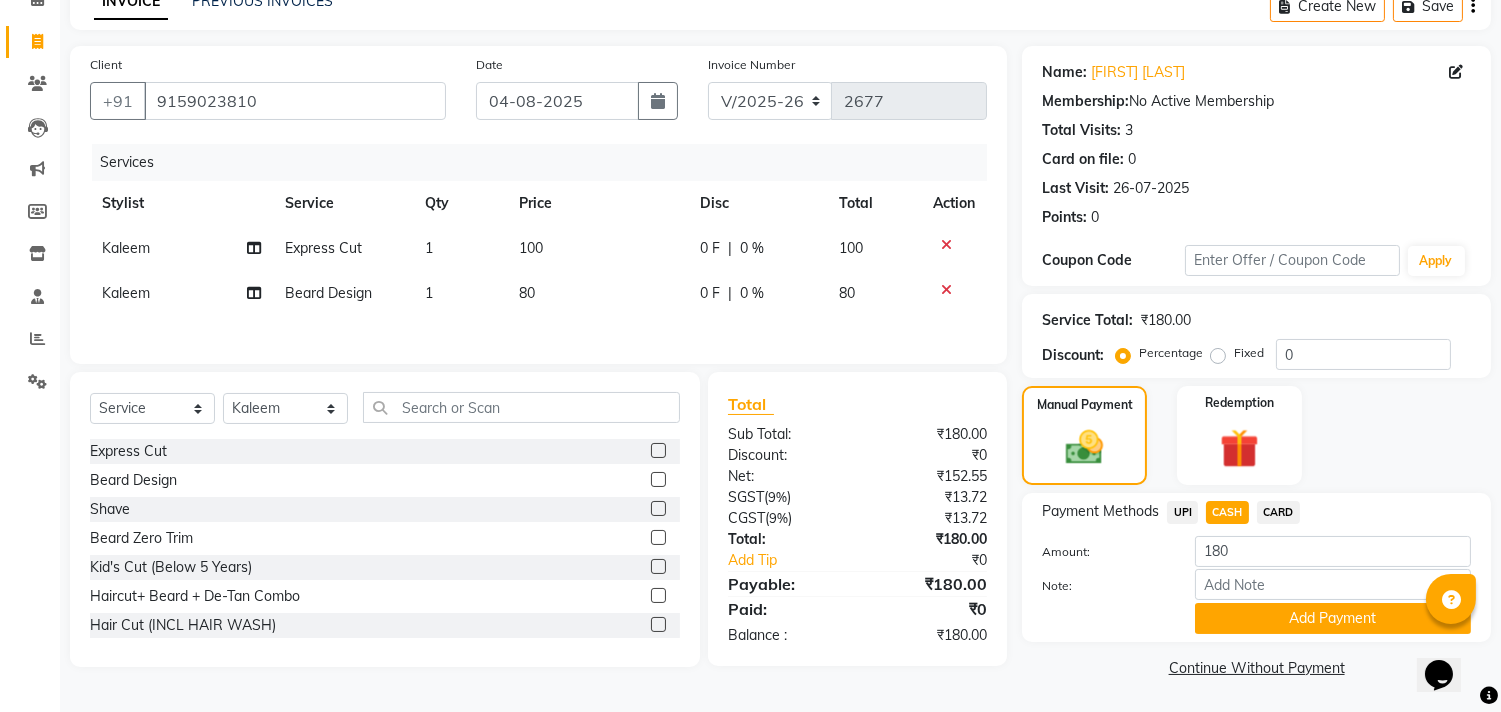 click on "Add Payment" 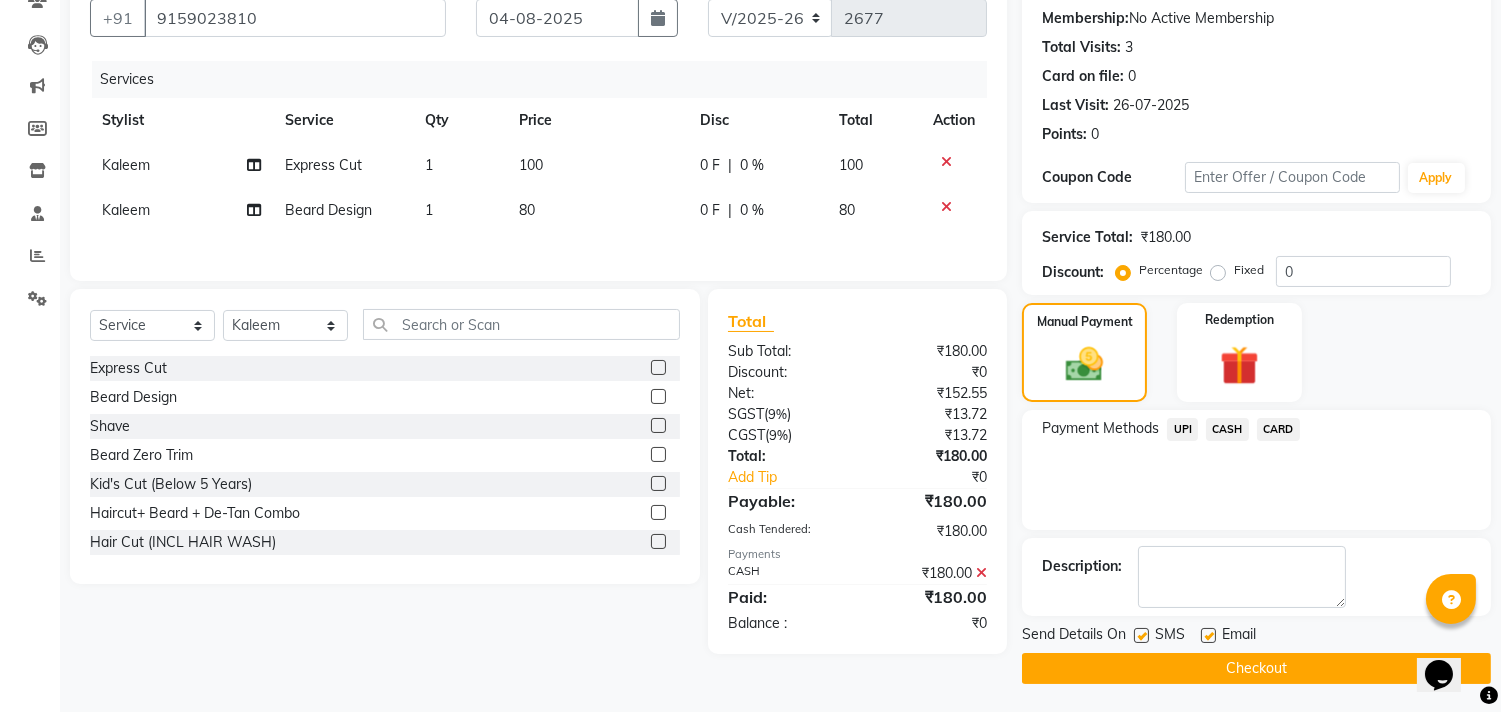 click on "Checkout" 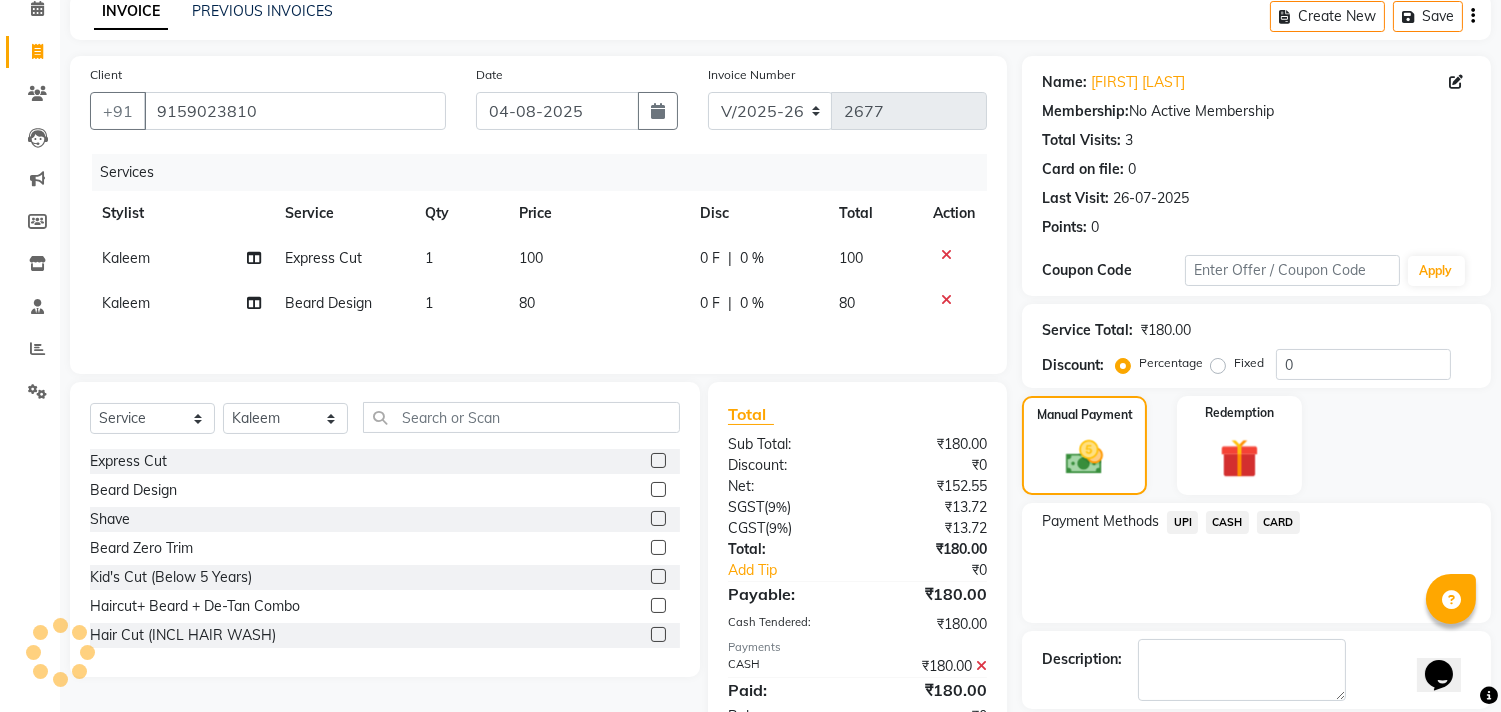 scroll, scrollTop: 0, scrollLeft: 0, axis: both 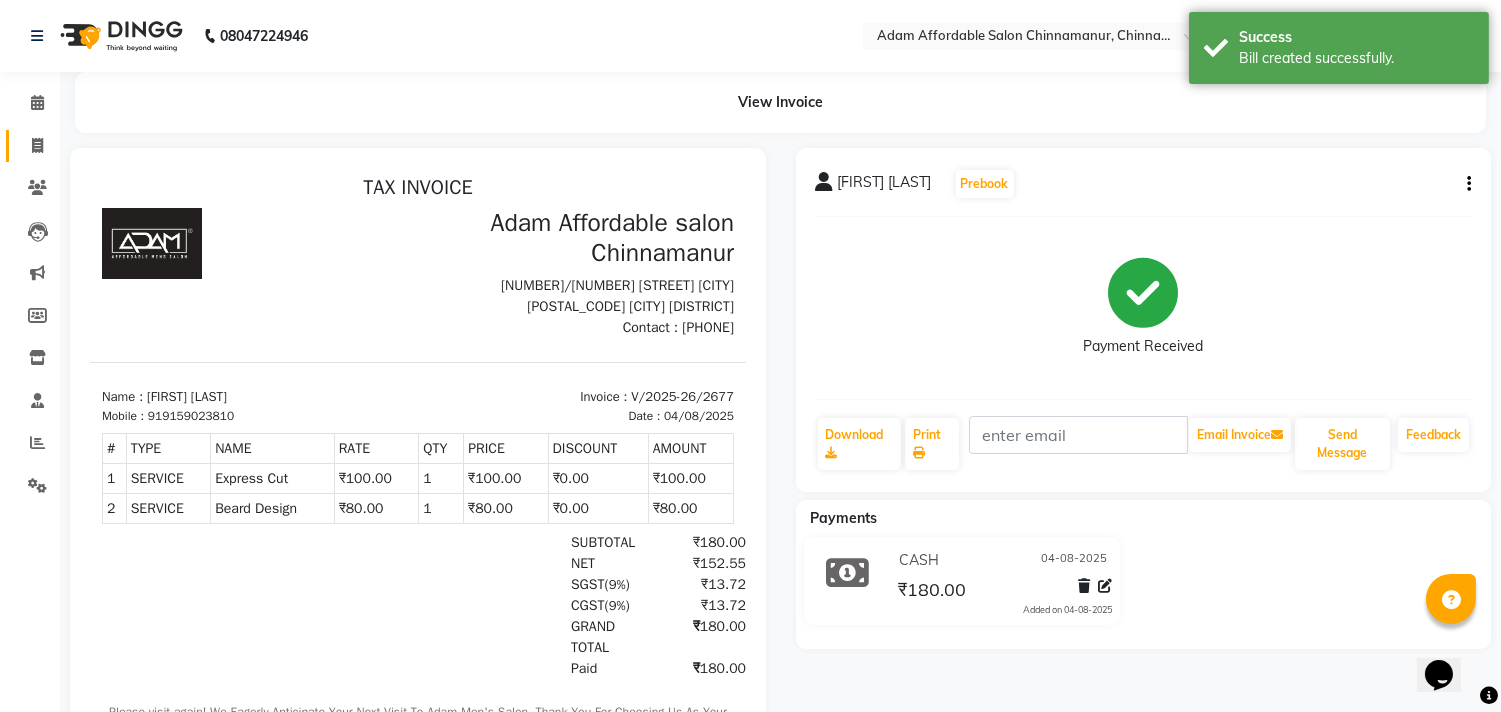 click 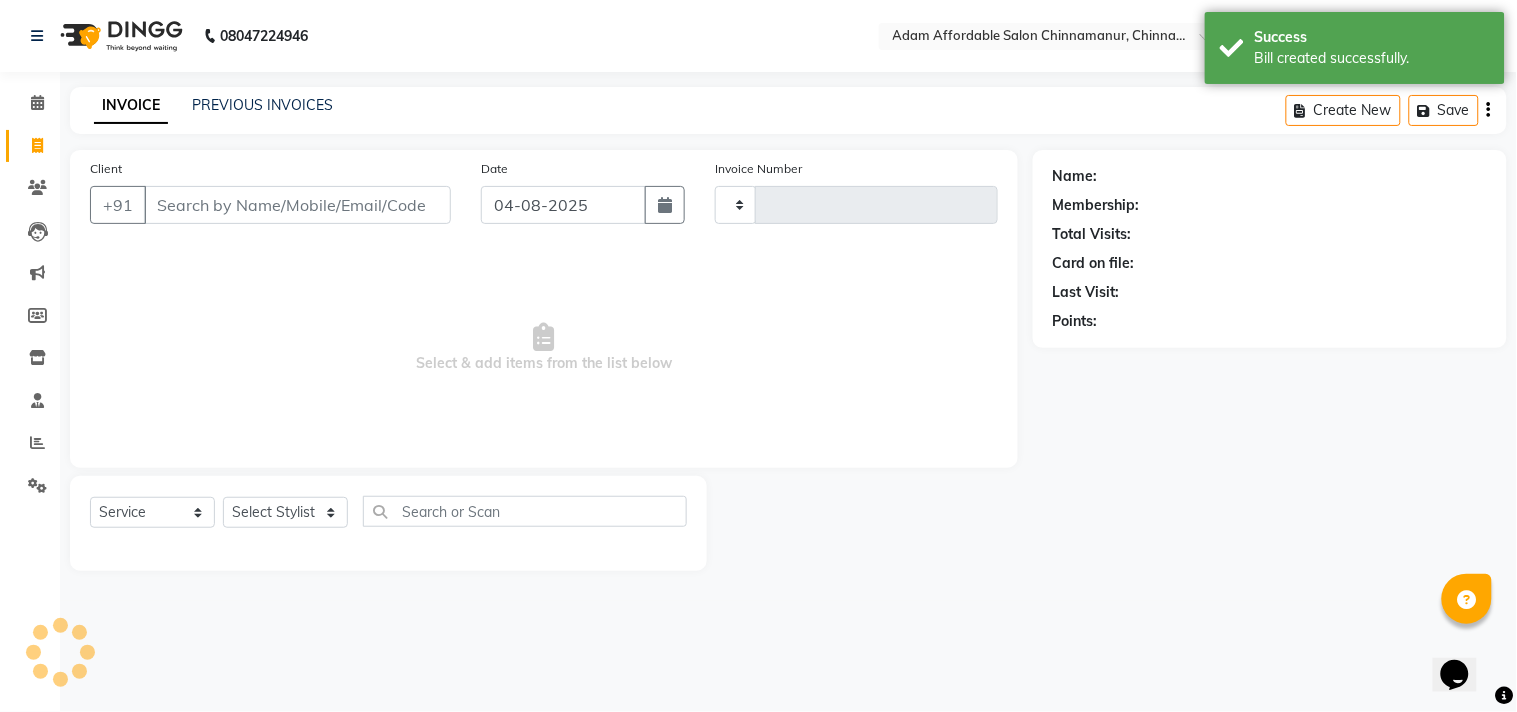 type on "2678" 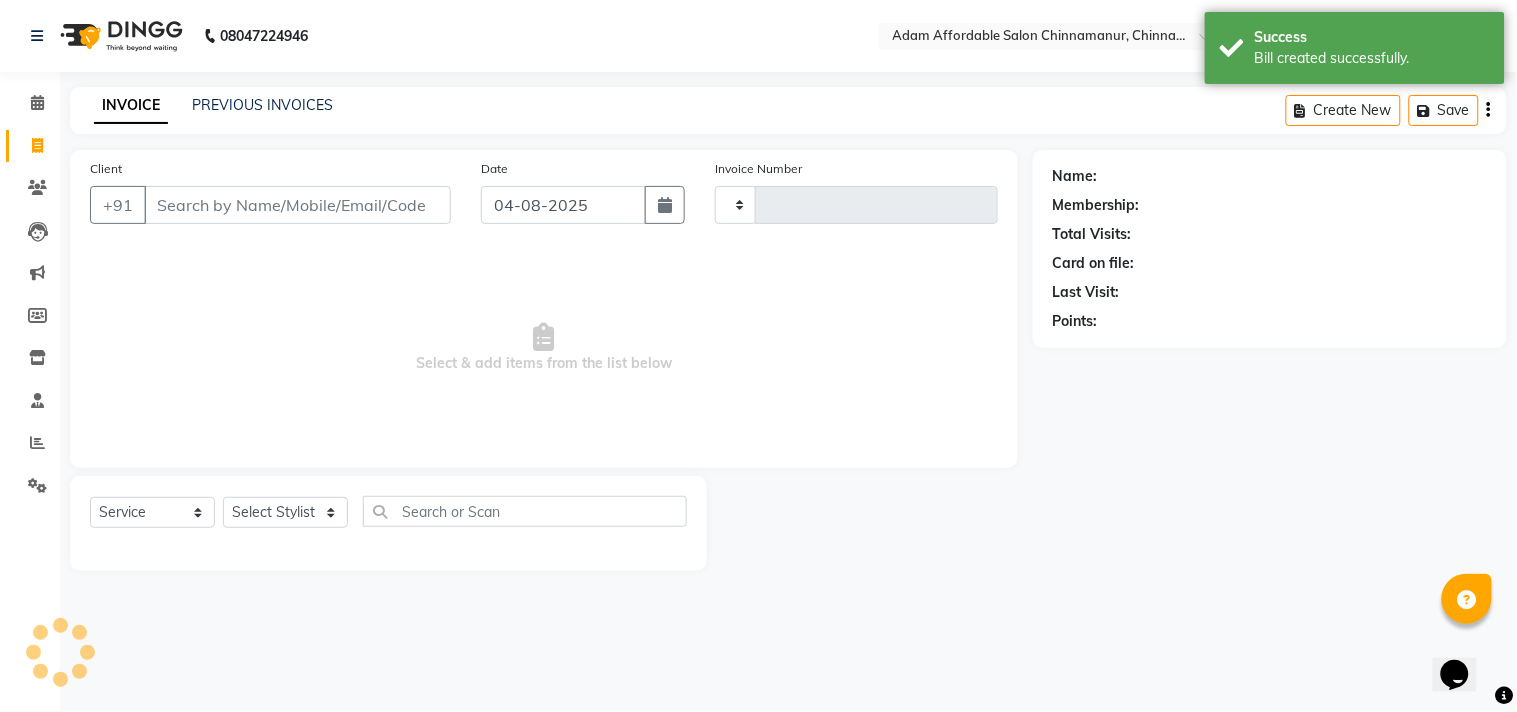 select on "8329" 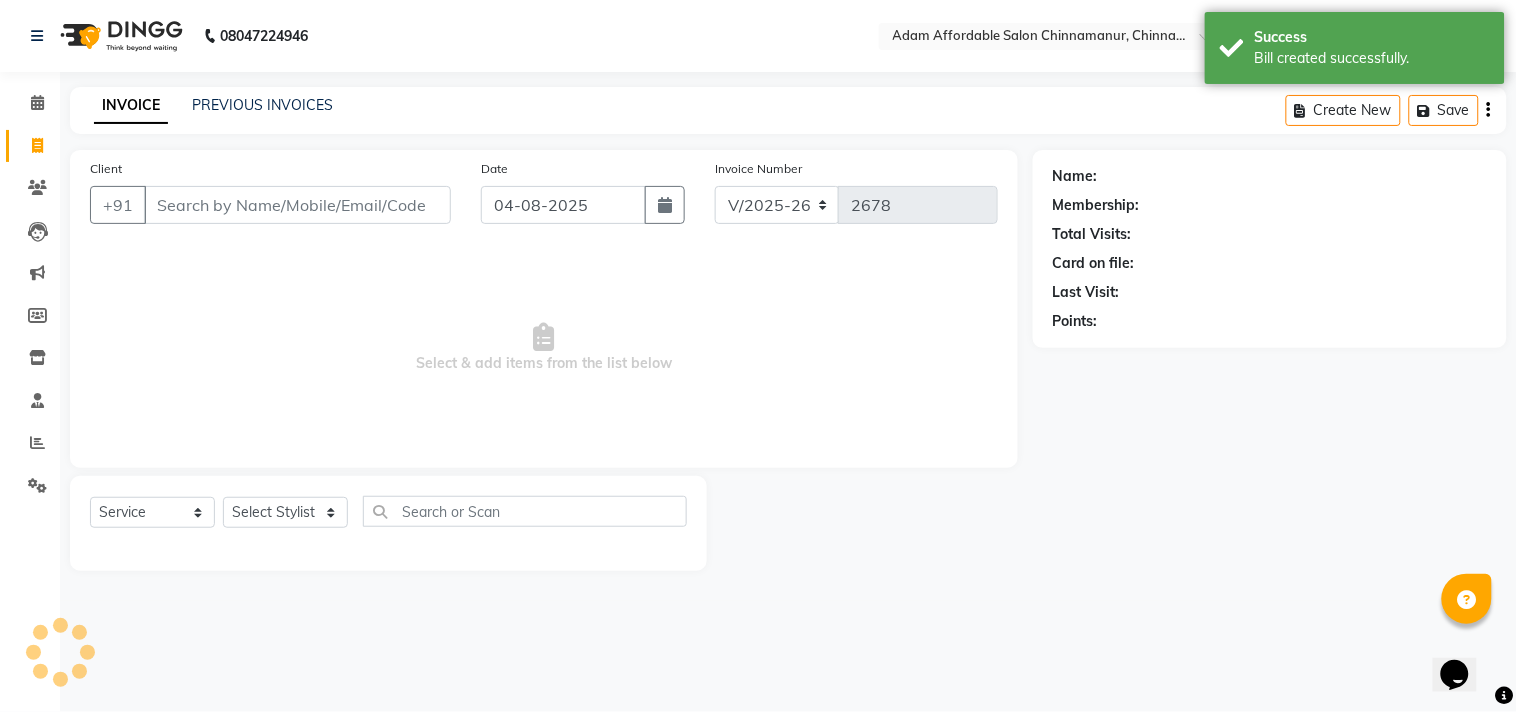 click on "Client" at bounding box center [297, 205] 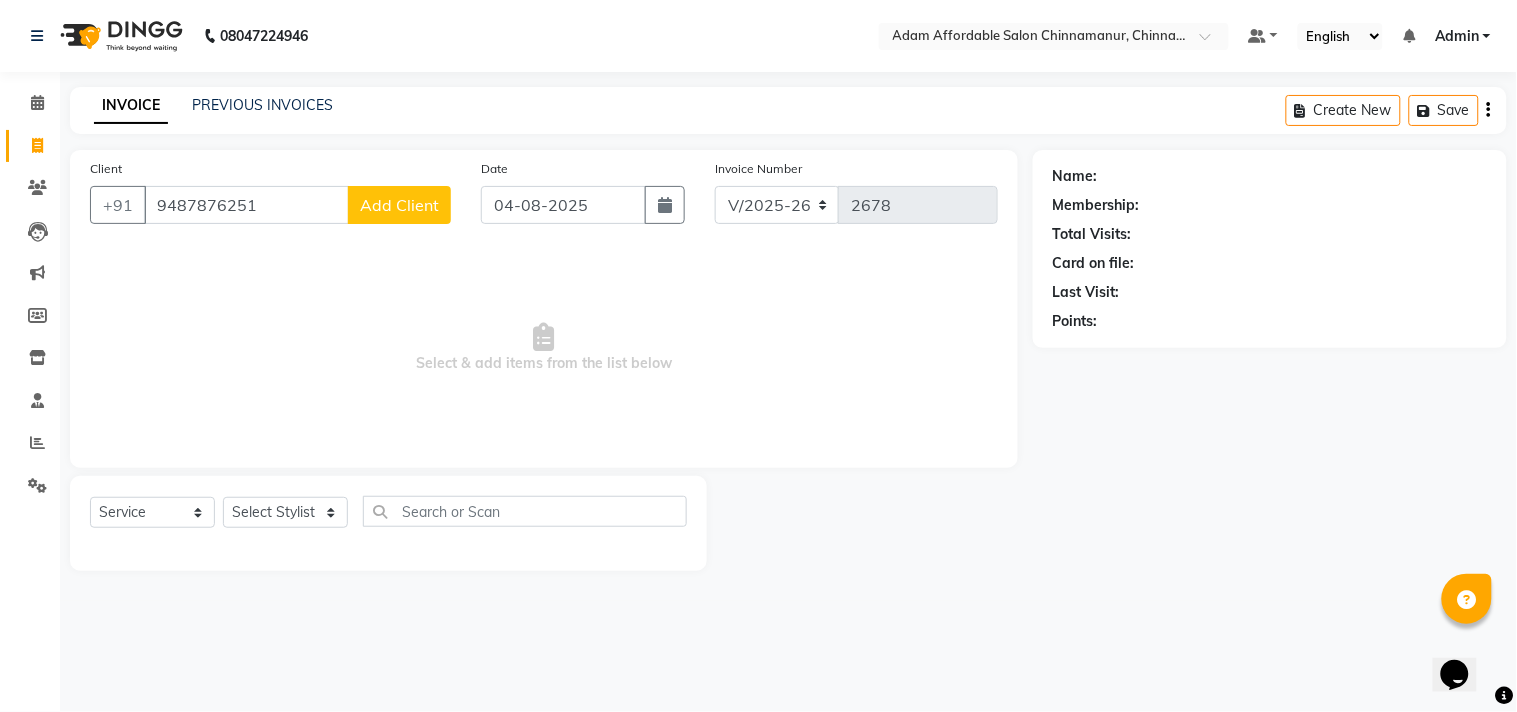 type on "9487876251" 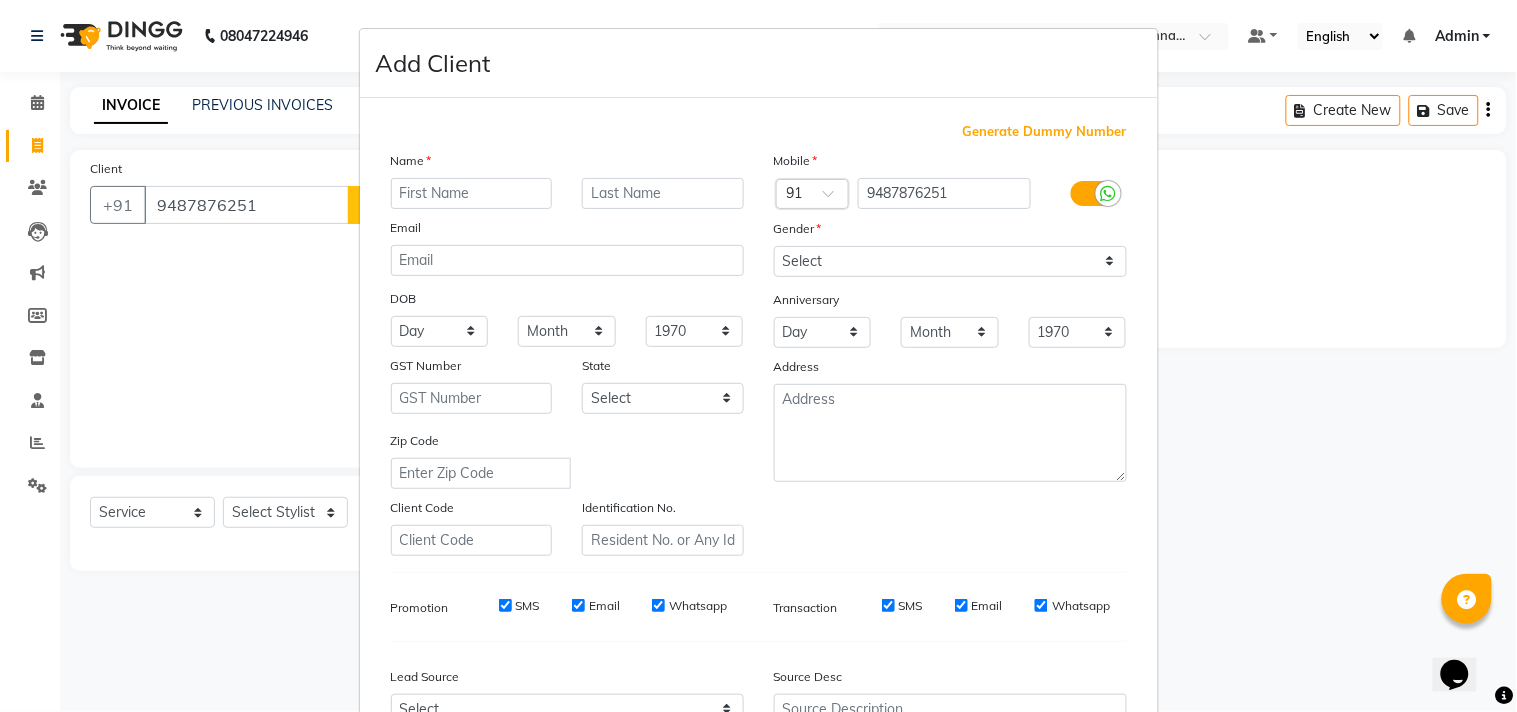 click at bounding box center (472, 193) 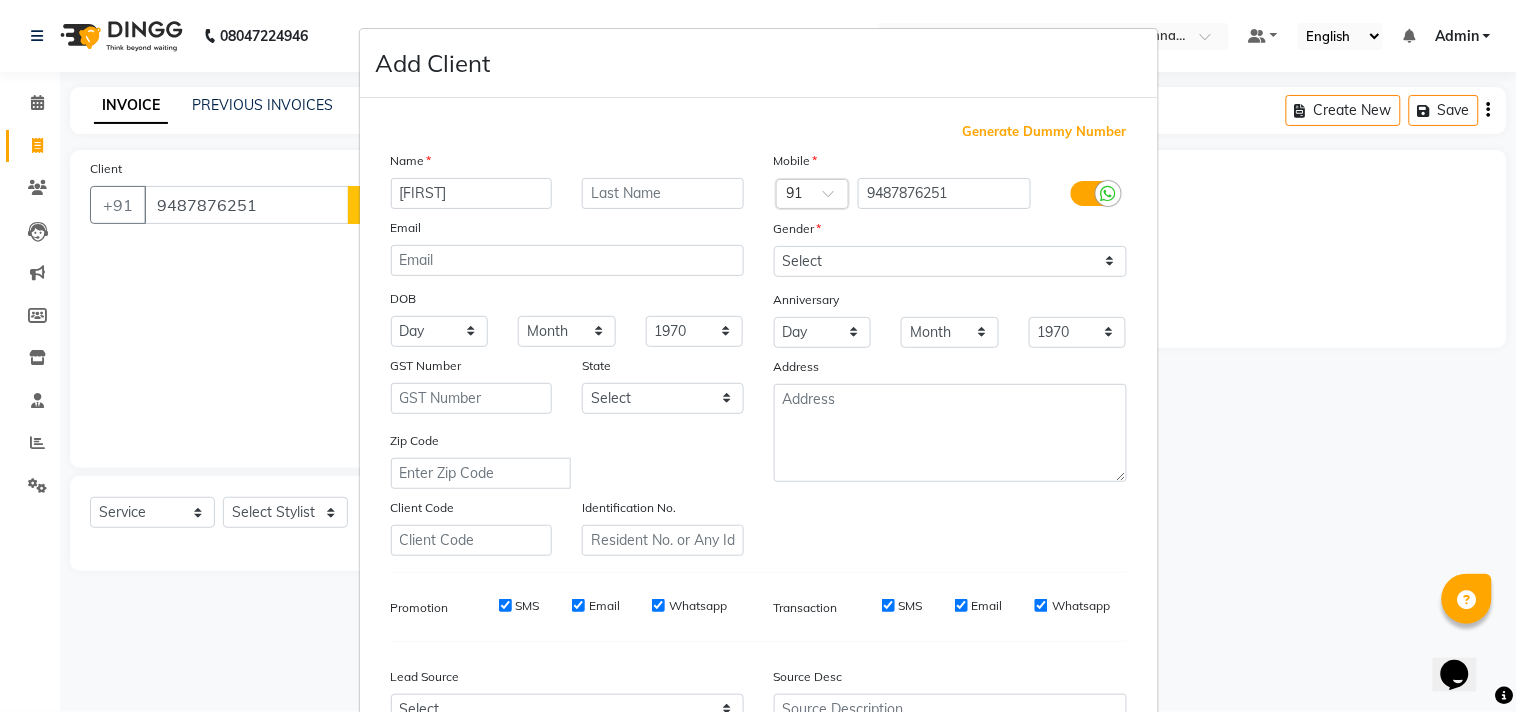 type on "[FIRST]" 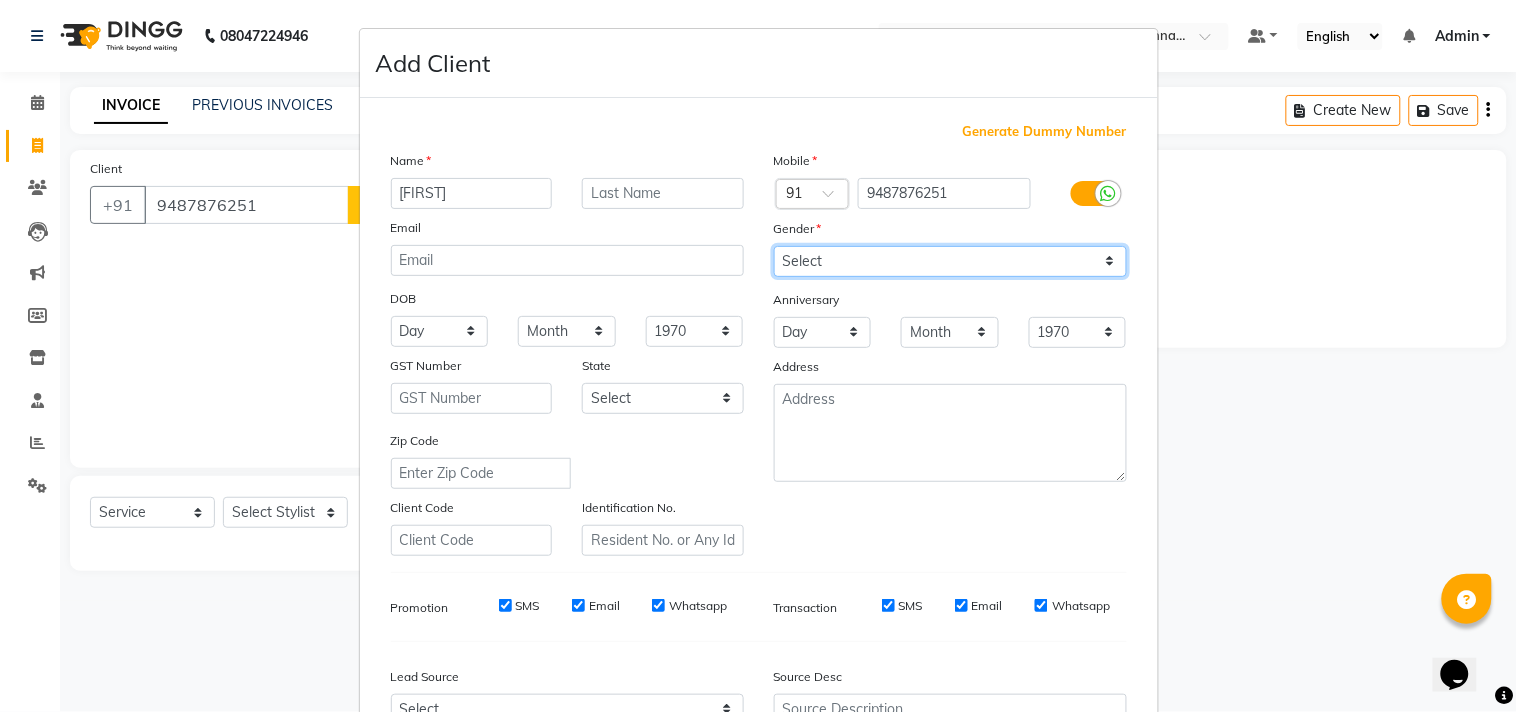 click on "Select Male Female Other Prefer Not To Say" at bounding box center [950, 261] 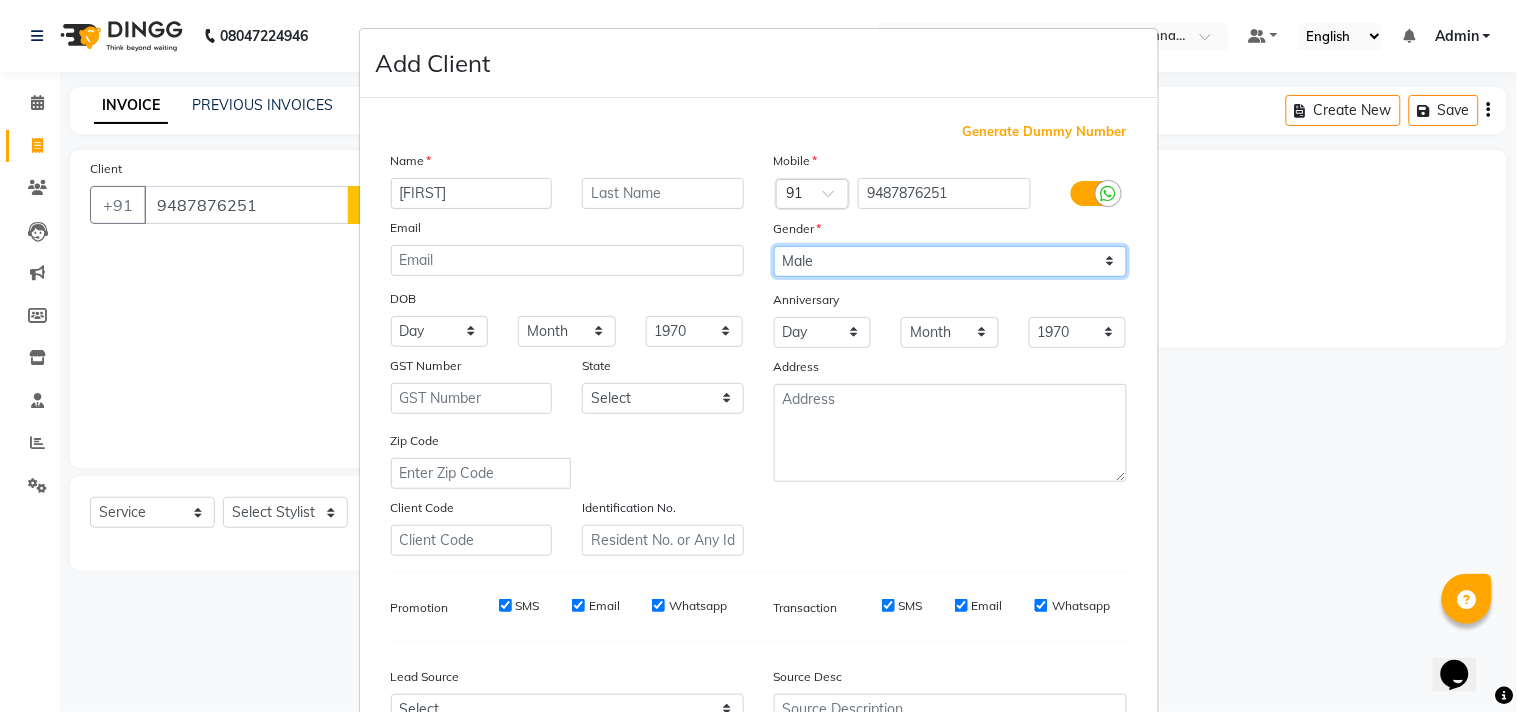 click on "Select Male Female Other Prefer Not To Say" at bounding box center (950, 261) 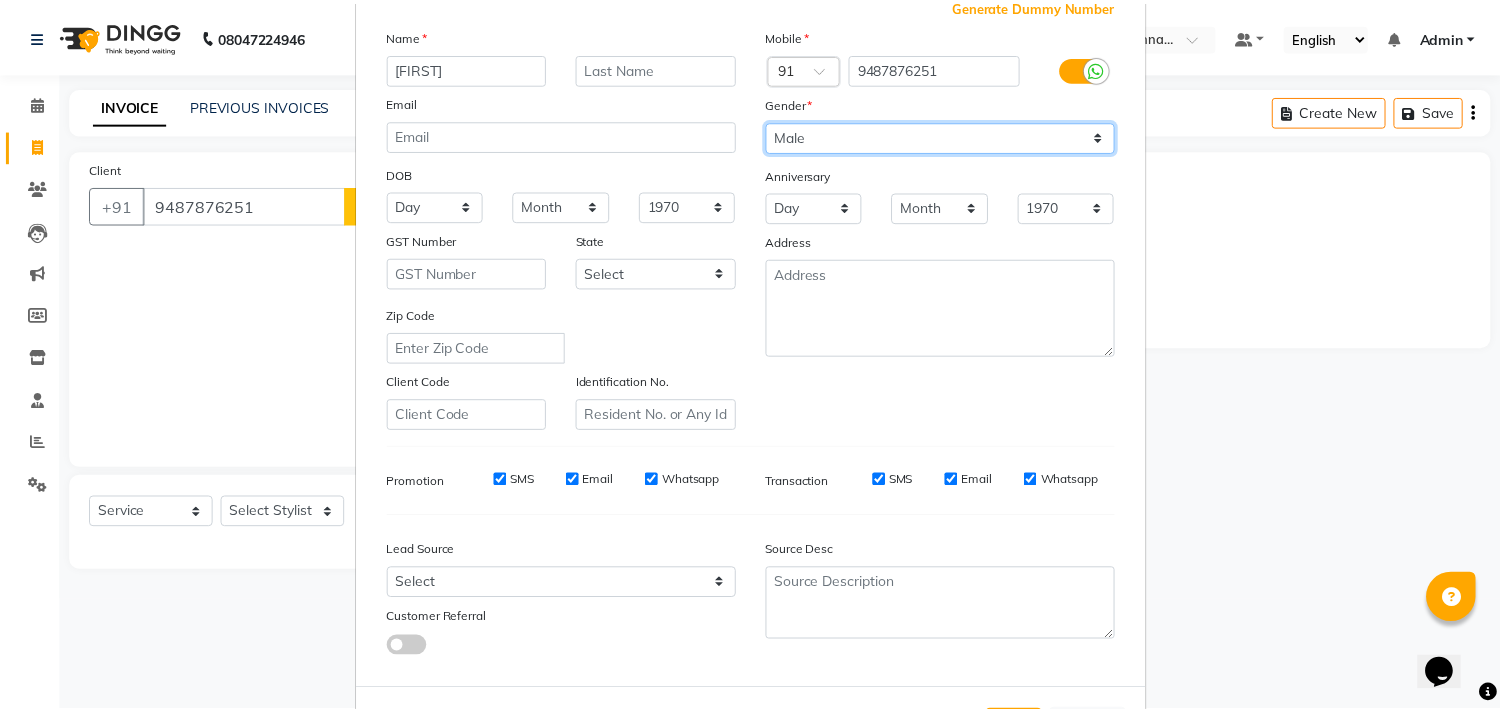 scroll, scrollTop: 212, scrollLeft: 0, axis: vertical 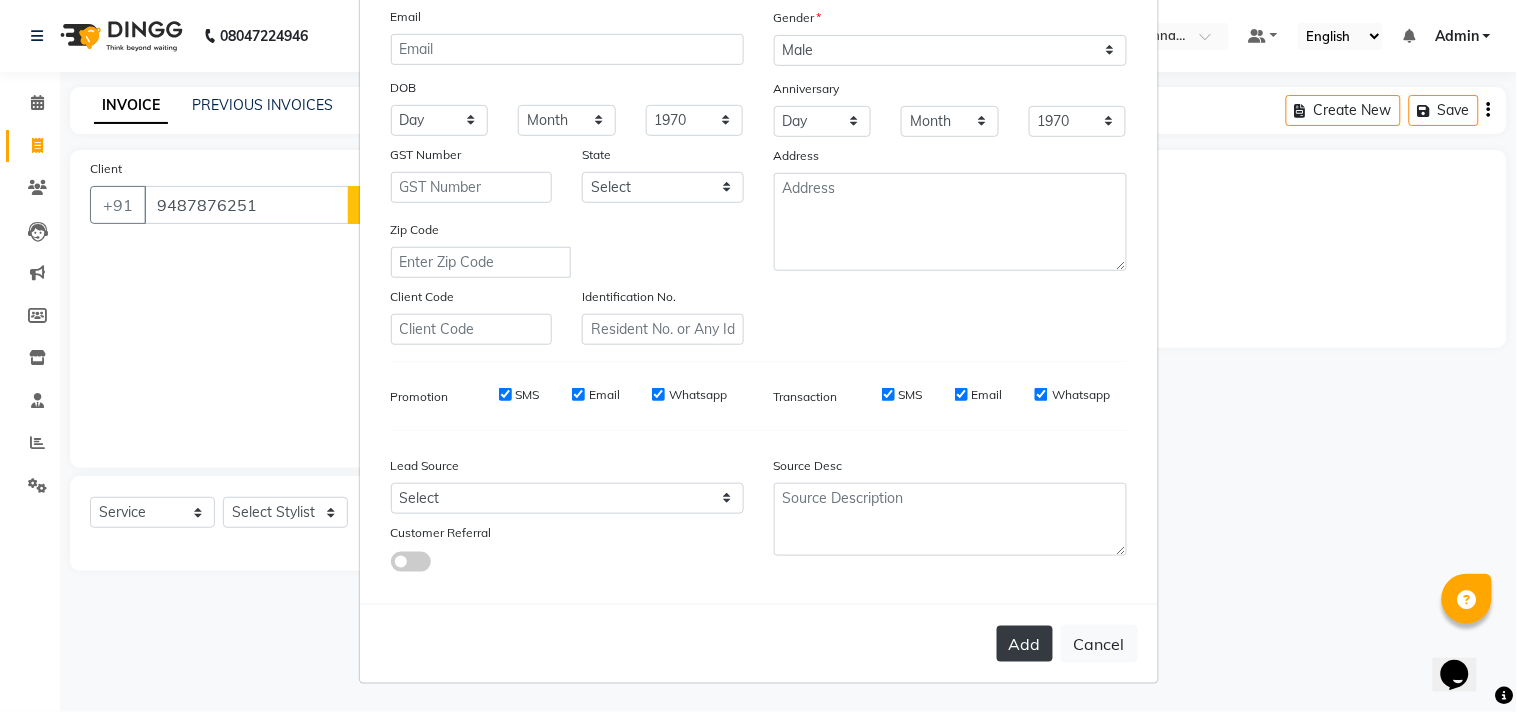 click on "Add" at bounding box center [1025, 644] 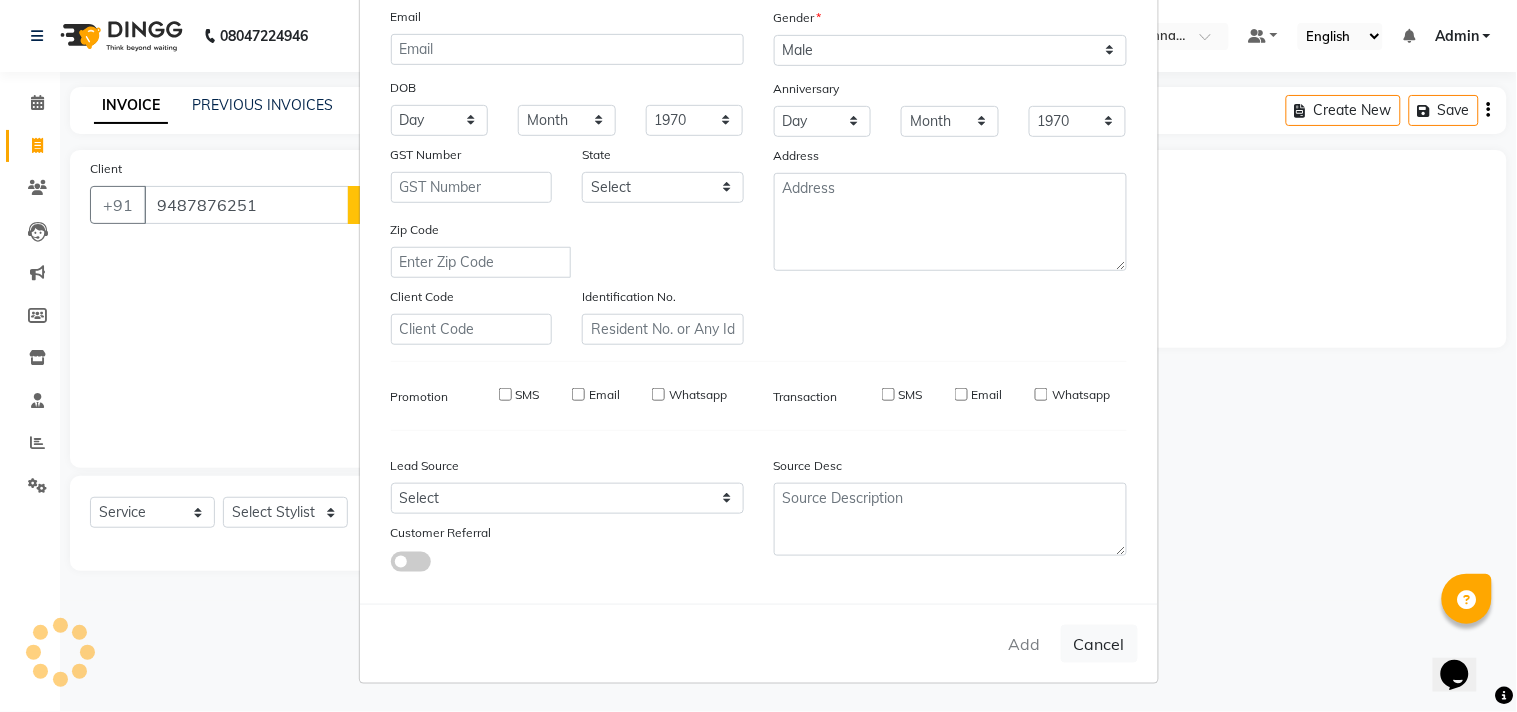type 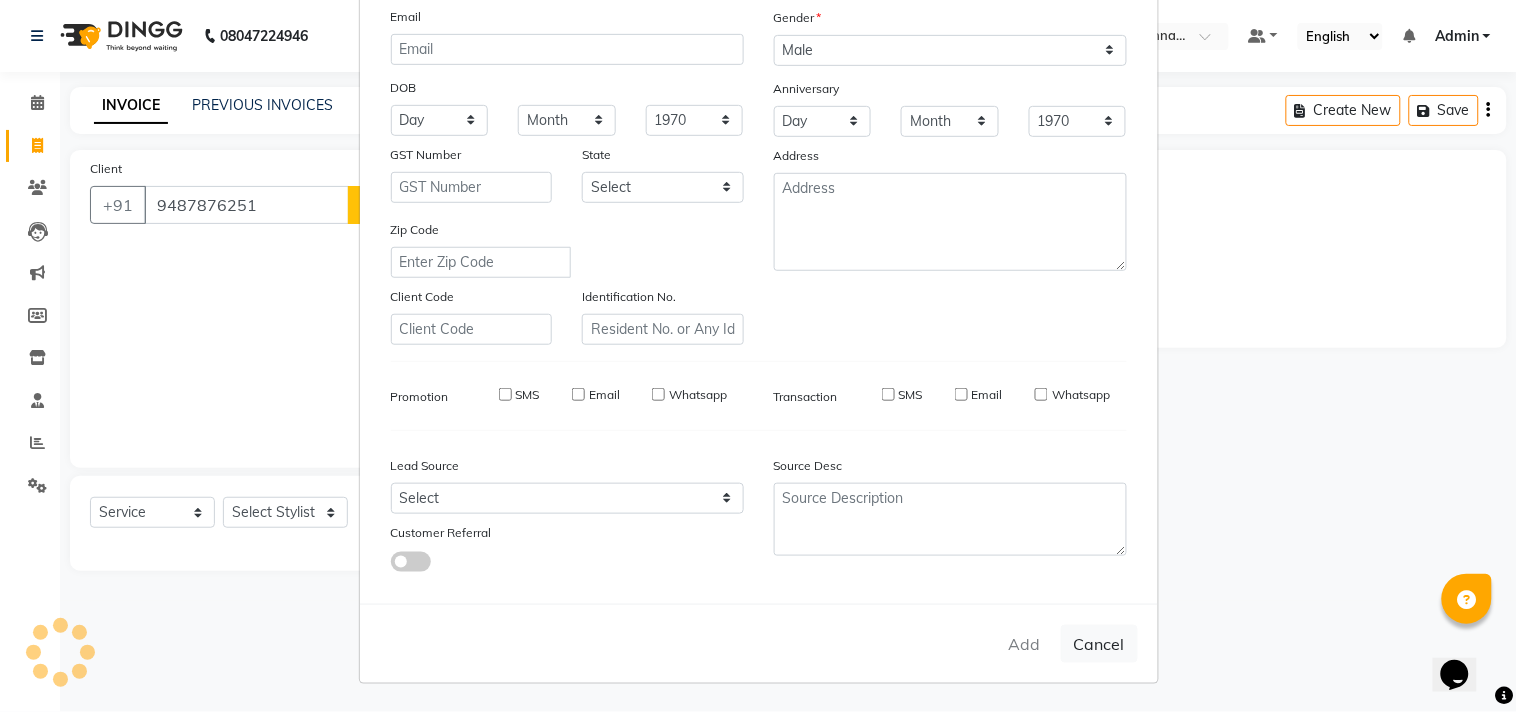 select 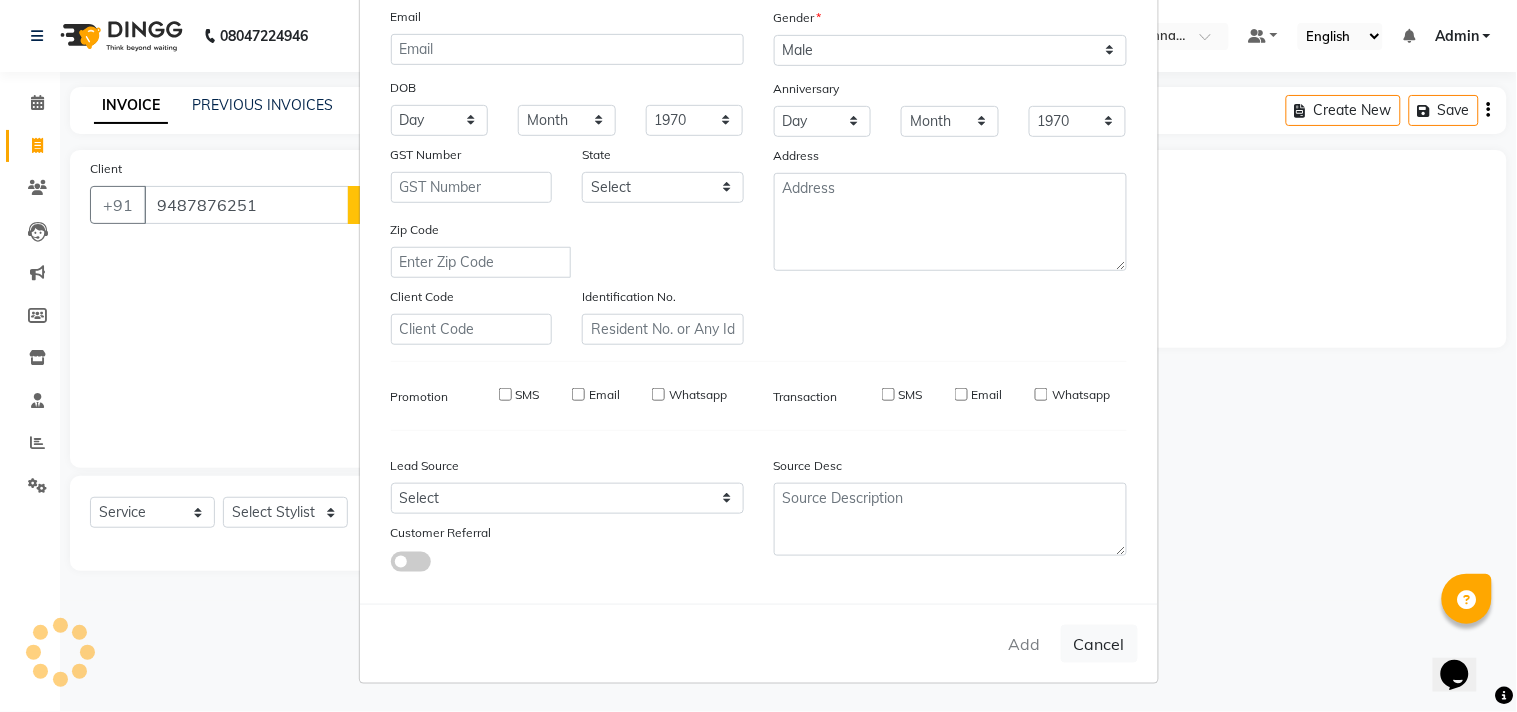 select 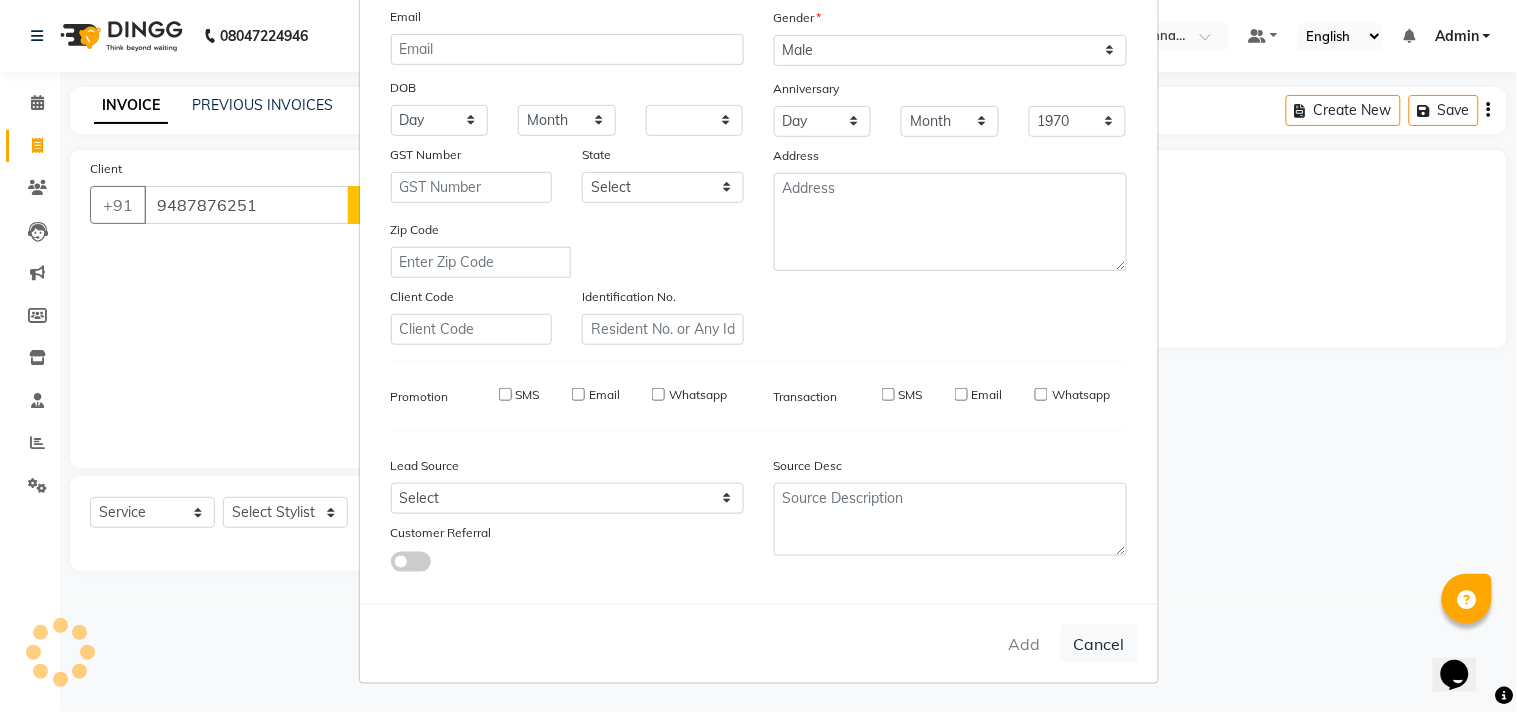 type 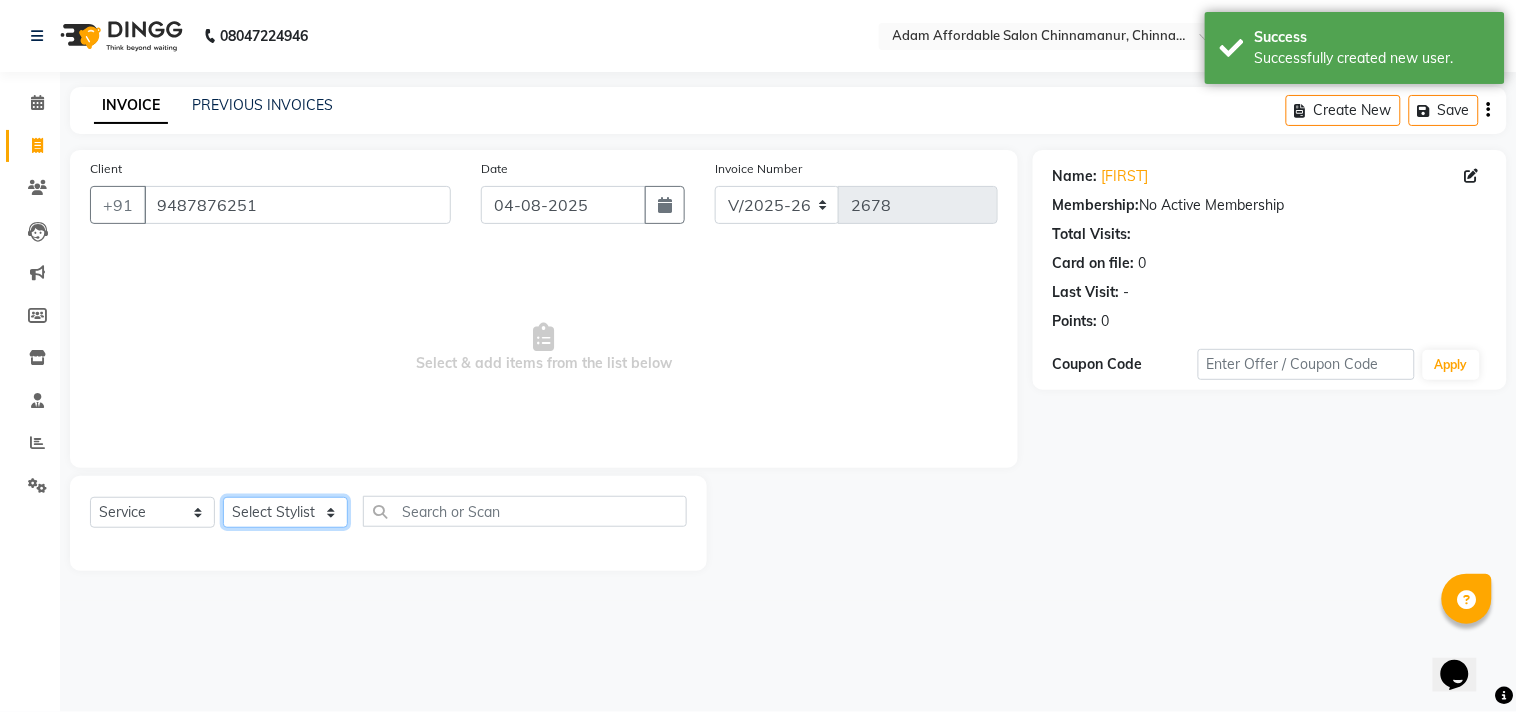 click on "Select Stylist Admin Atif Ali Kaleem Kiran Salim Sameer Shahil Shoaib Sunny Yogesh" 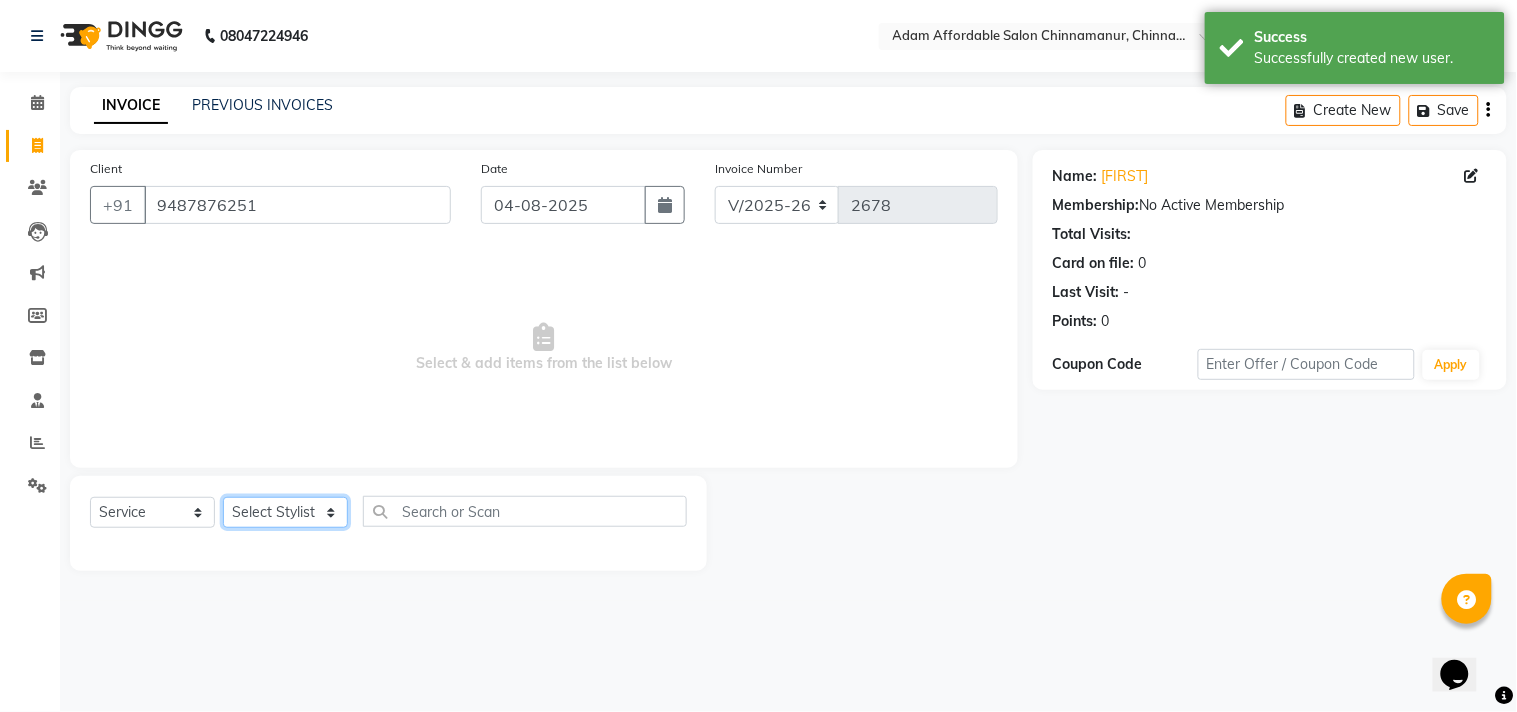 select on "86683" 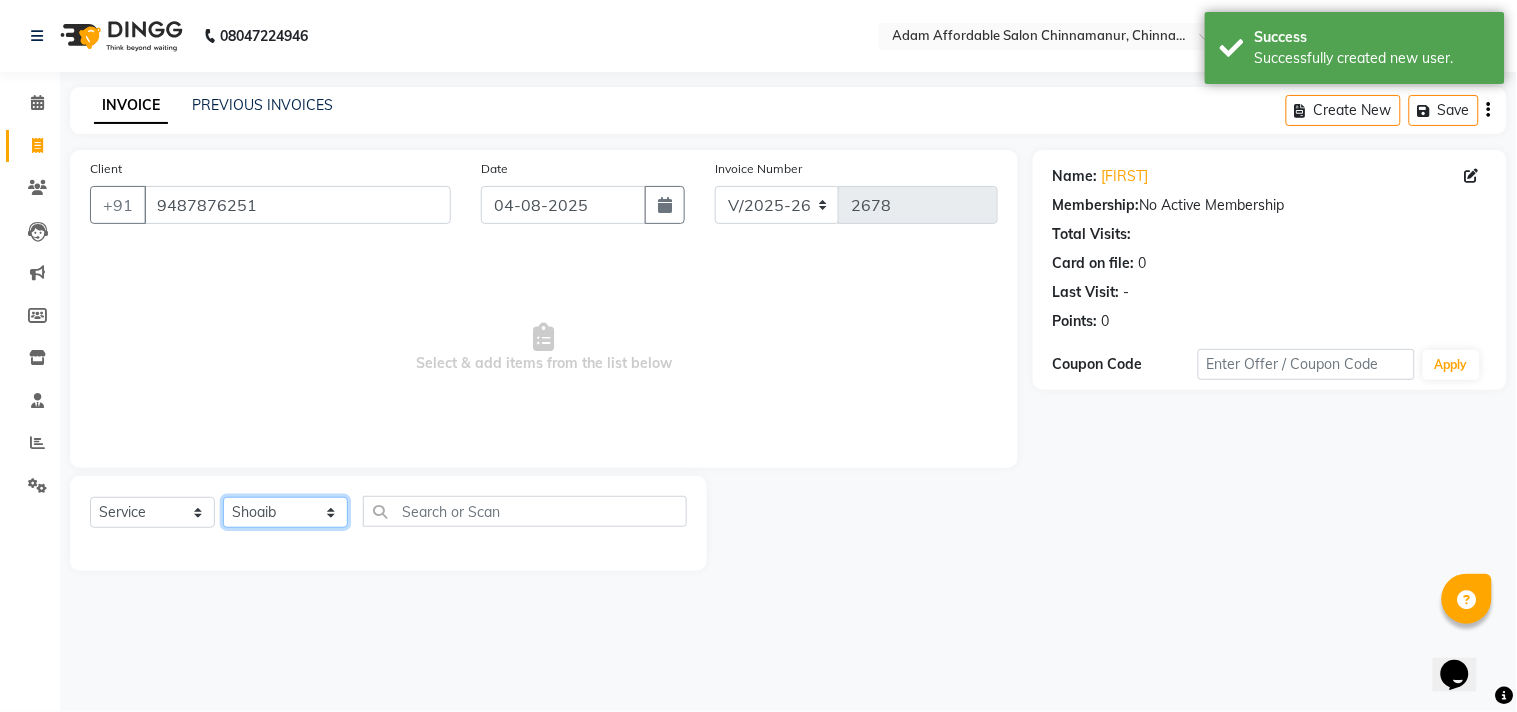 click on "Select Stylist Admin Atif Ali Kaleem Kiran Salim Sameer Shahil Shoaib Sunny Yogesh" 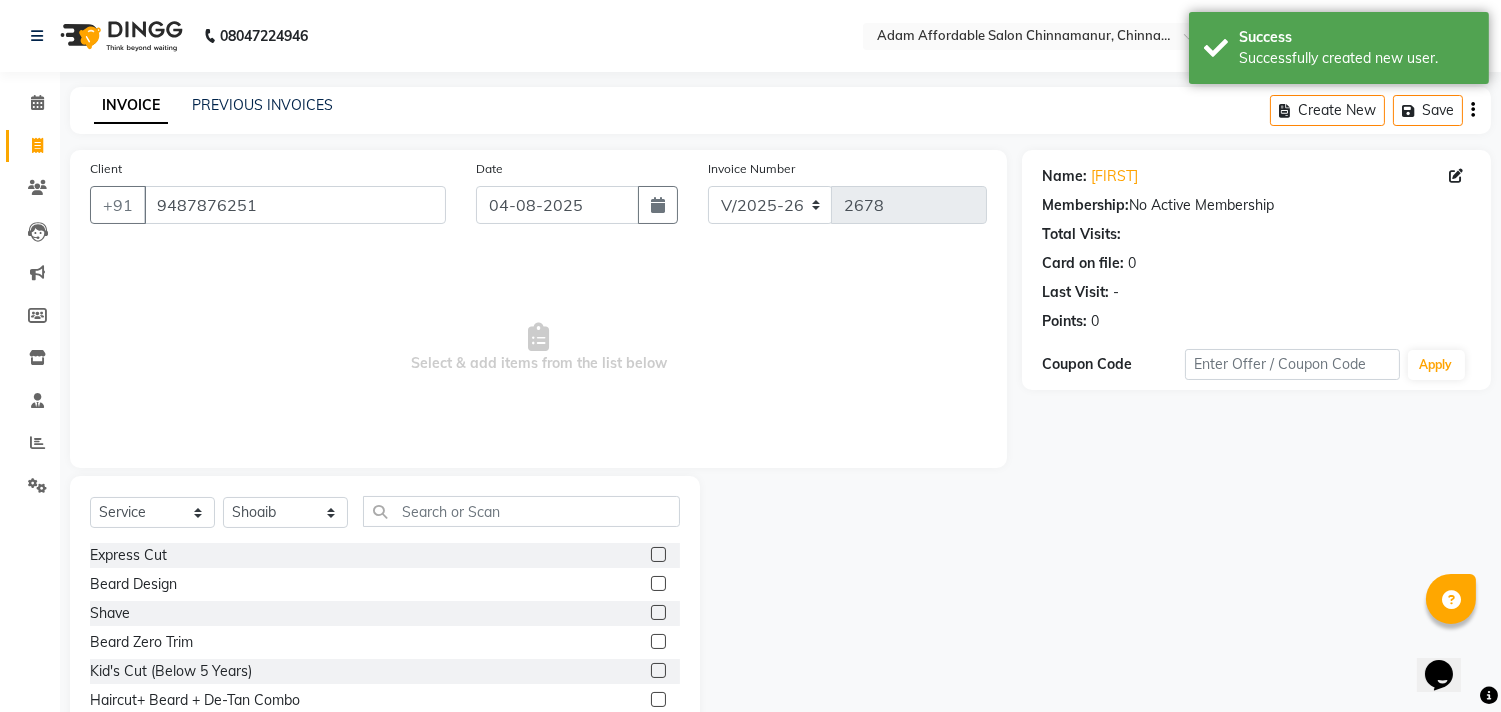 click 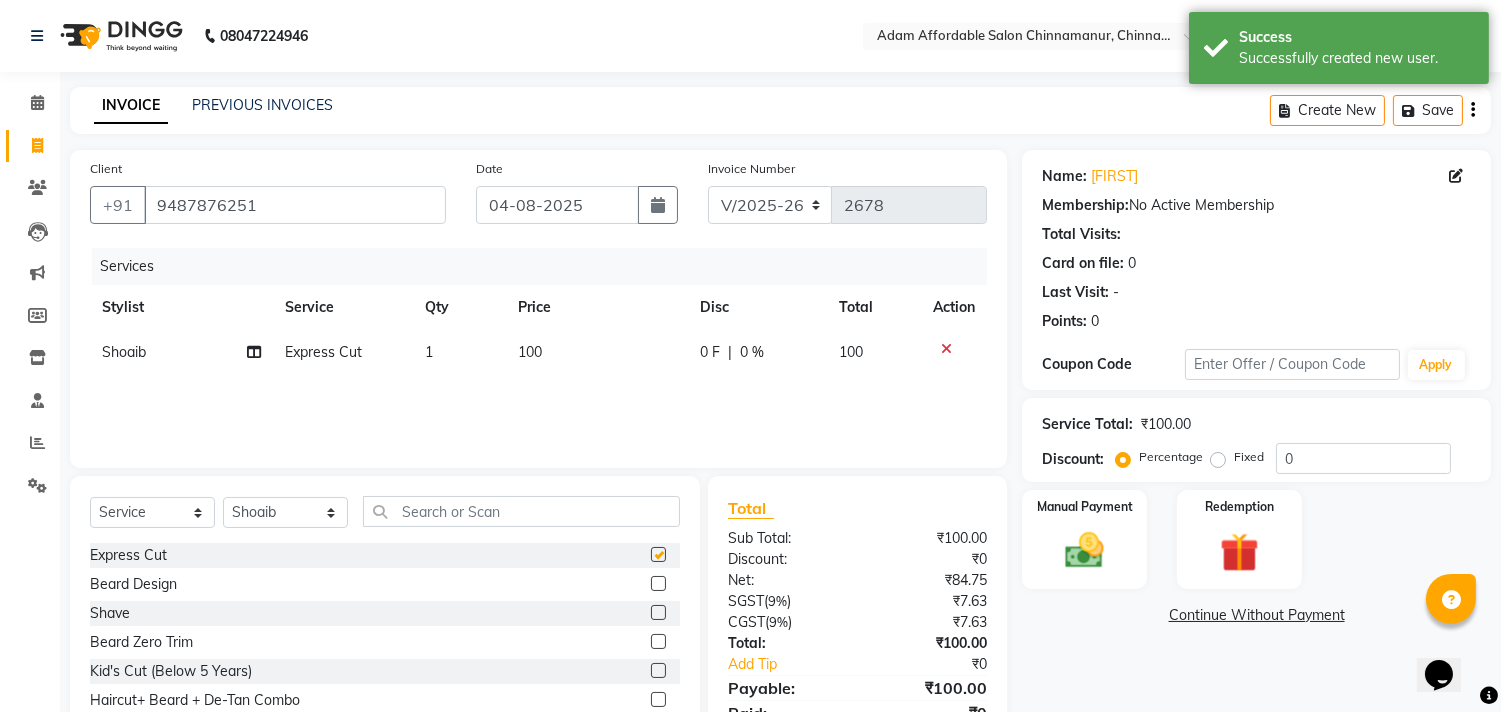 checkbox on "false" 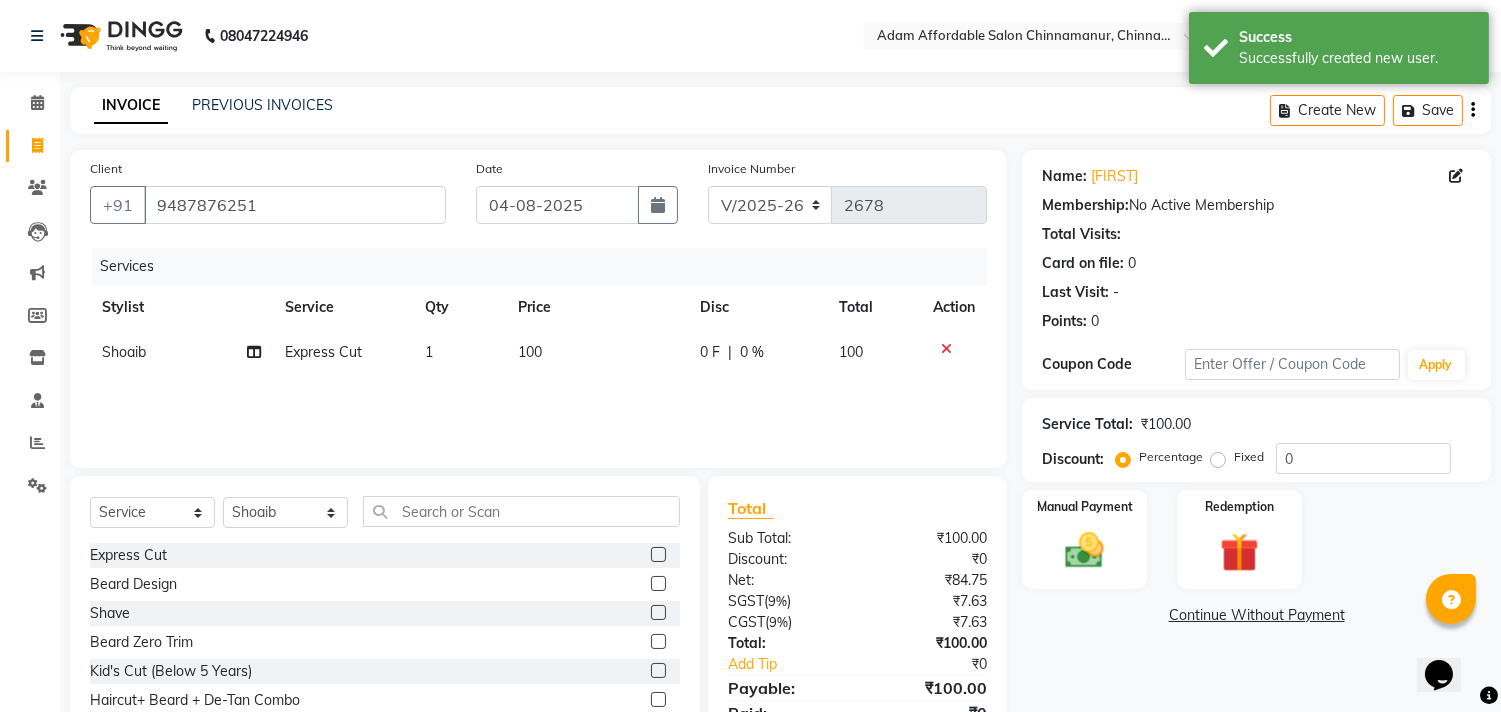 click 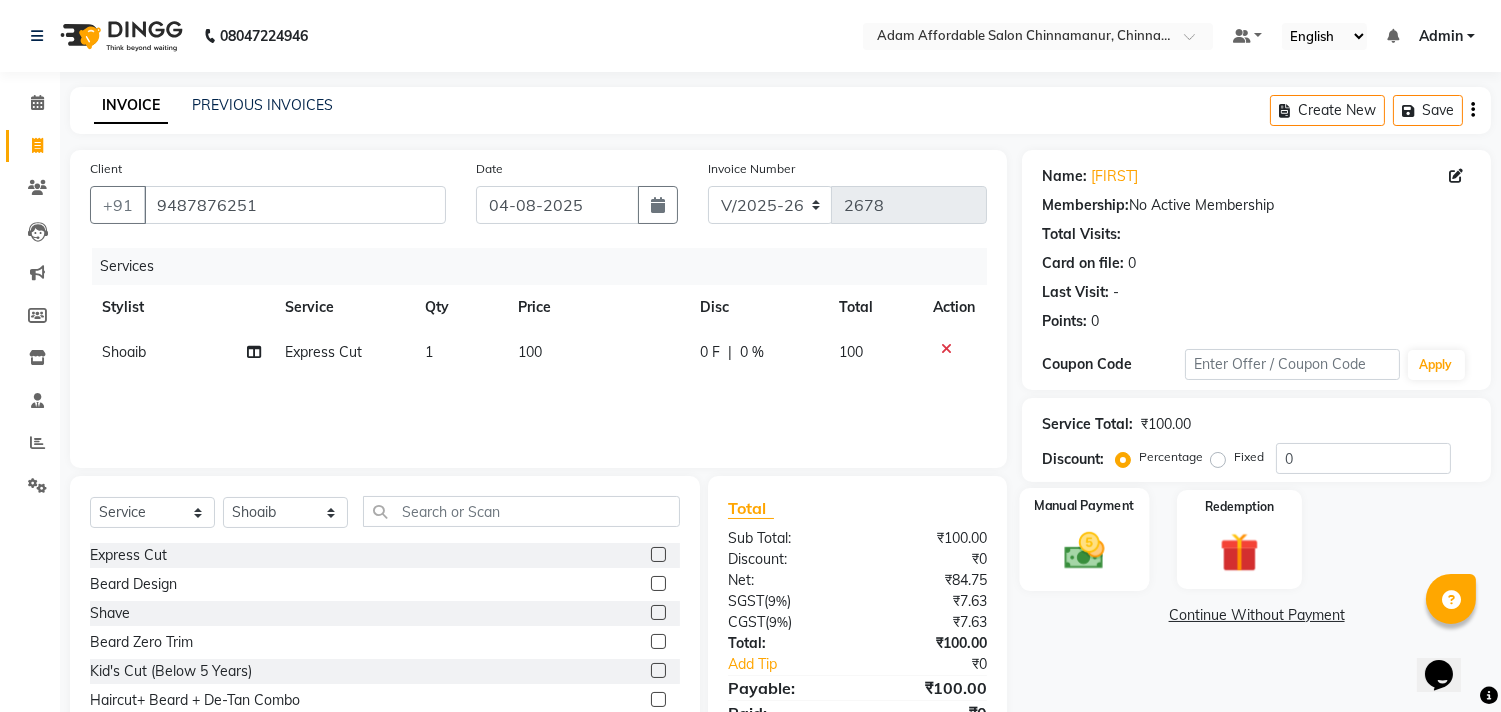 click on "Manual Payment" 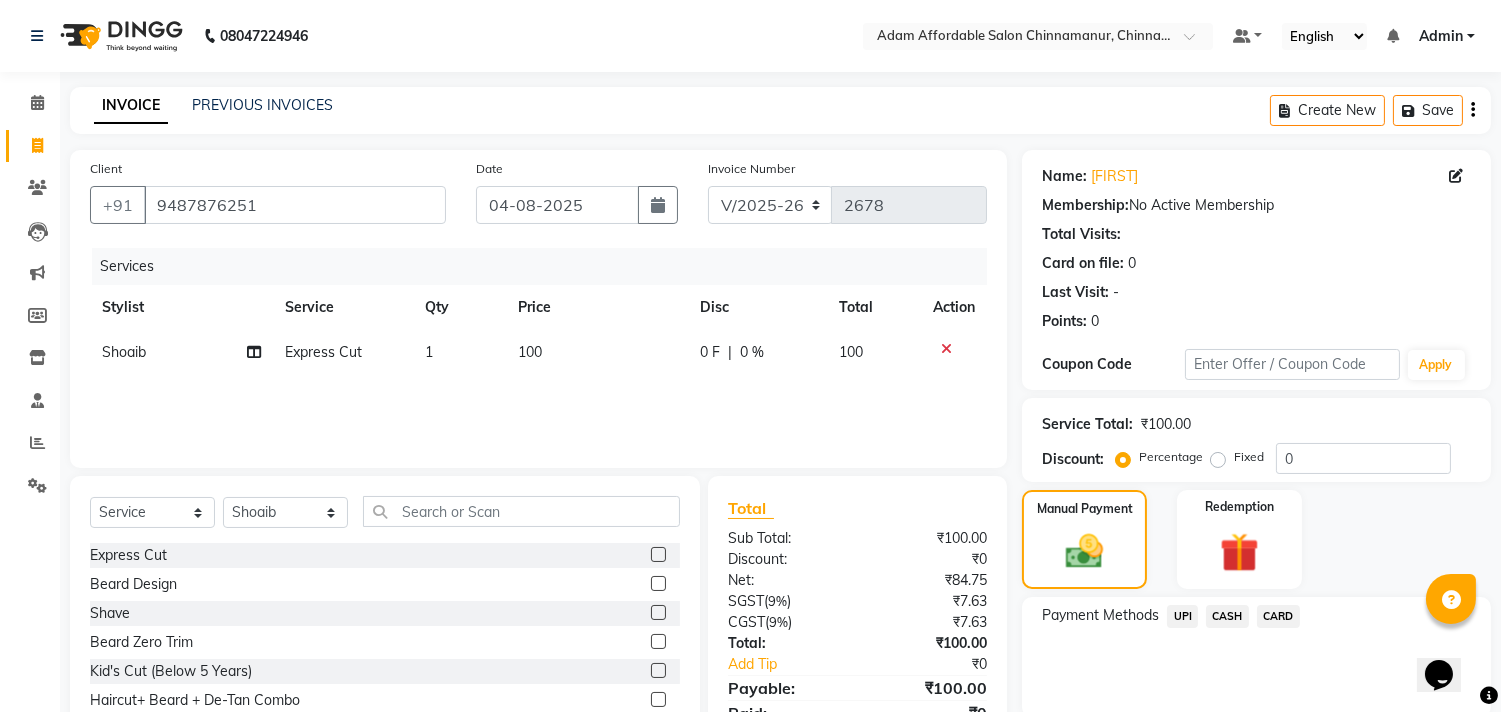 click 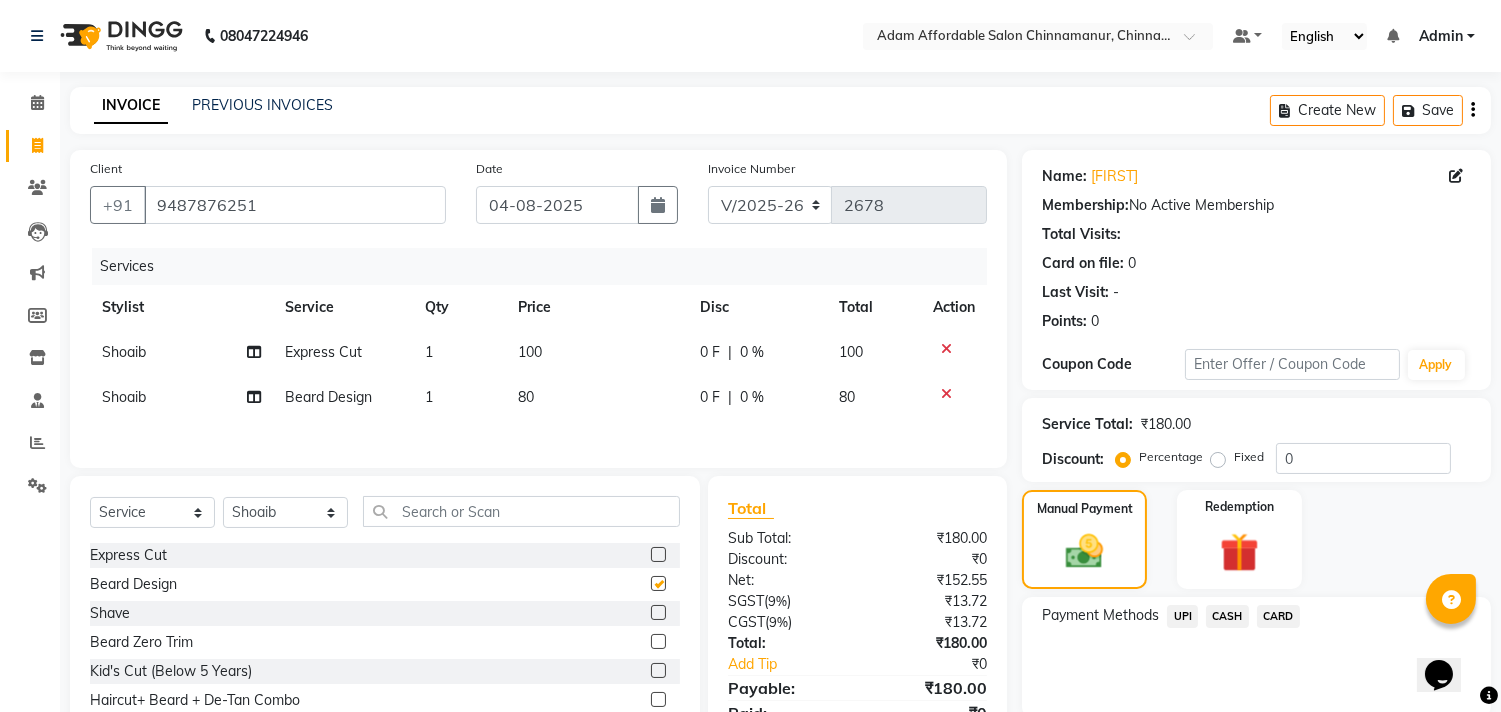 checkbox on "false" 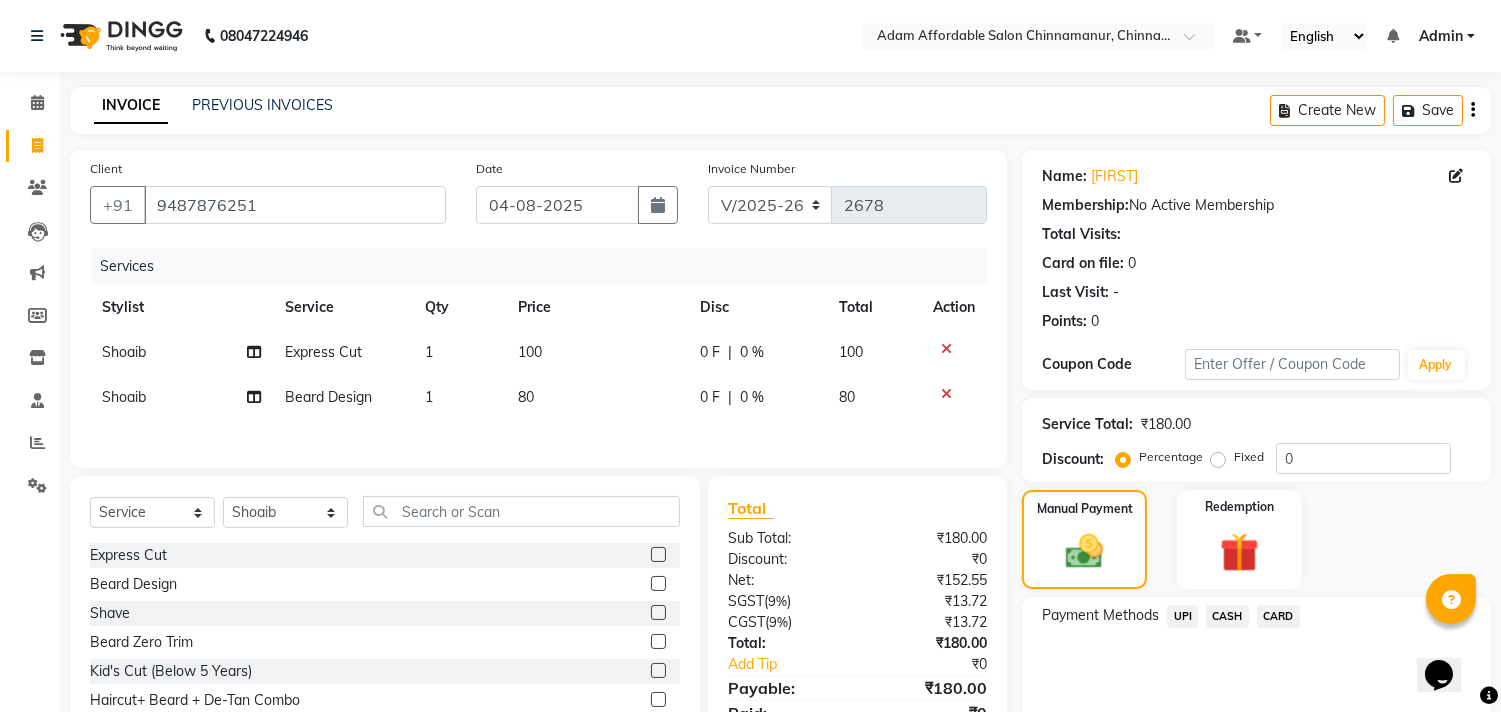 click on "Payment Methods  UPI   CASH   CARD" 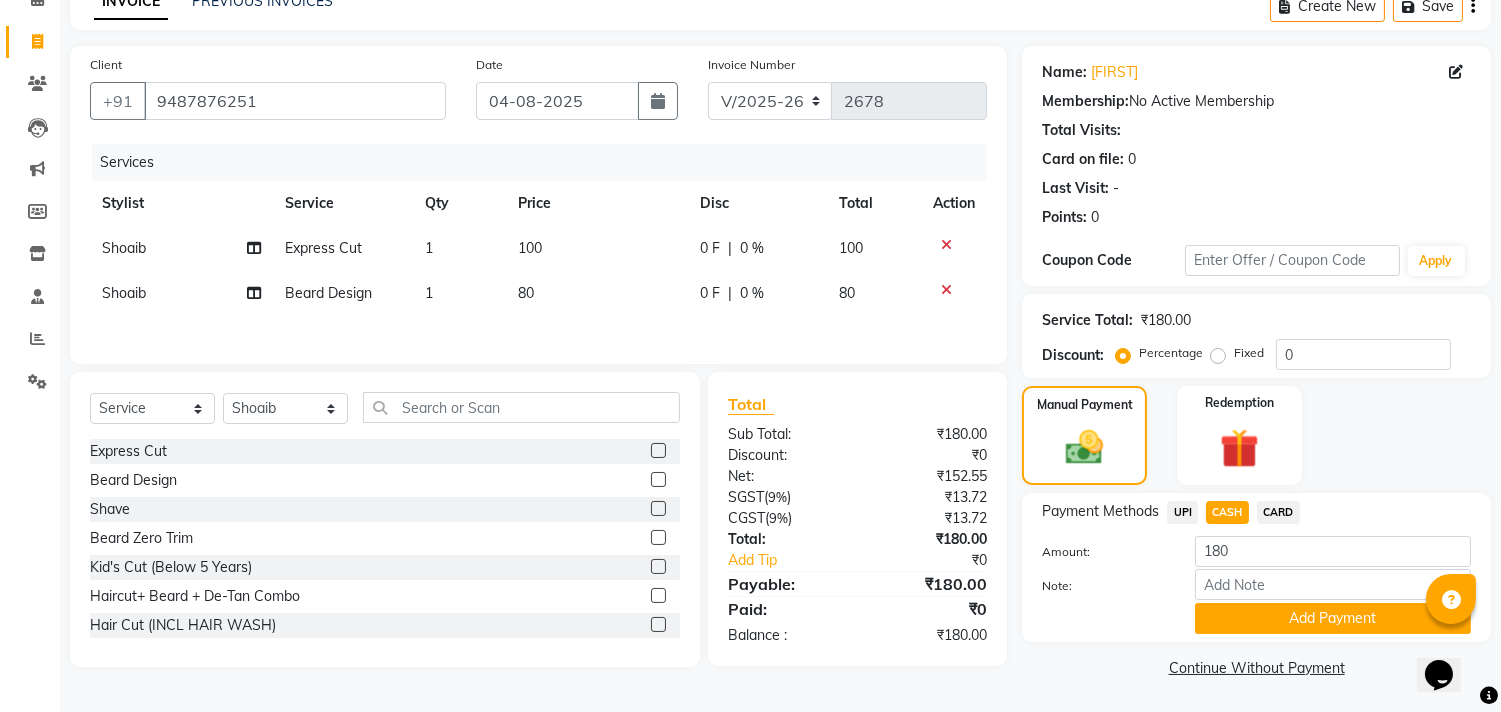 click on "Add Payment" 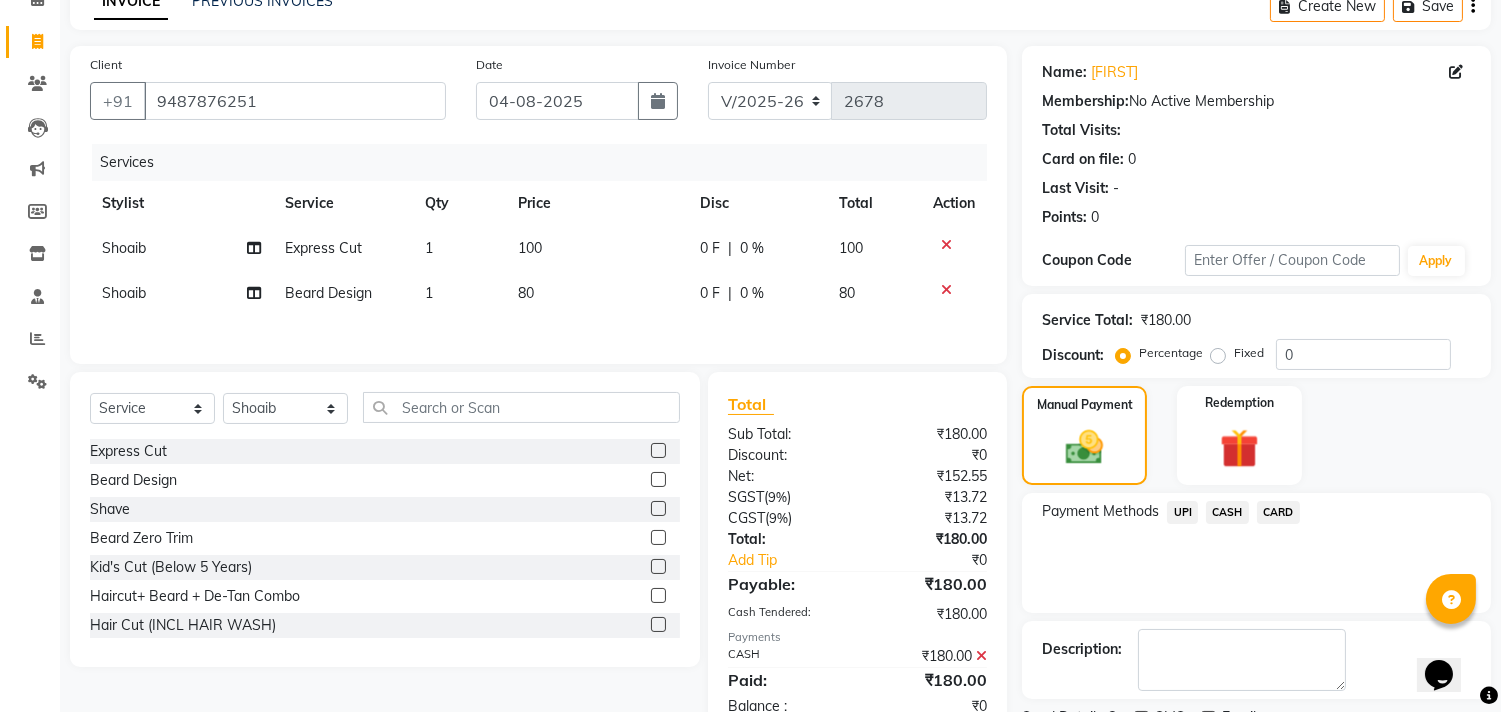 scroll, scrollTop: 187, scrollLeft: 0, axis: vertical 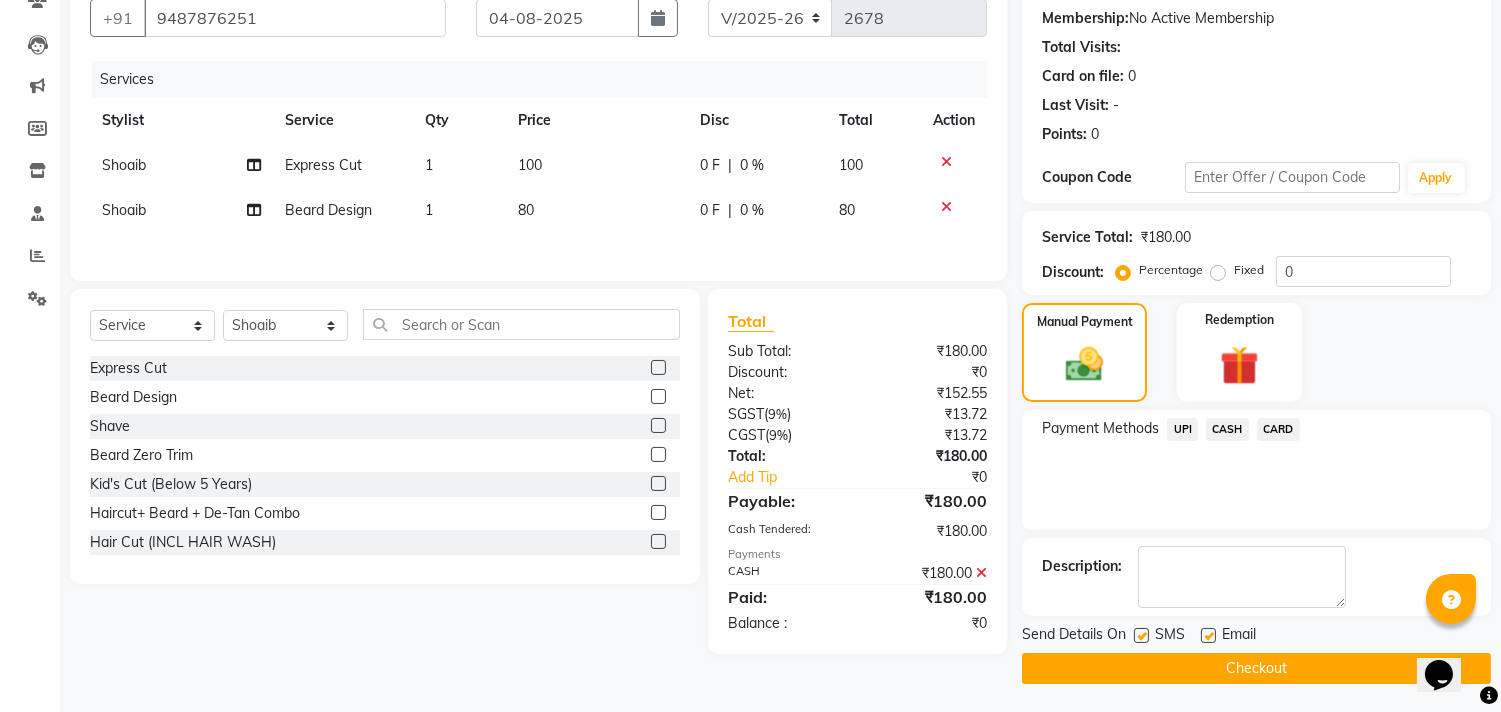 click on "Send Details On SMS Email  Checkout" 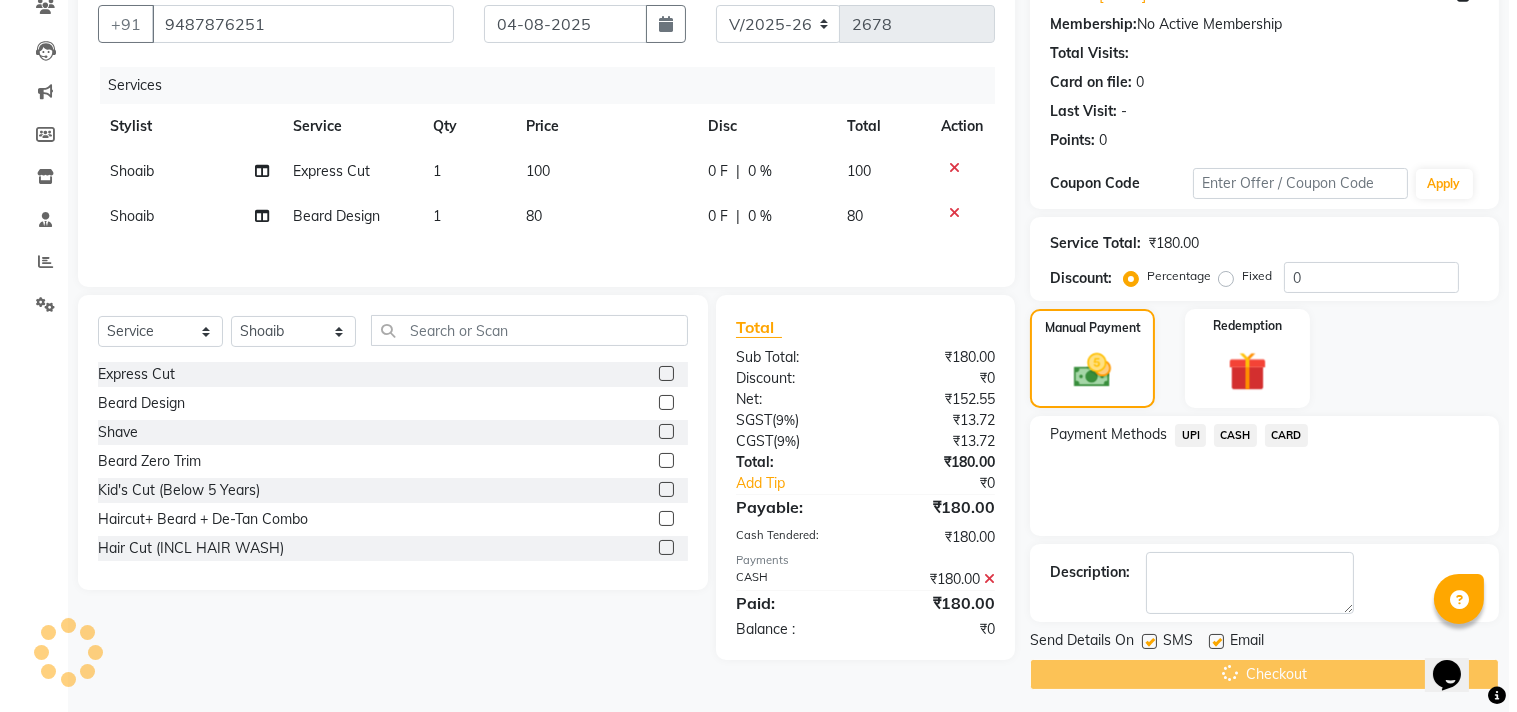 scroll, scrollTop: 0, scrollLeft: 0, axis: both 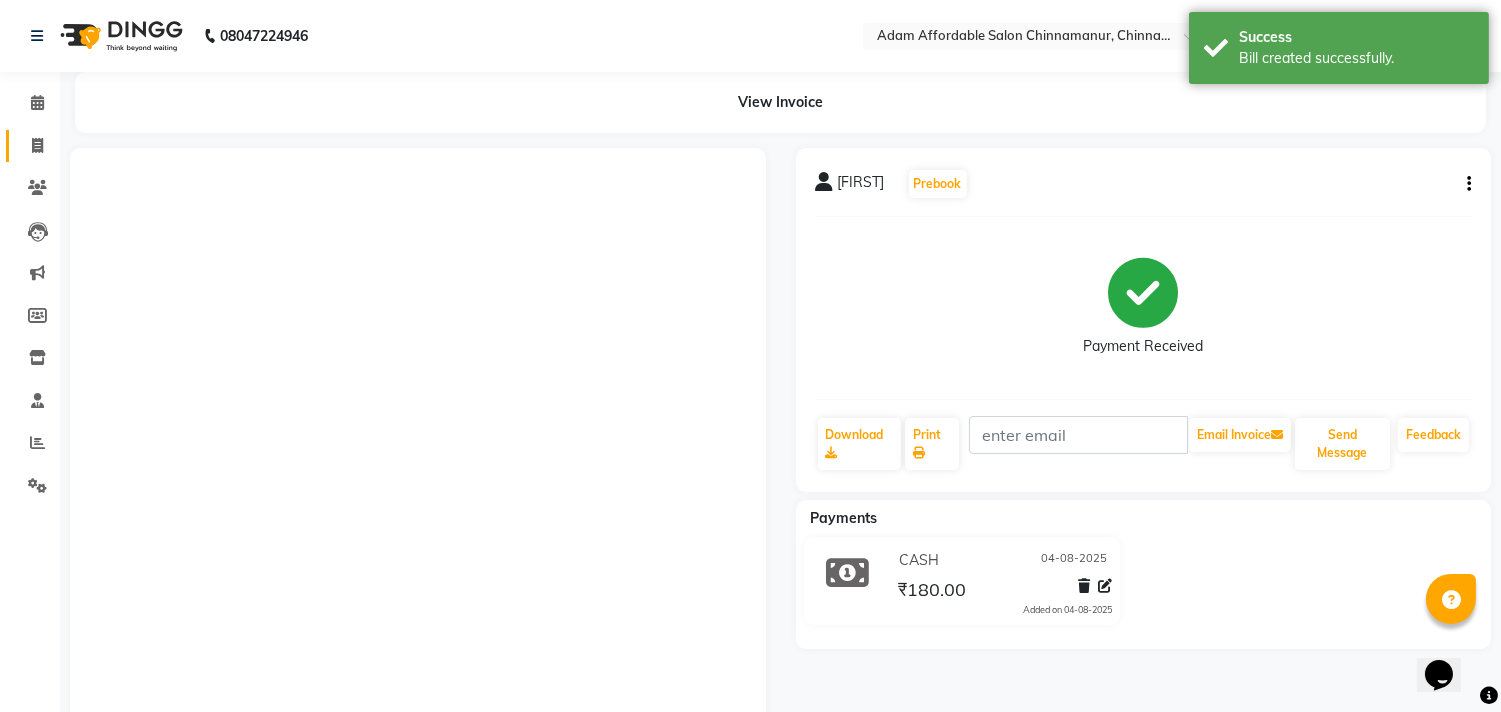 click on "Invoice" 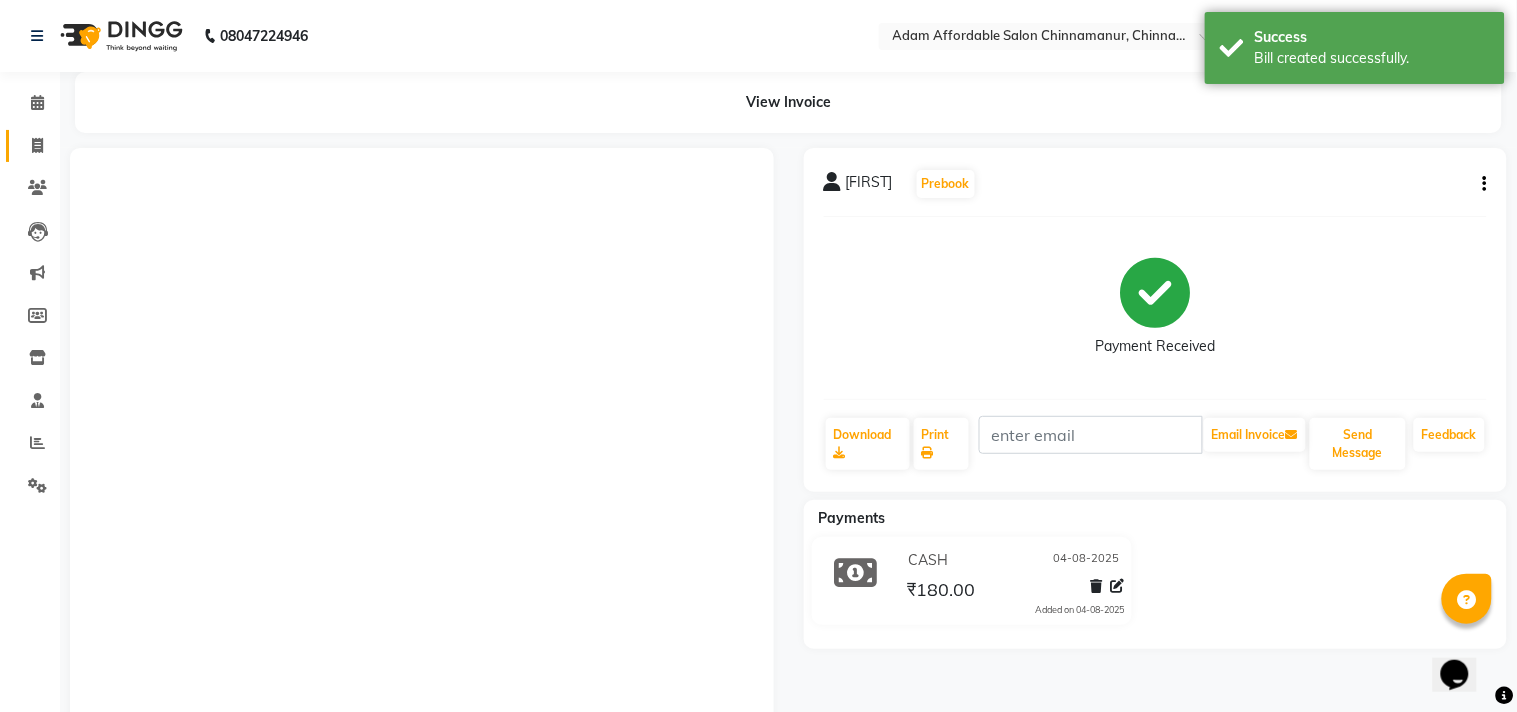 select on "service" 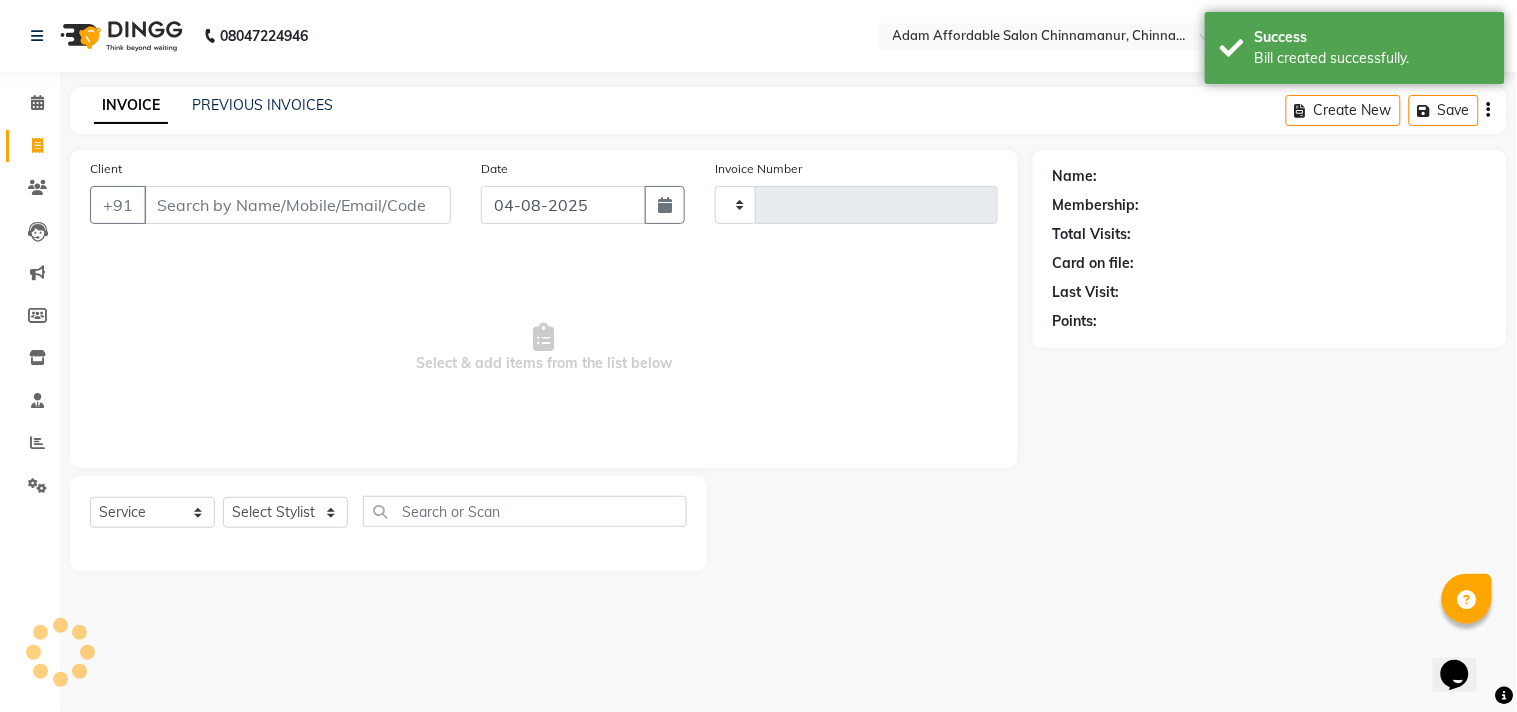 type on "2679" 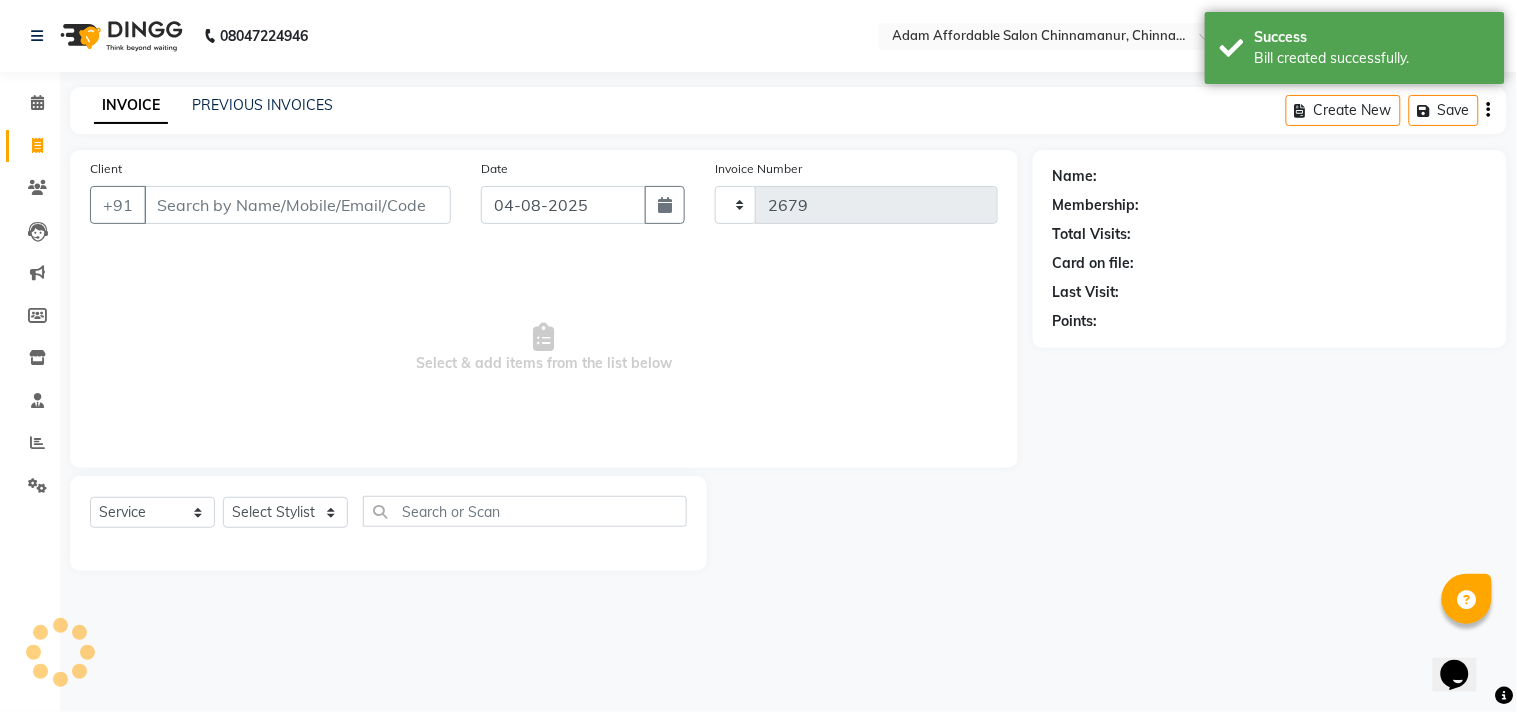 select on "8329" 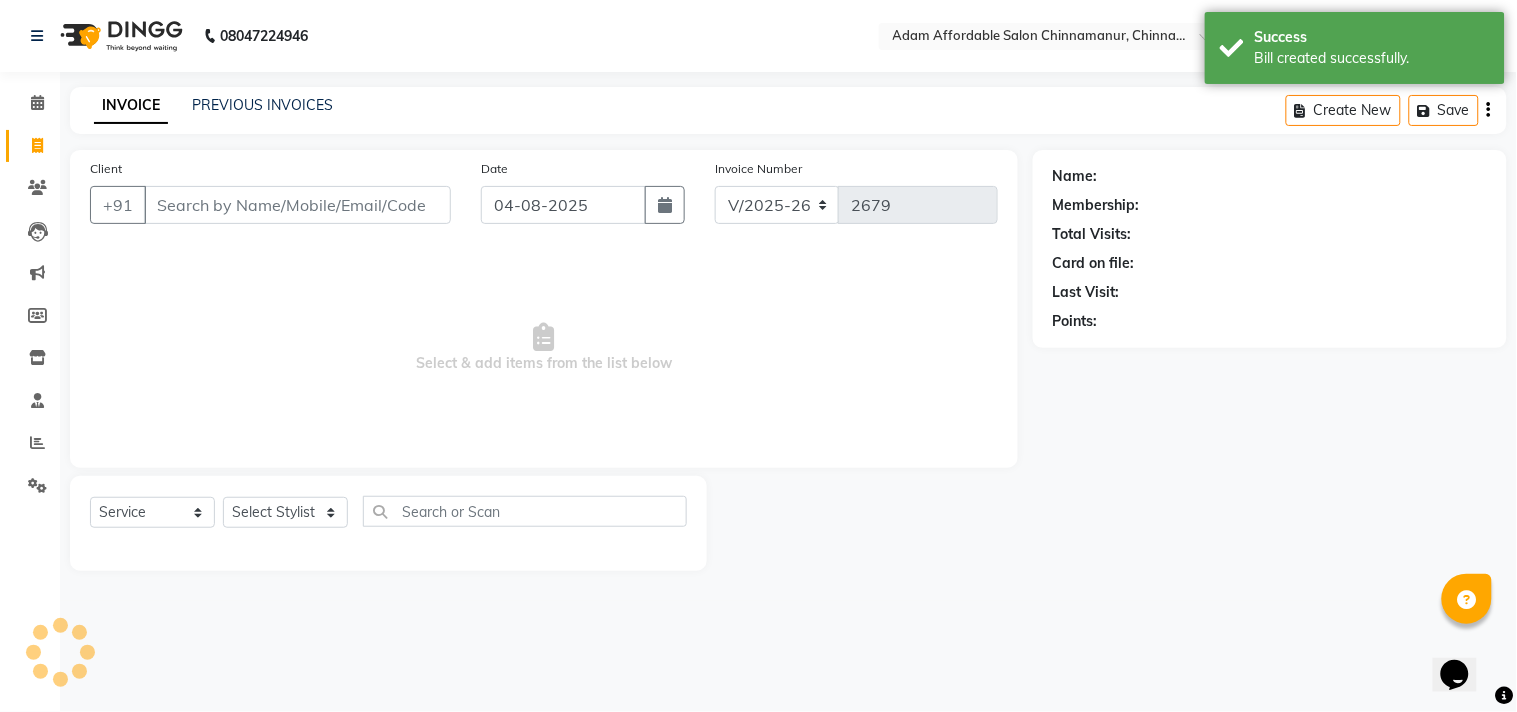 click on "Client" at bounding box center [297, 205] 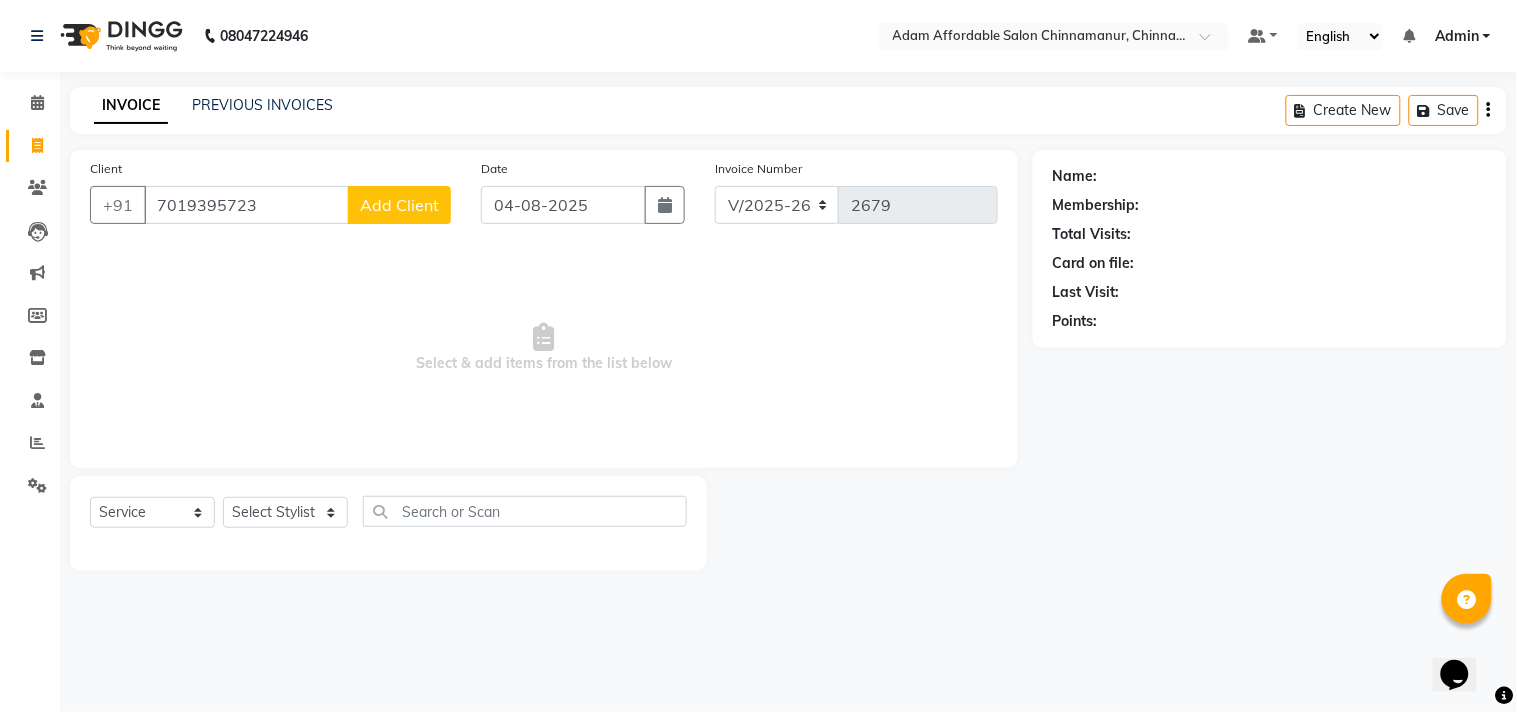 type on "7019395723" 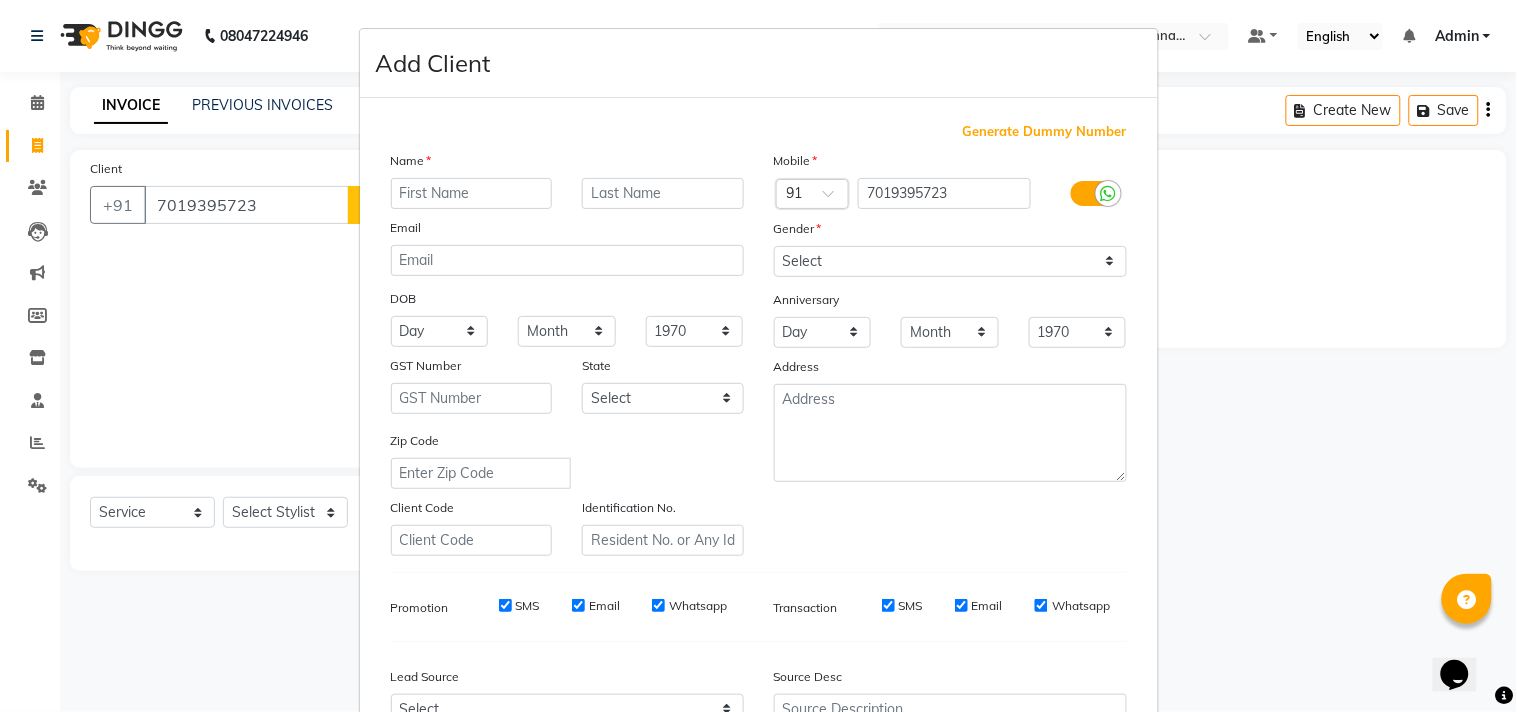 click at bounding box center (472, 193) 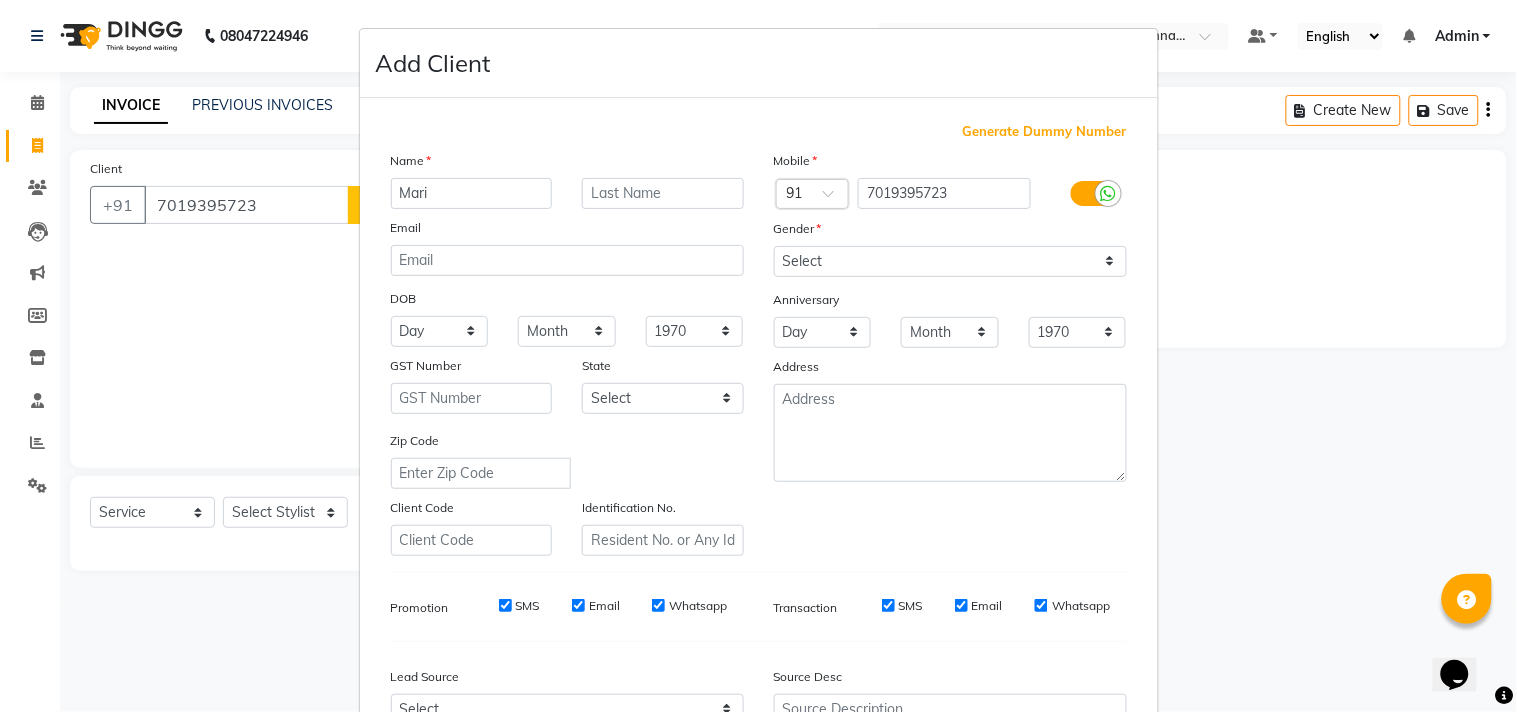 type on "Mari" 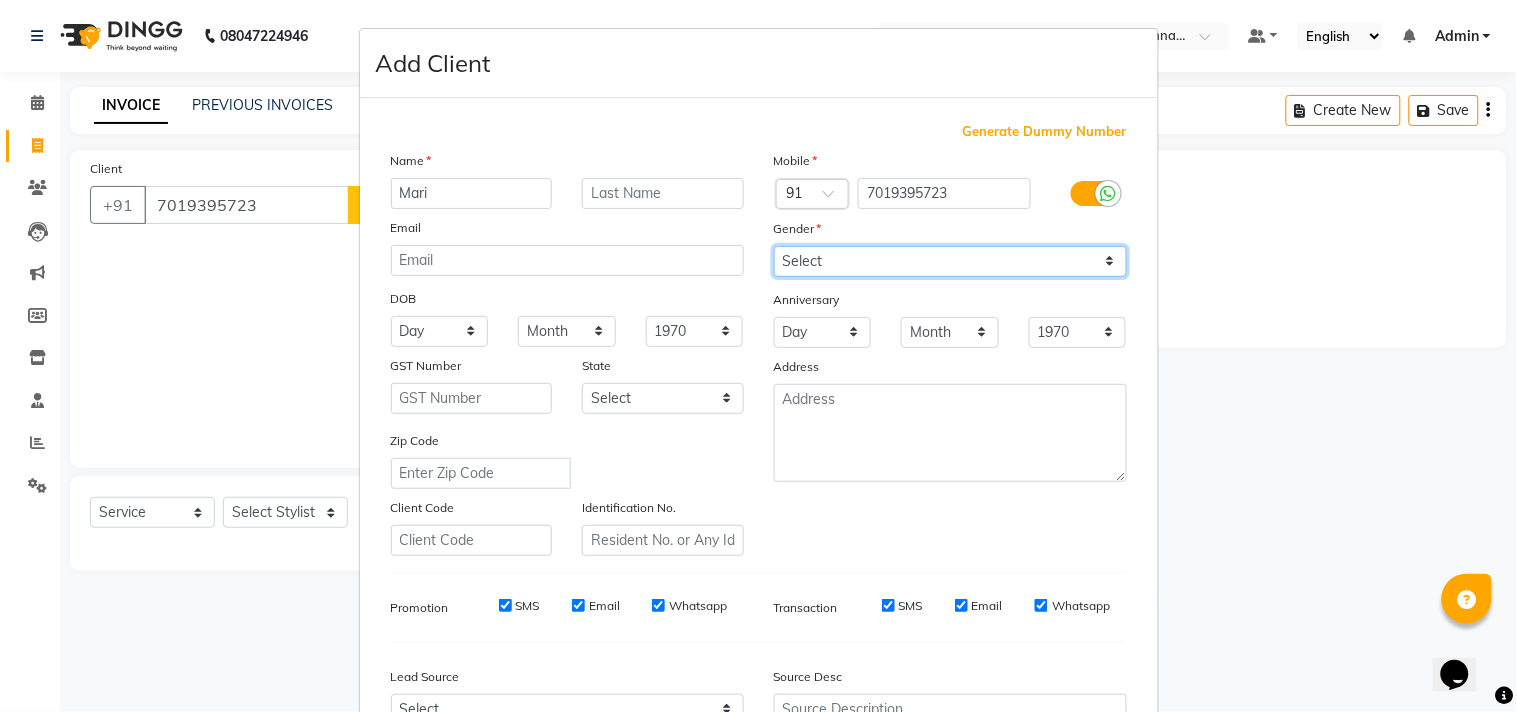 click on "Select Male Female Other Prefer Not To Say" at bounding box center (950, 261) 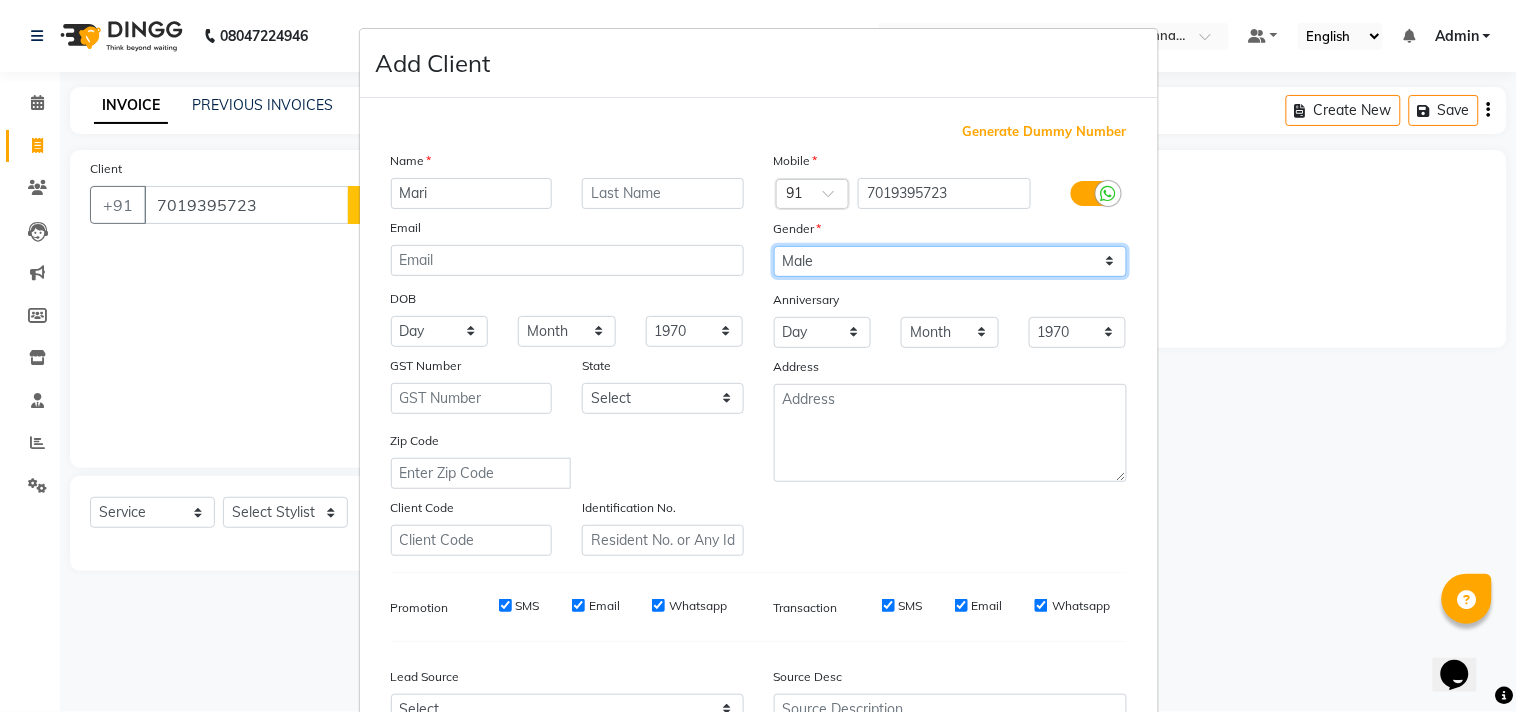 click on "Select Male Female Other Prefer Not To Say" at bounding box center [950, 261] 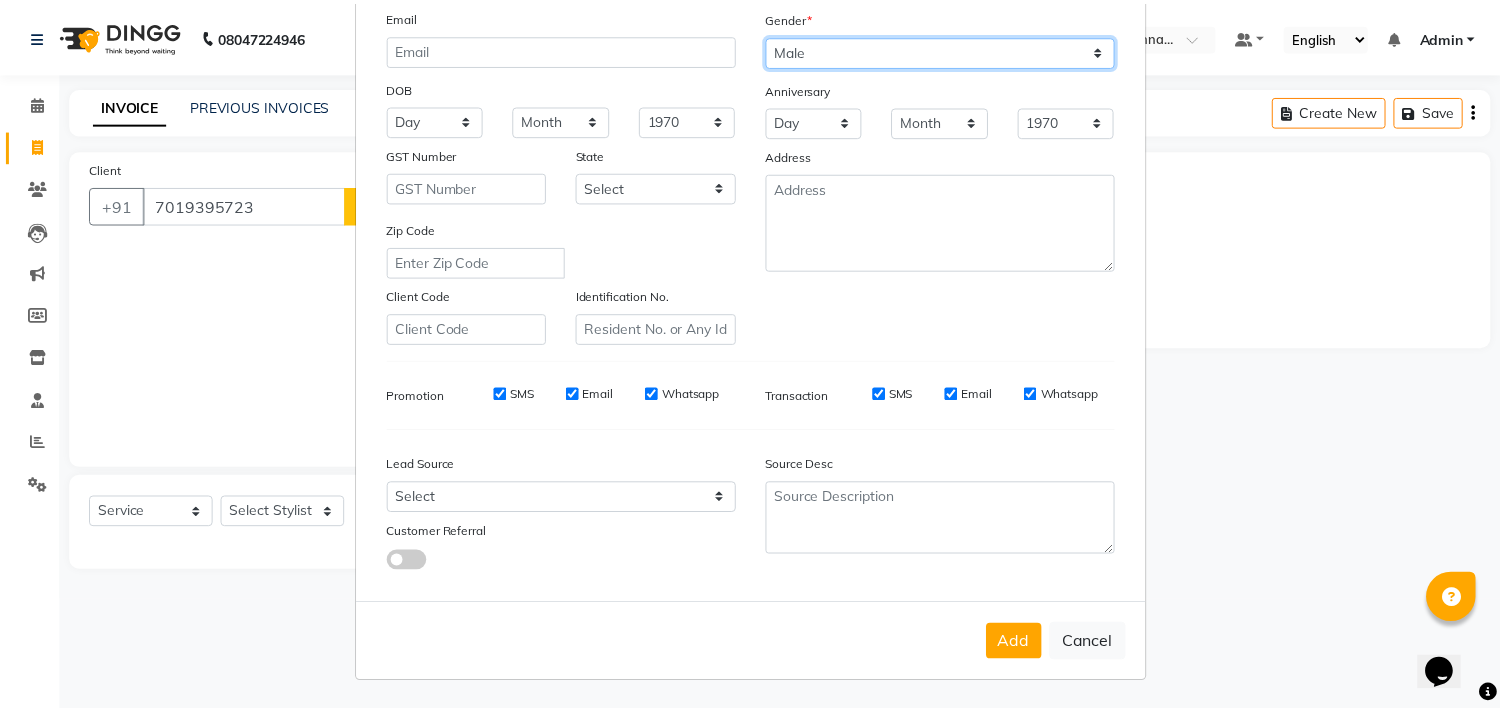 scroll, scrollTop: 212, scrollLeft: 0, axis: vertical 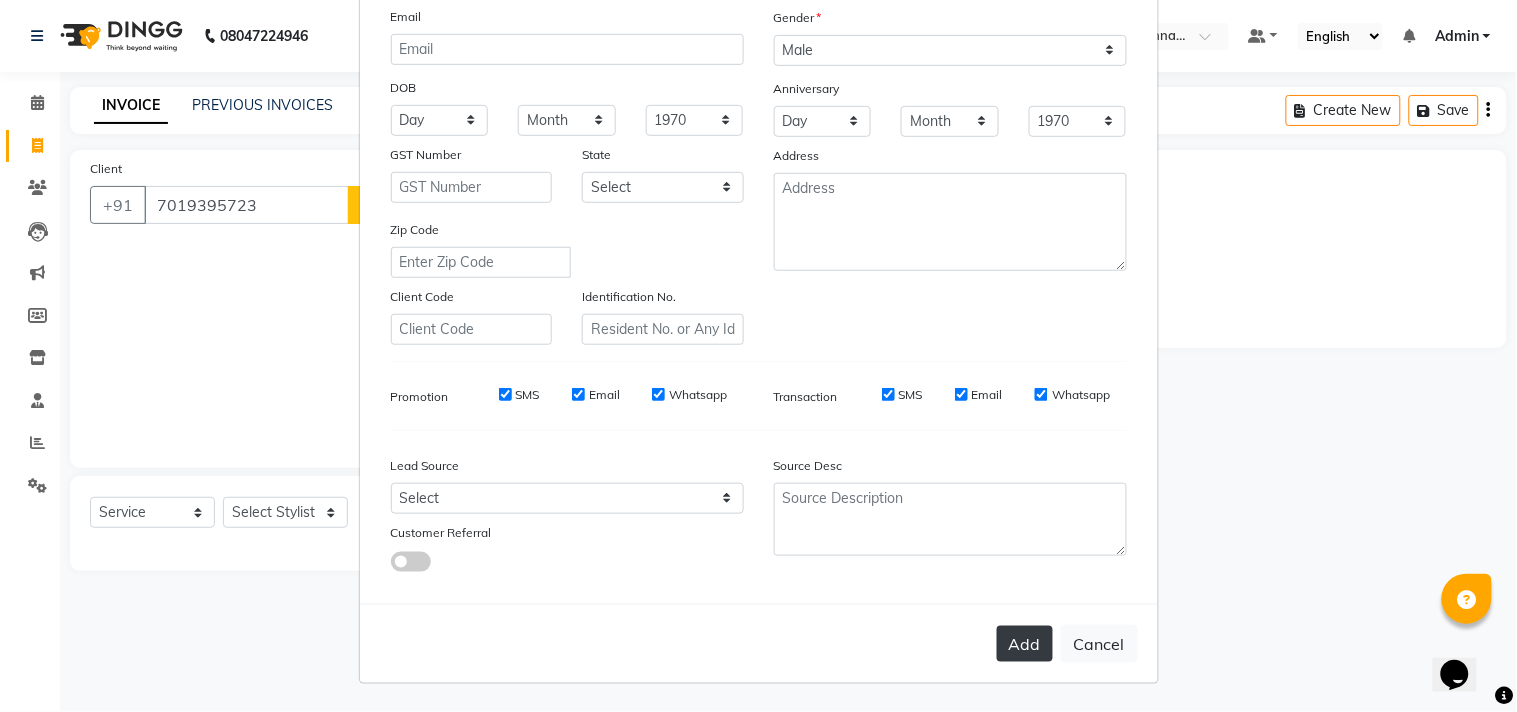 click on "Add" at bounding box center (1025, 644) 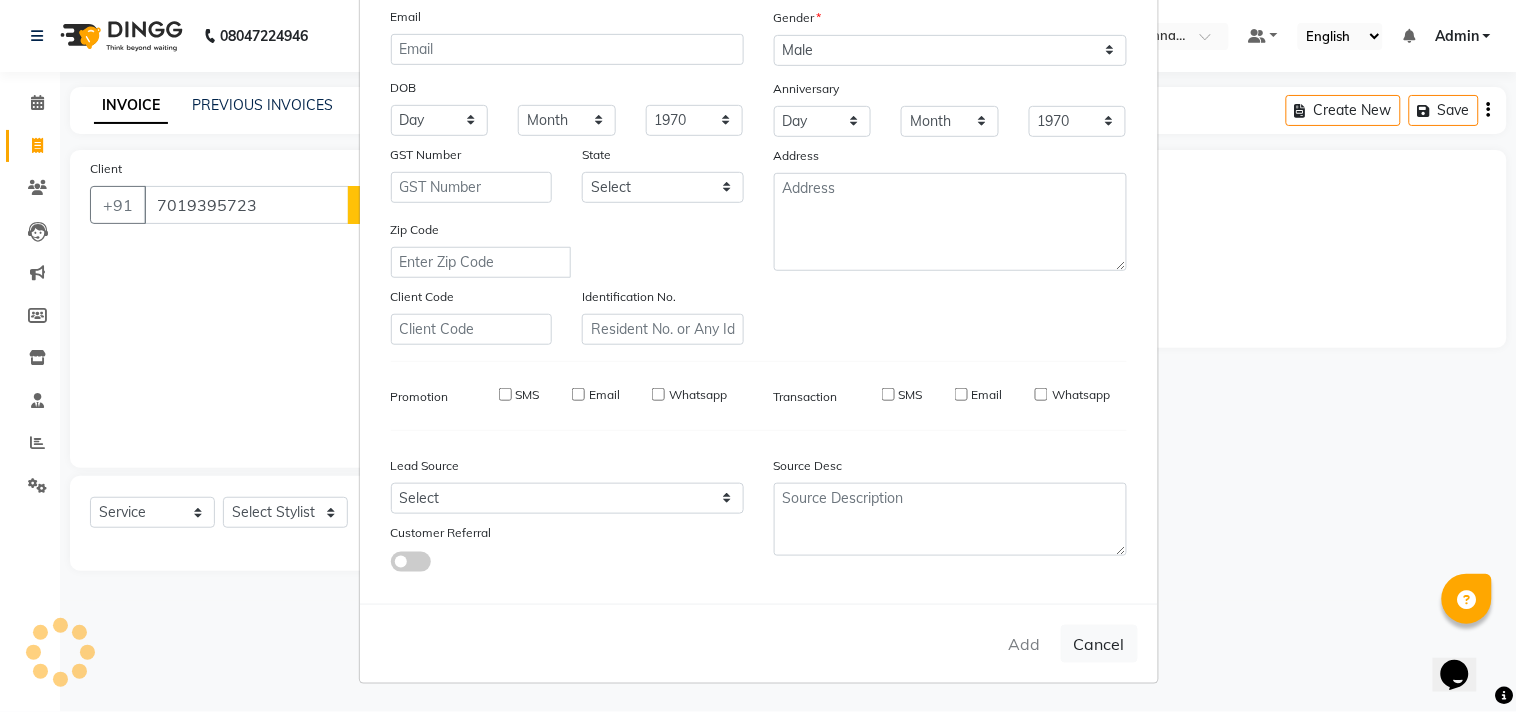 type 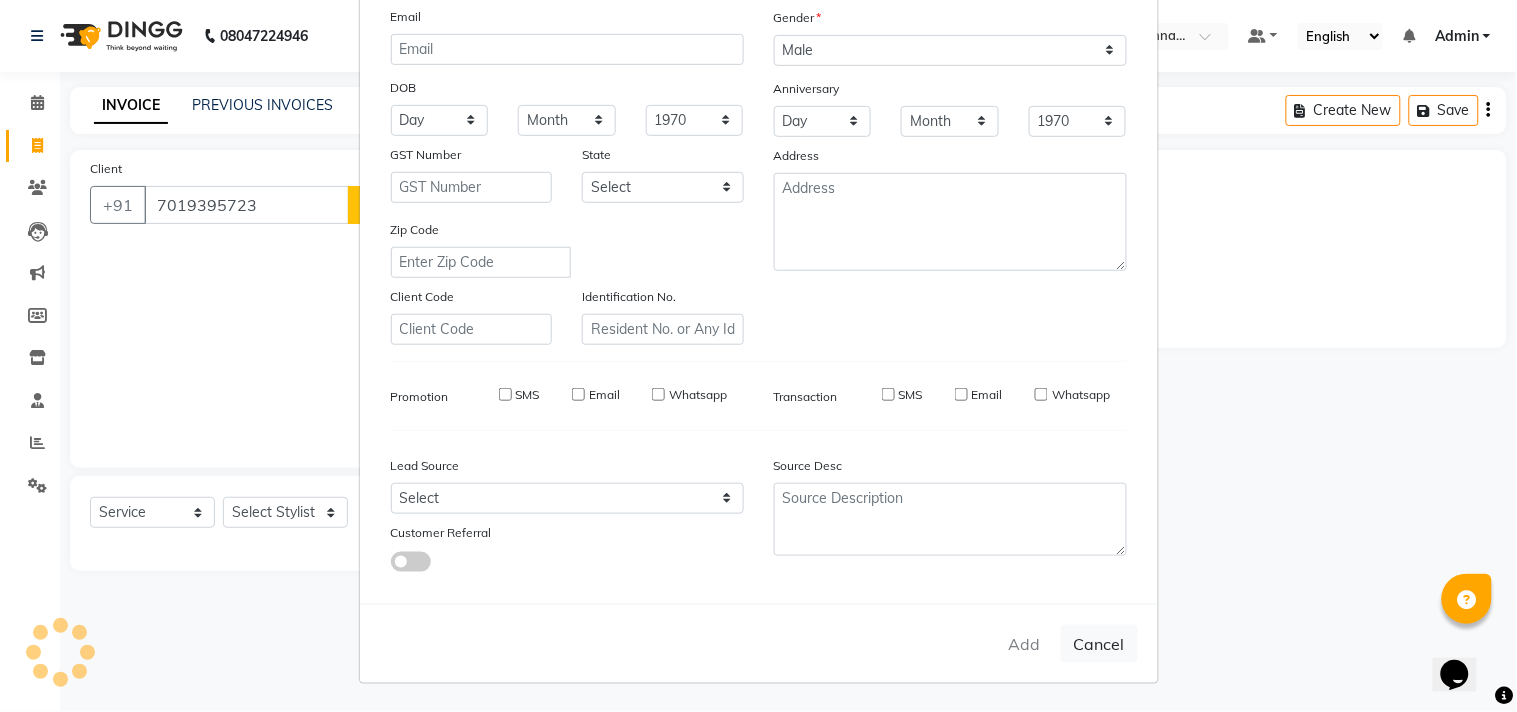 select 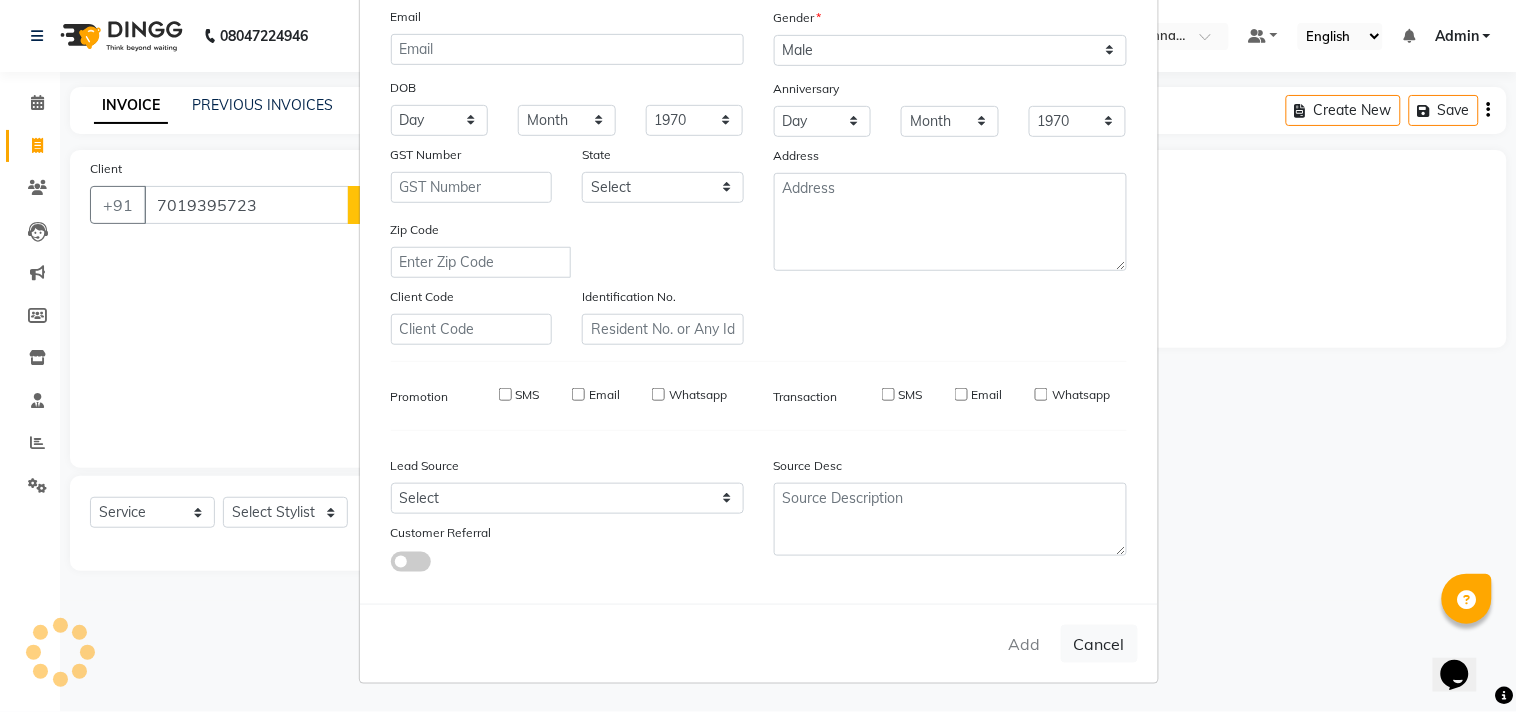 select 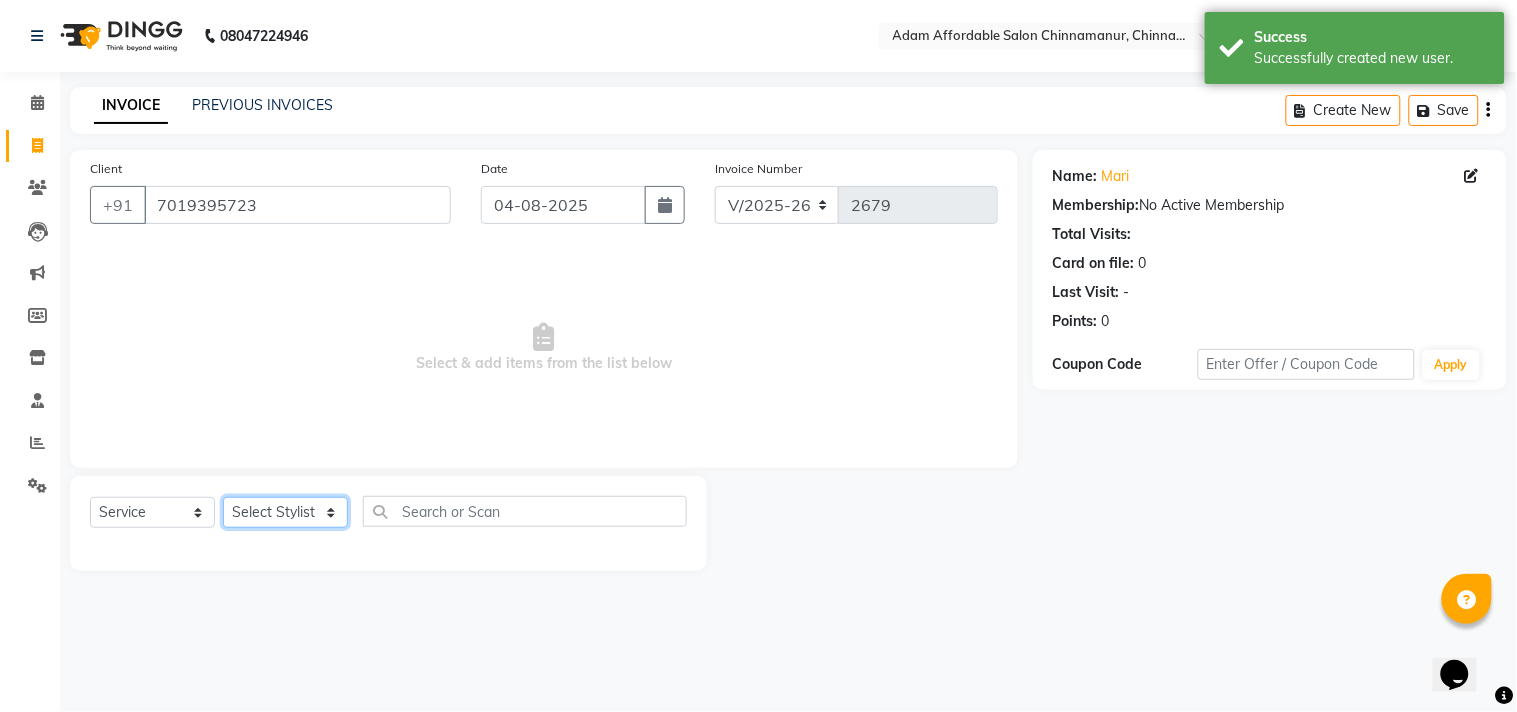 click on "Select Stylist Admin Atif Ali Kaleem Kiran Salim Sameer Shahil Shoaib Sunny Yogesh" 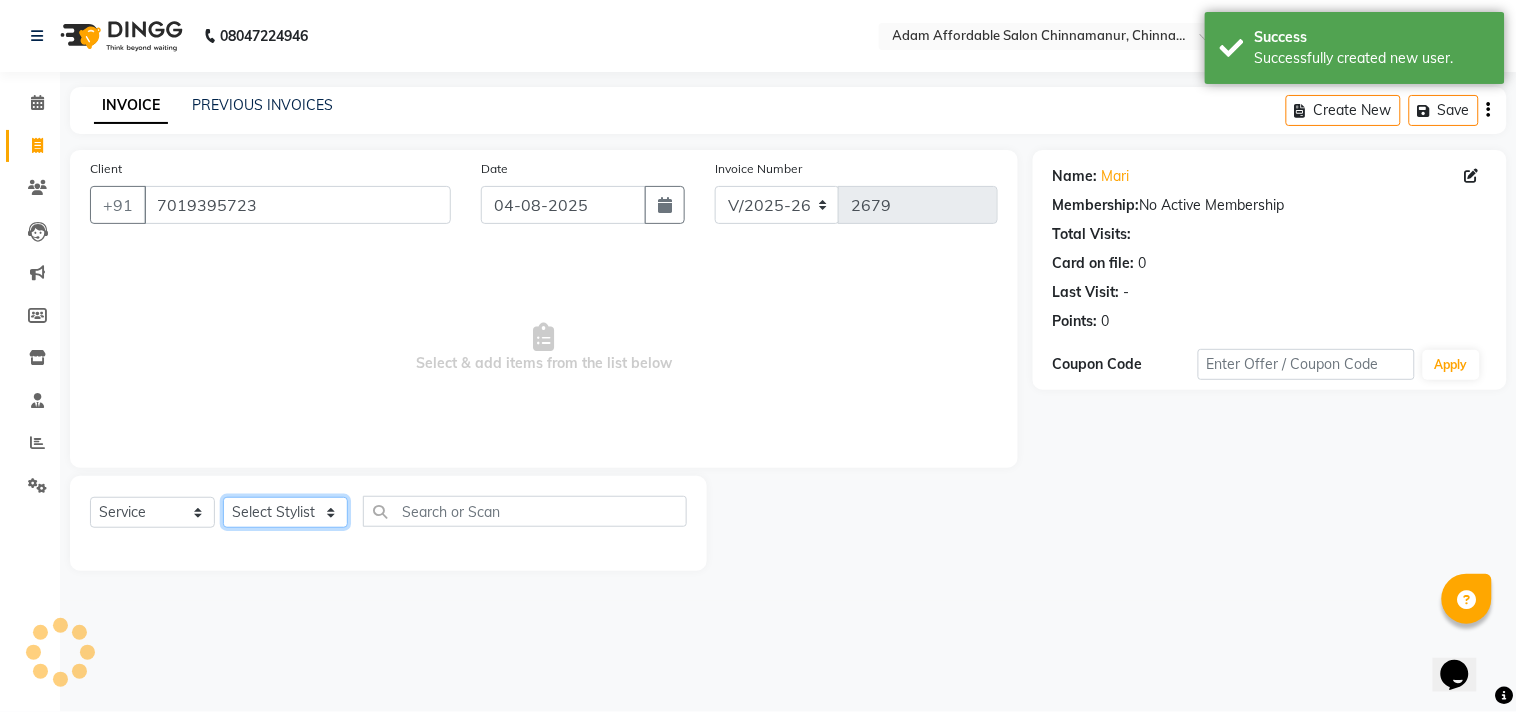 select on "85800" 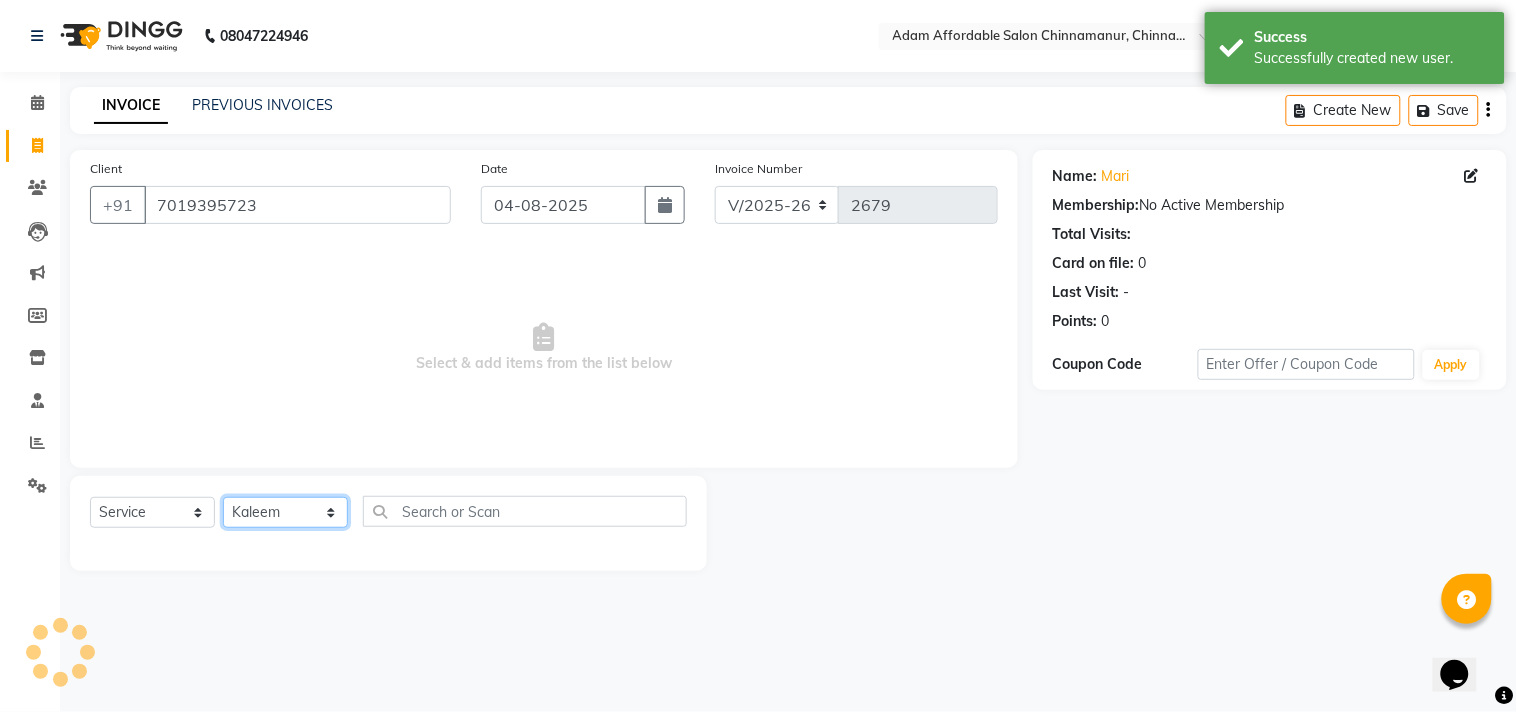 click on "Select Stylist Admin Atif Ali Kaleem Kiran Salim Sameer Shahil Shoaib Sunny Yogesh" 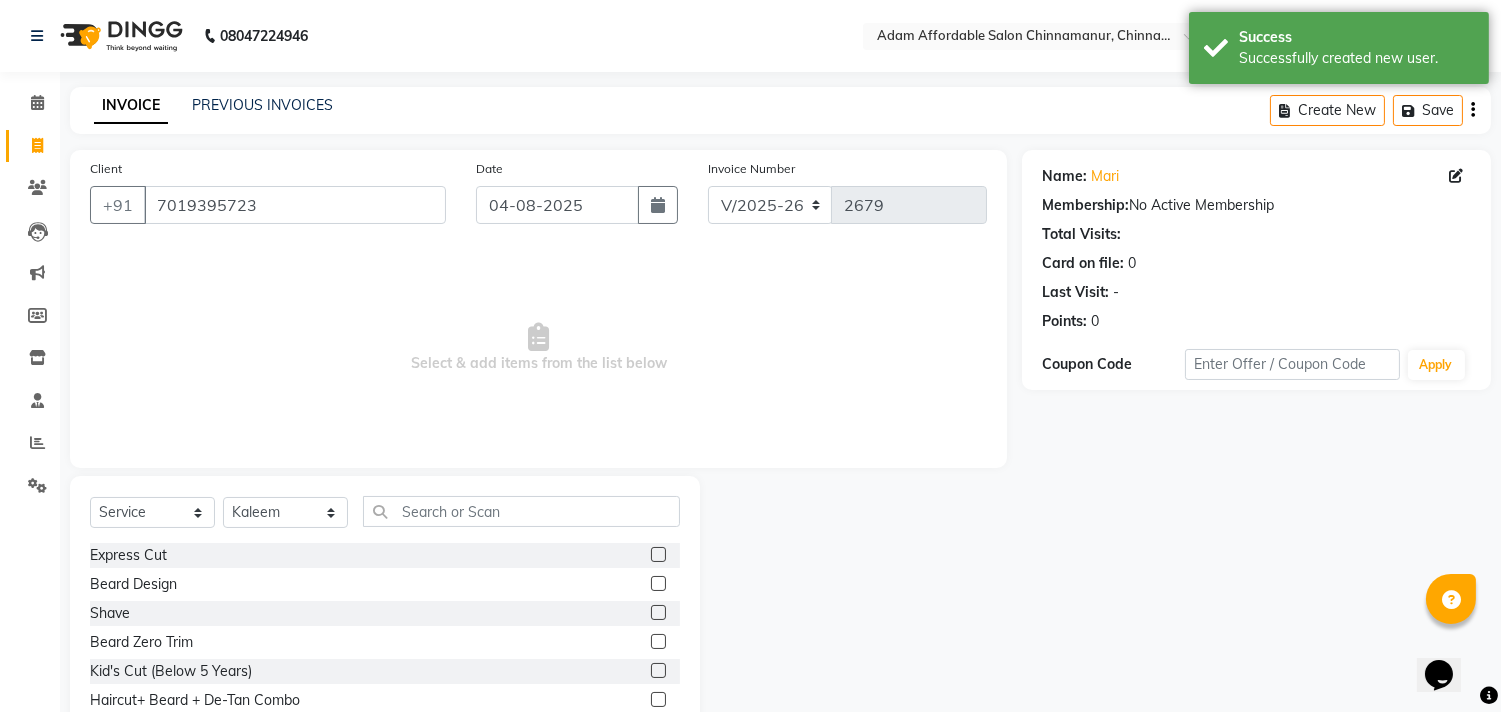 click 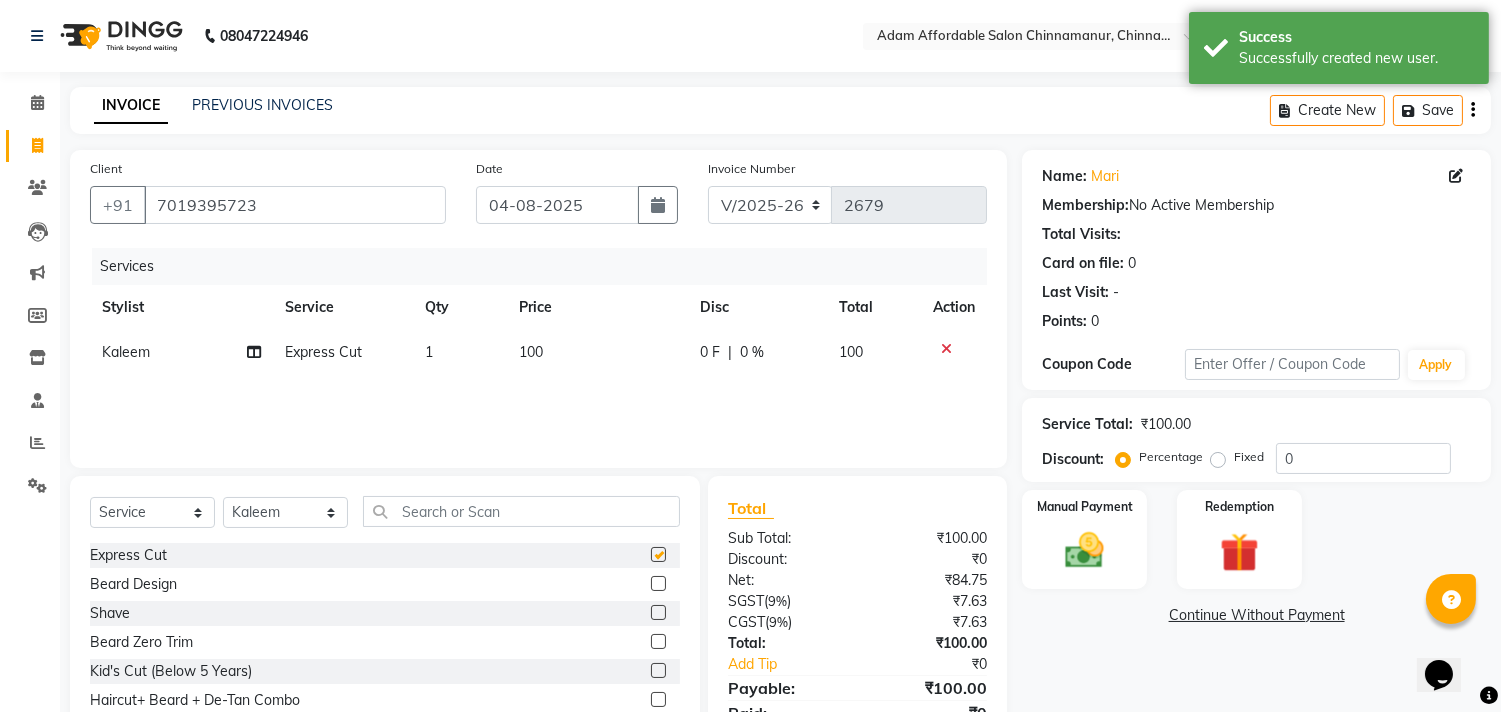 checkbox on "false" 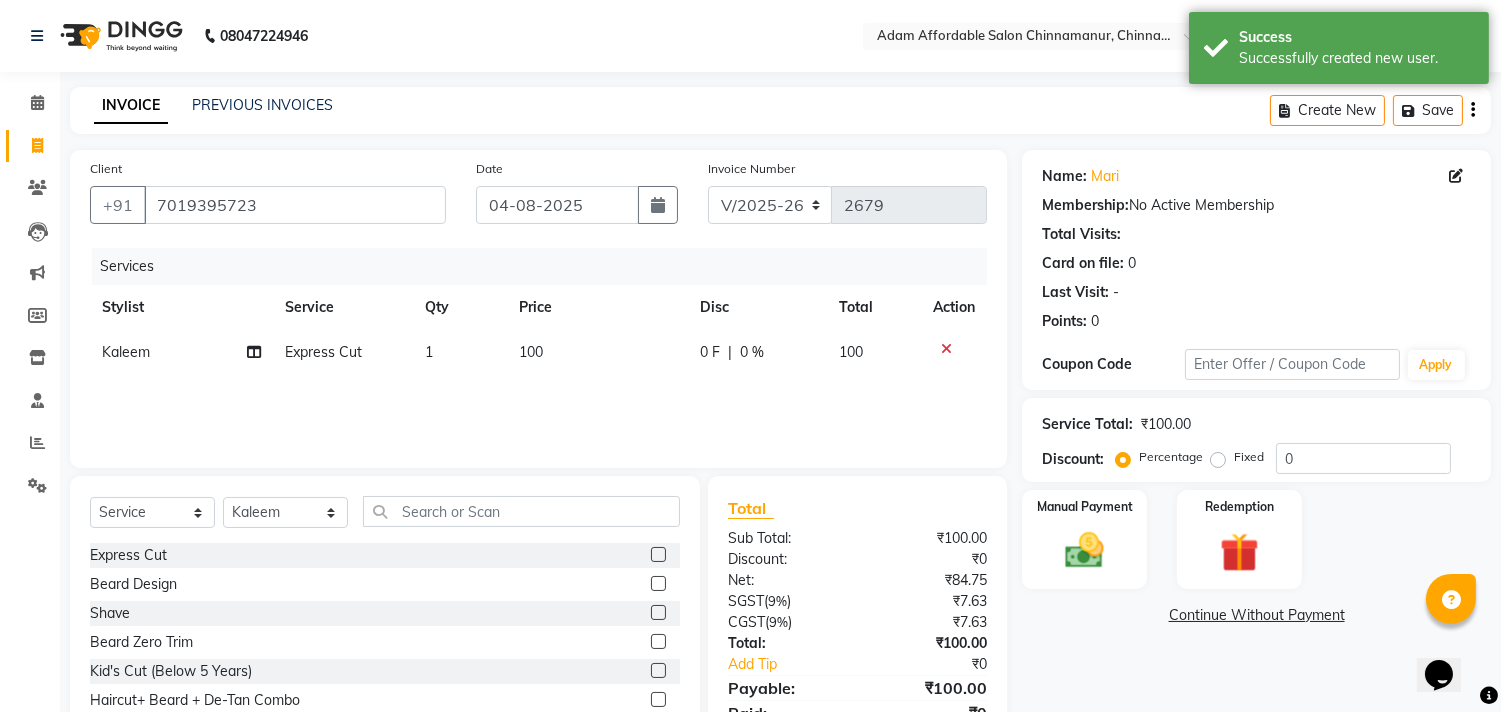 click 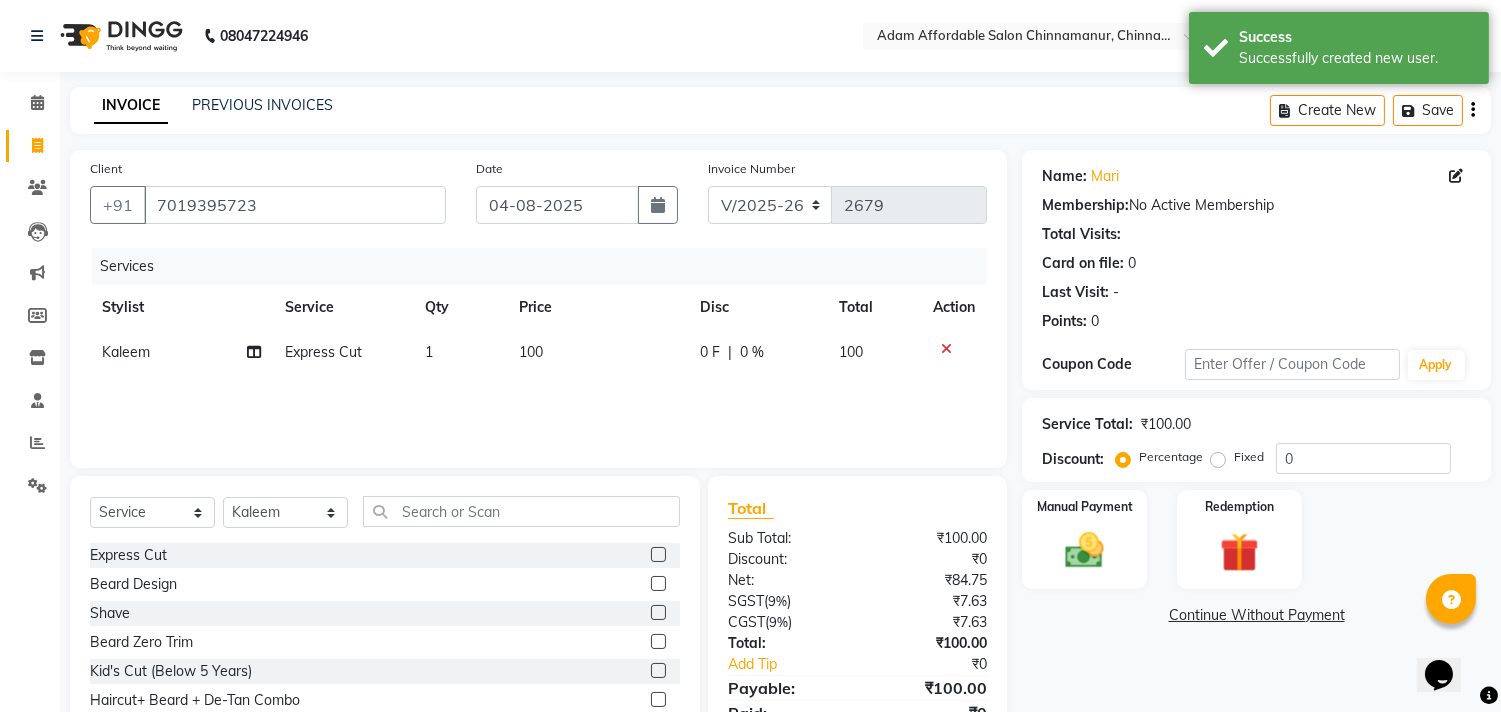 click 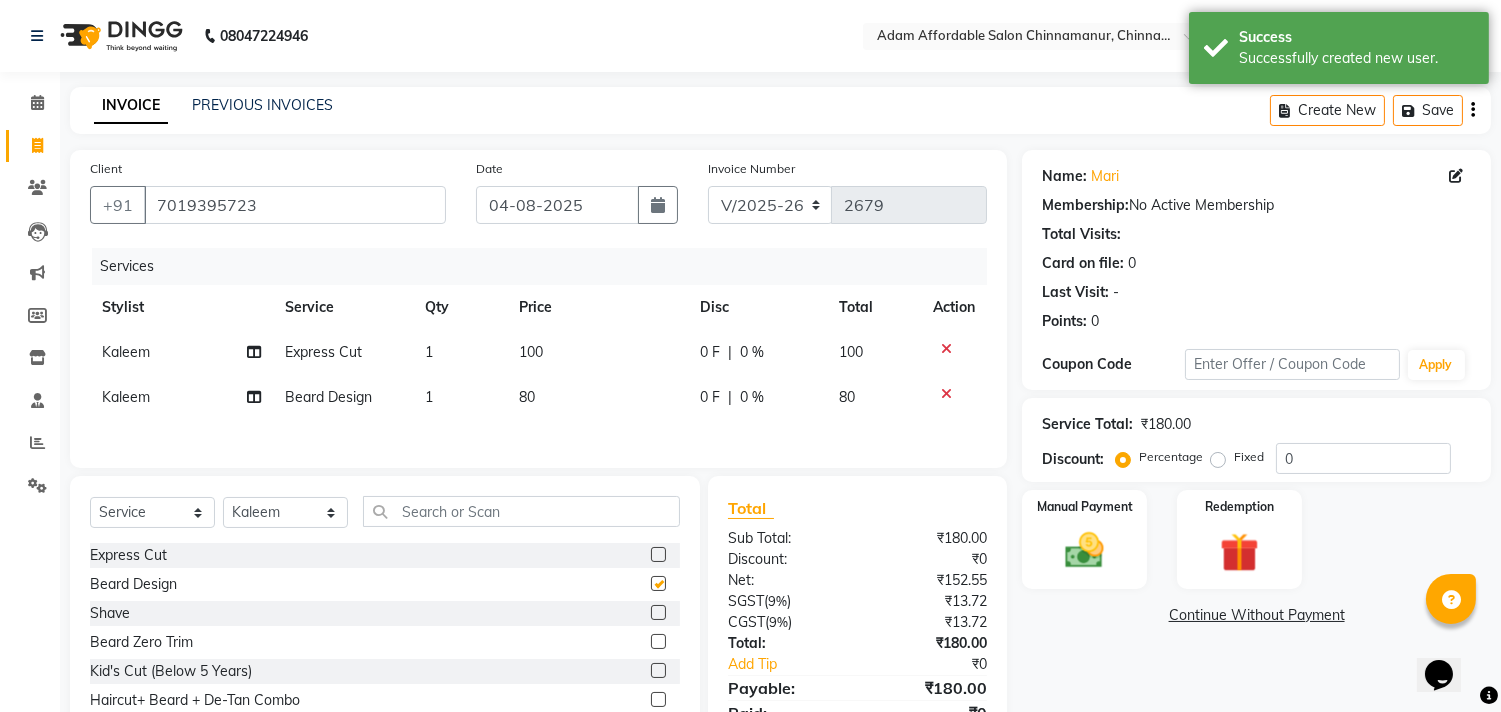 checkbox on "false" 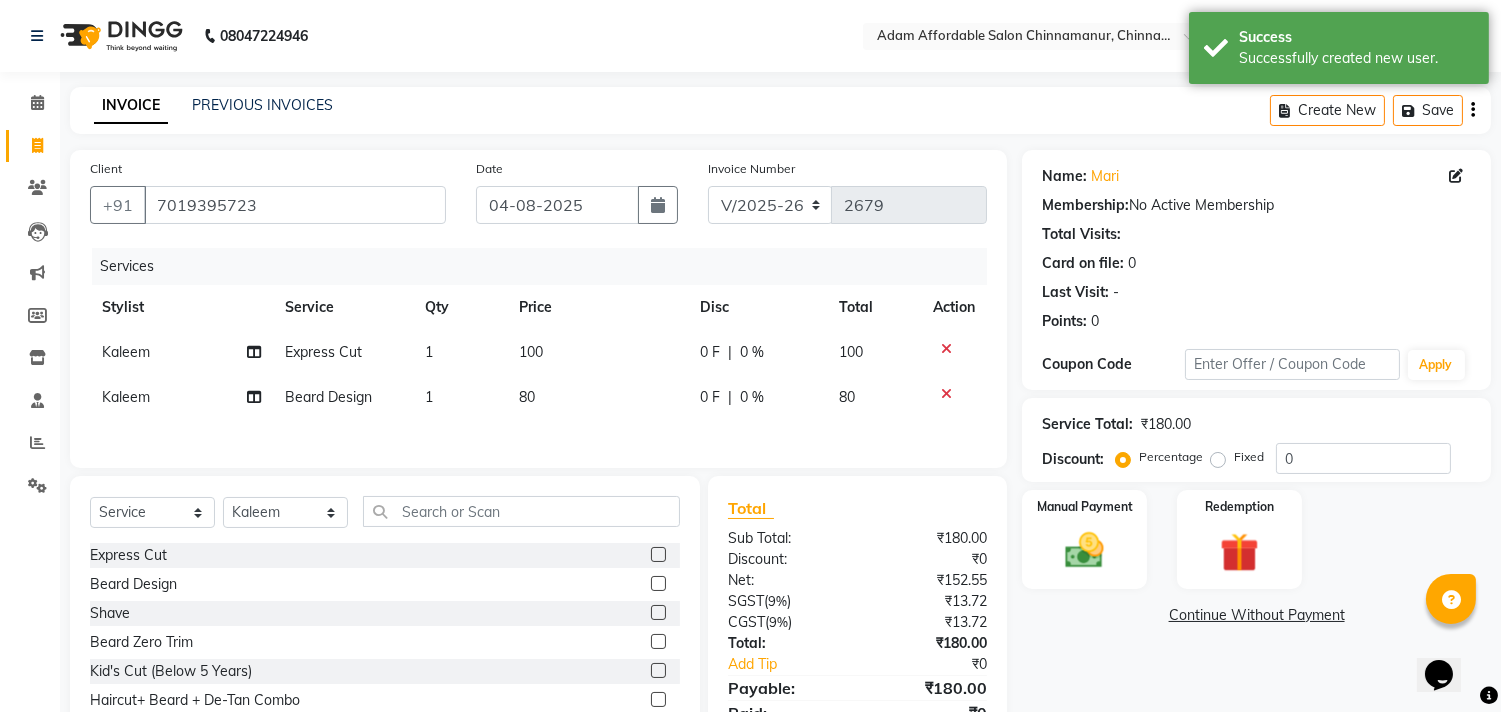 click on "Manual Payment Redemption" 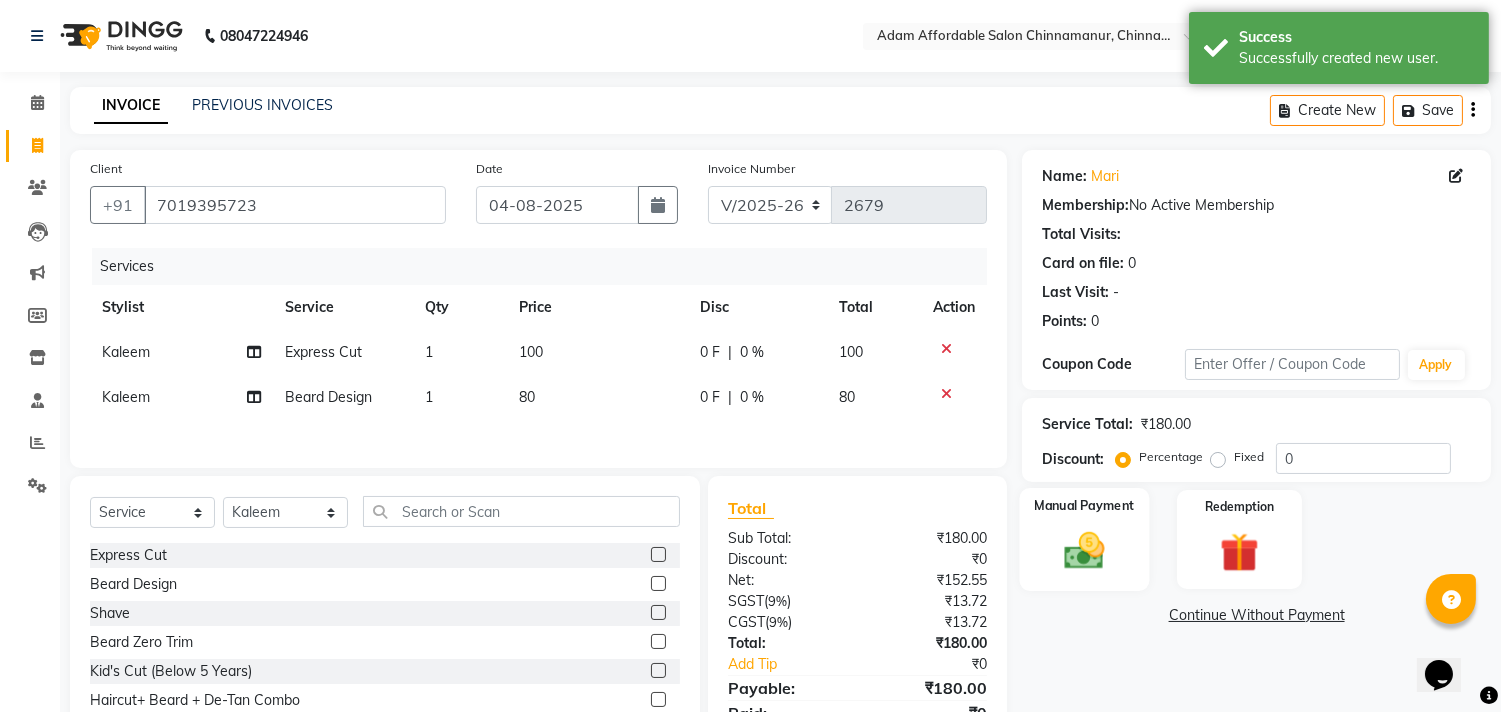click on "Manual Payment" 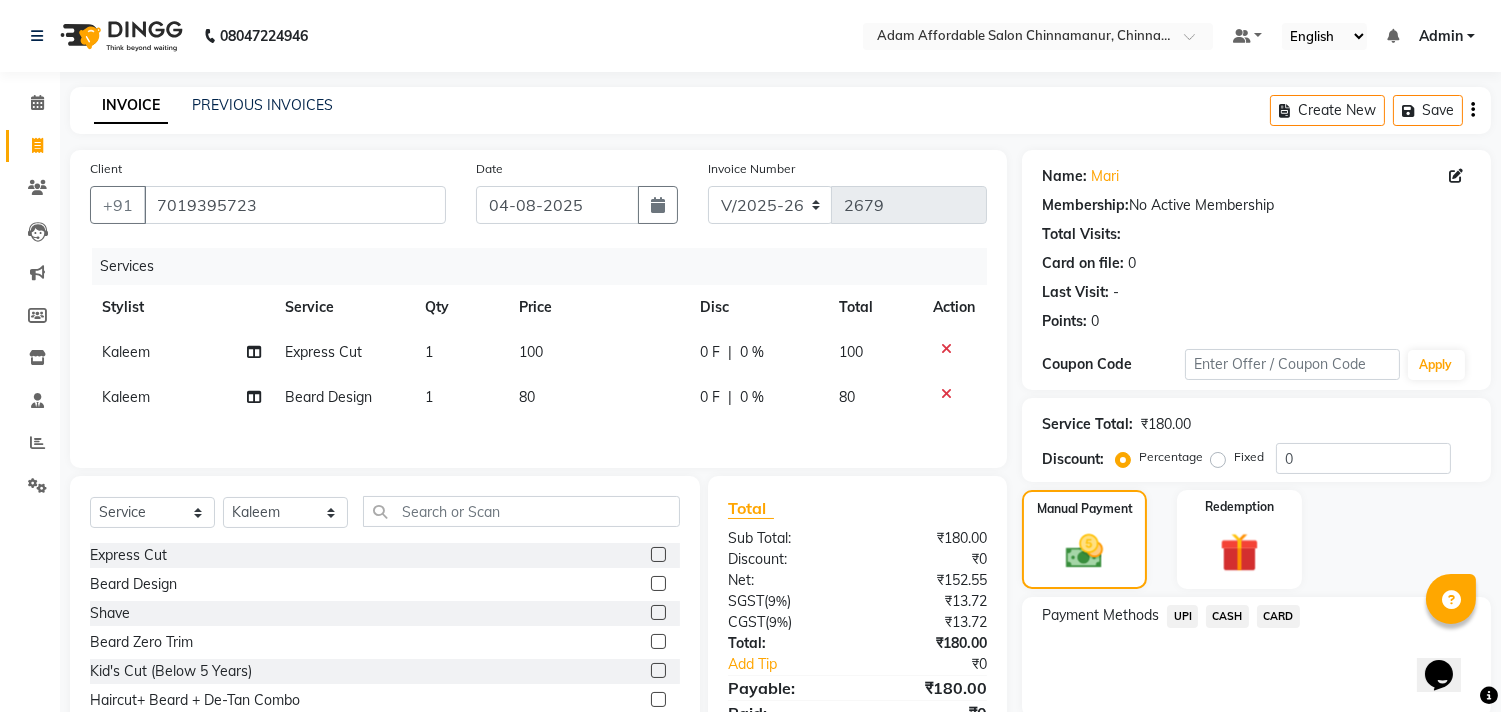 click on "CASH" 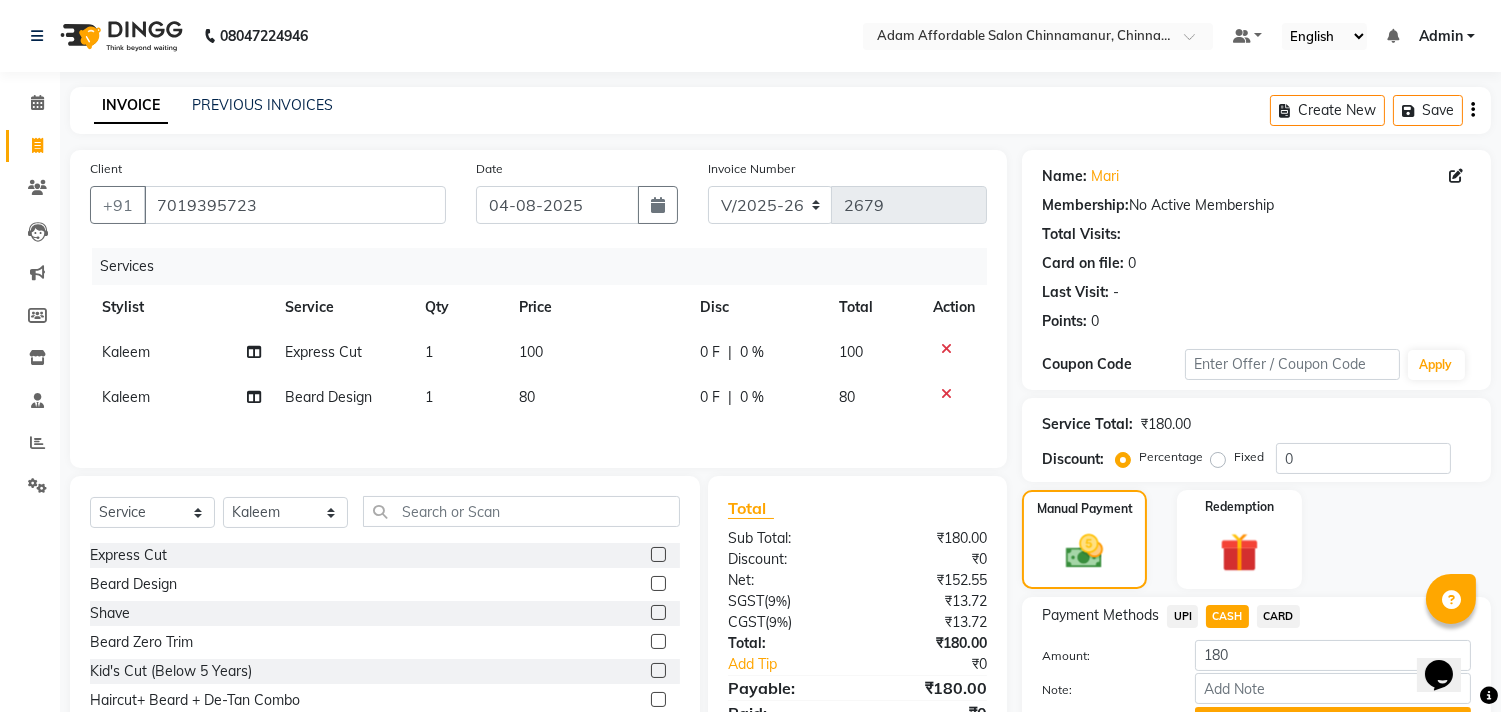click on "UPI" 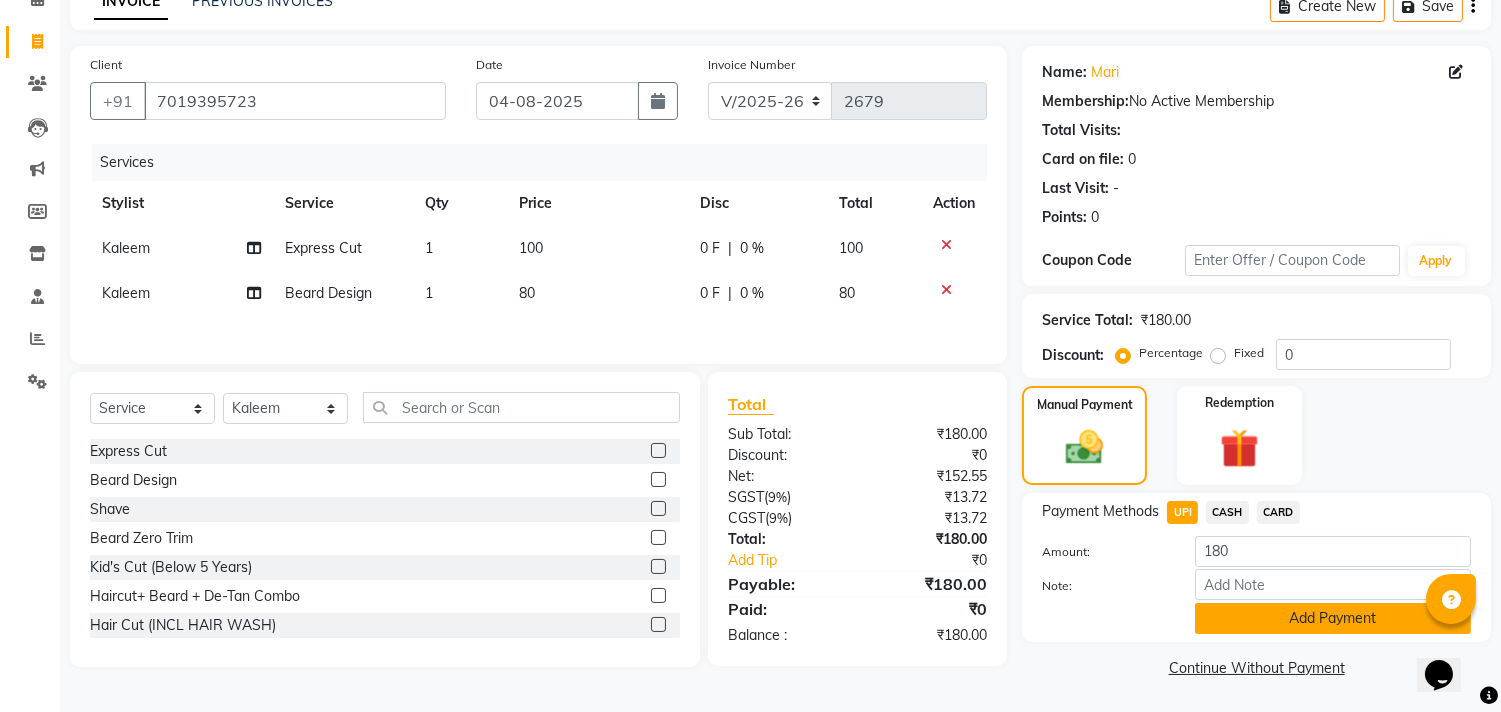 click on "Add Payment" 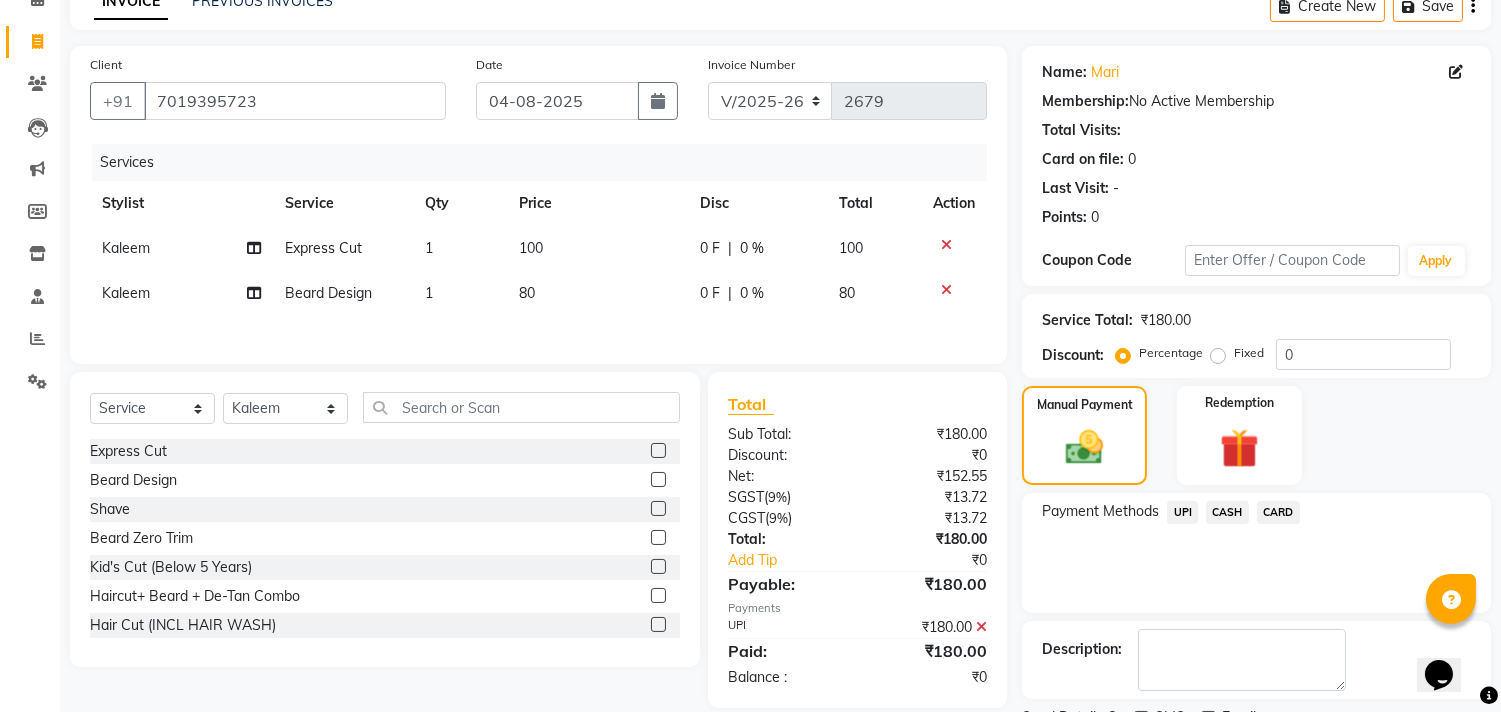 scroll, scrollTop: 187, scrollLeft: 0, axis: vertical 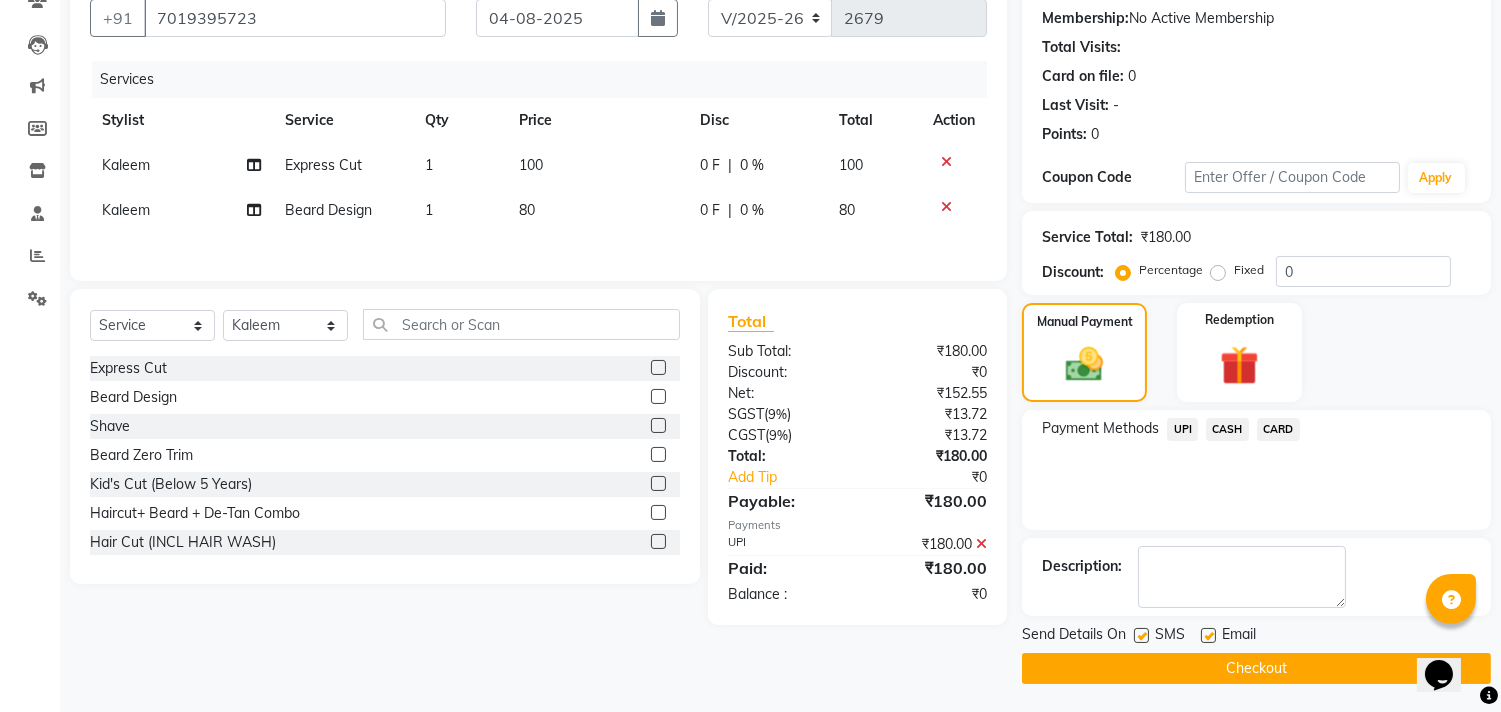 click on "Checkout" 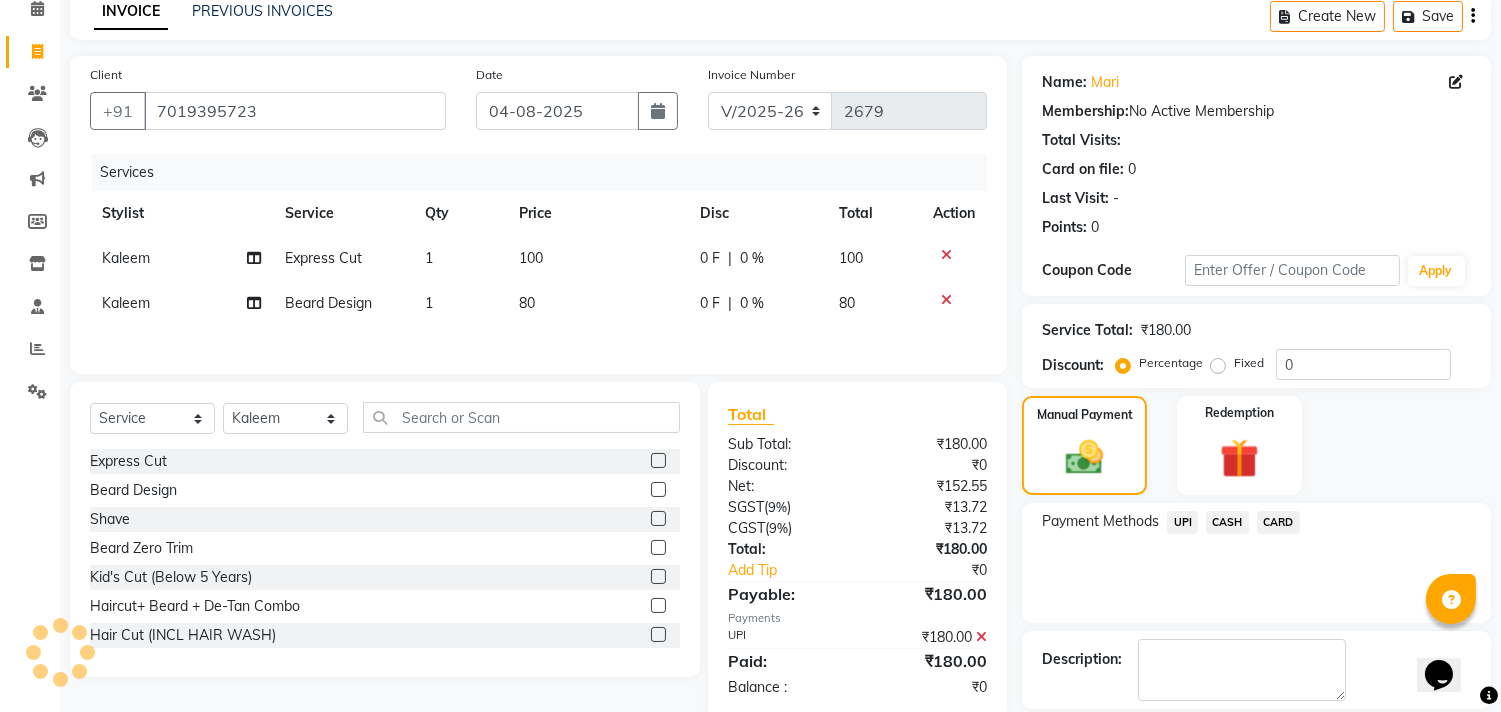 scroll, scrollTop: 0, scrollLeft: 0, axis: both 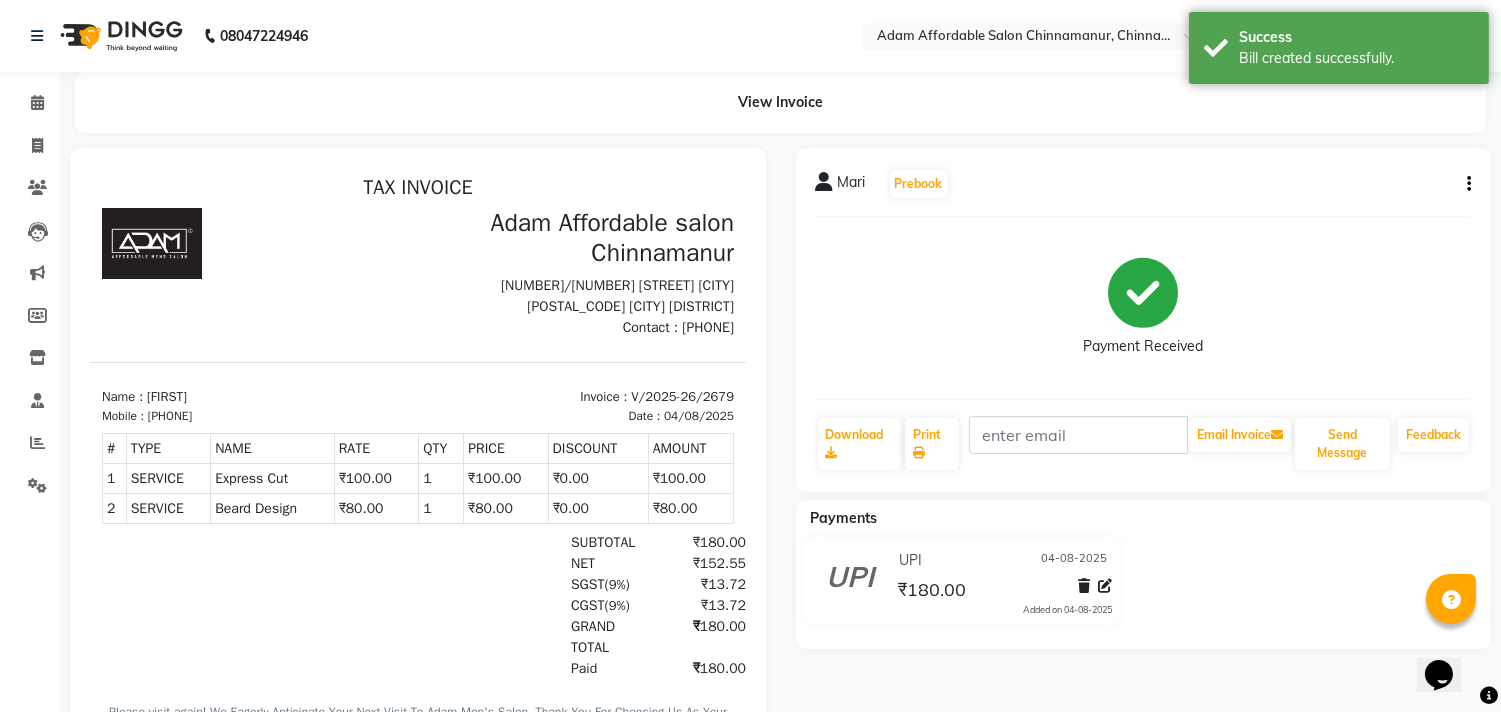 click on "Invoice" 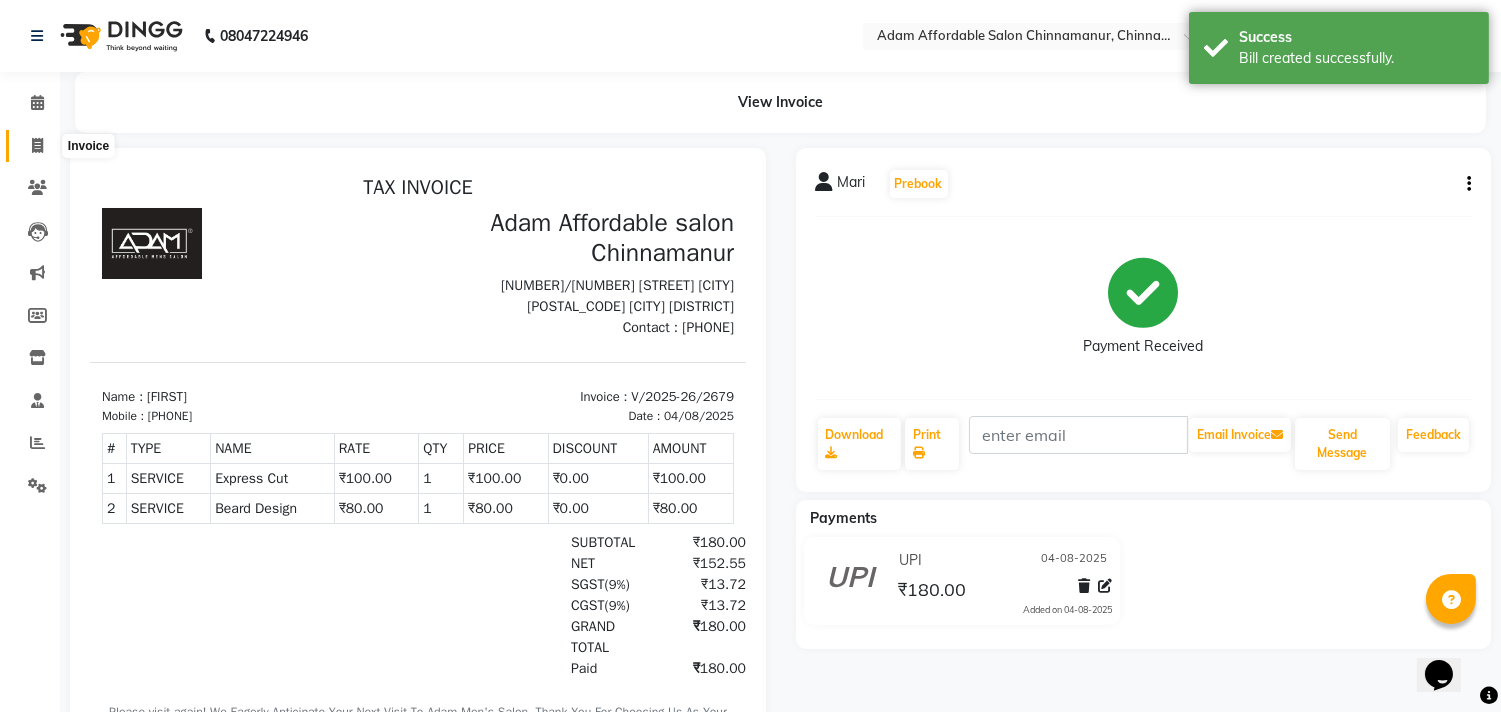 click 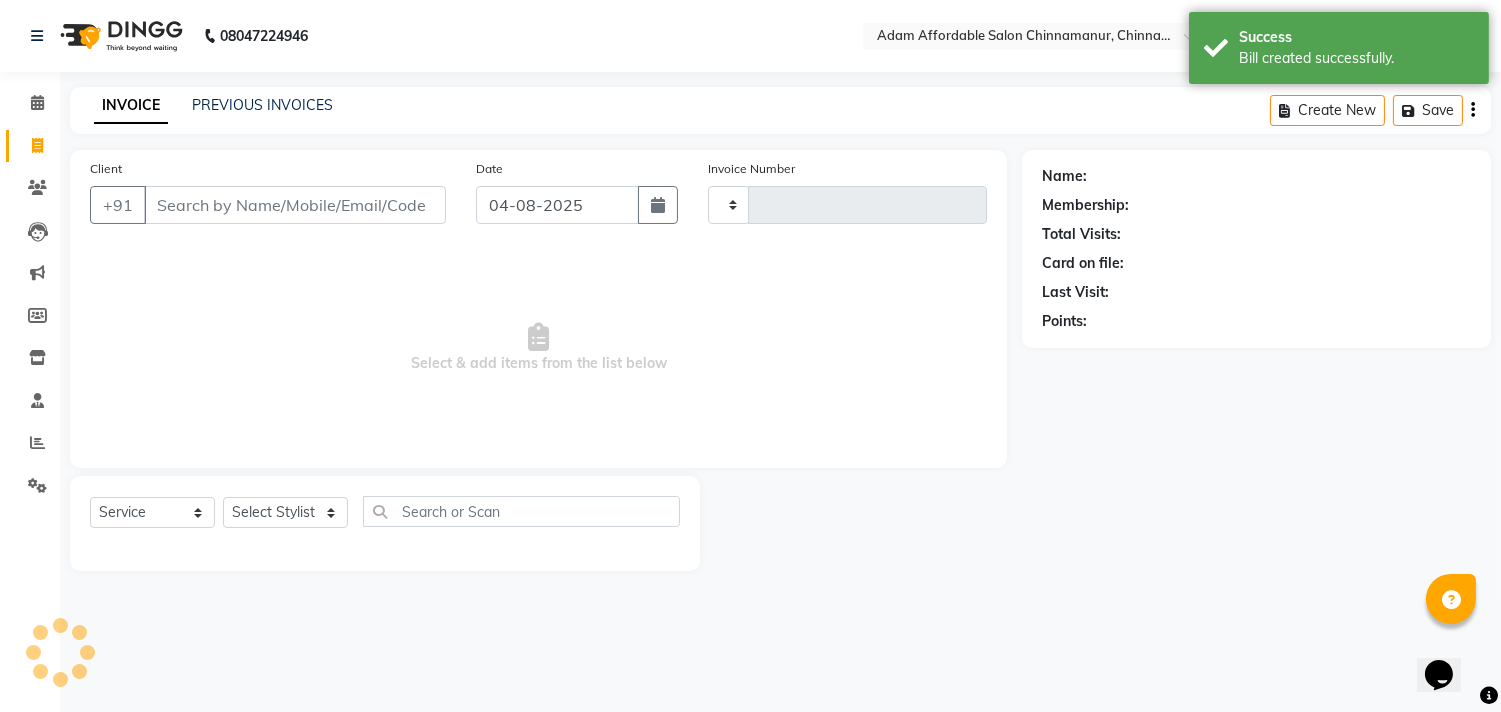 type on "2680" 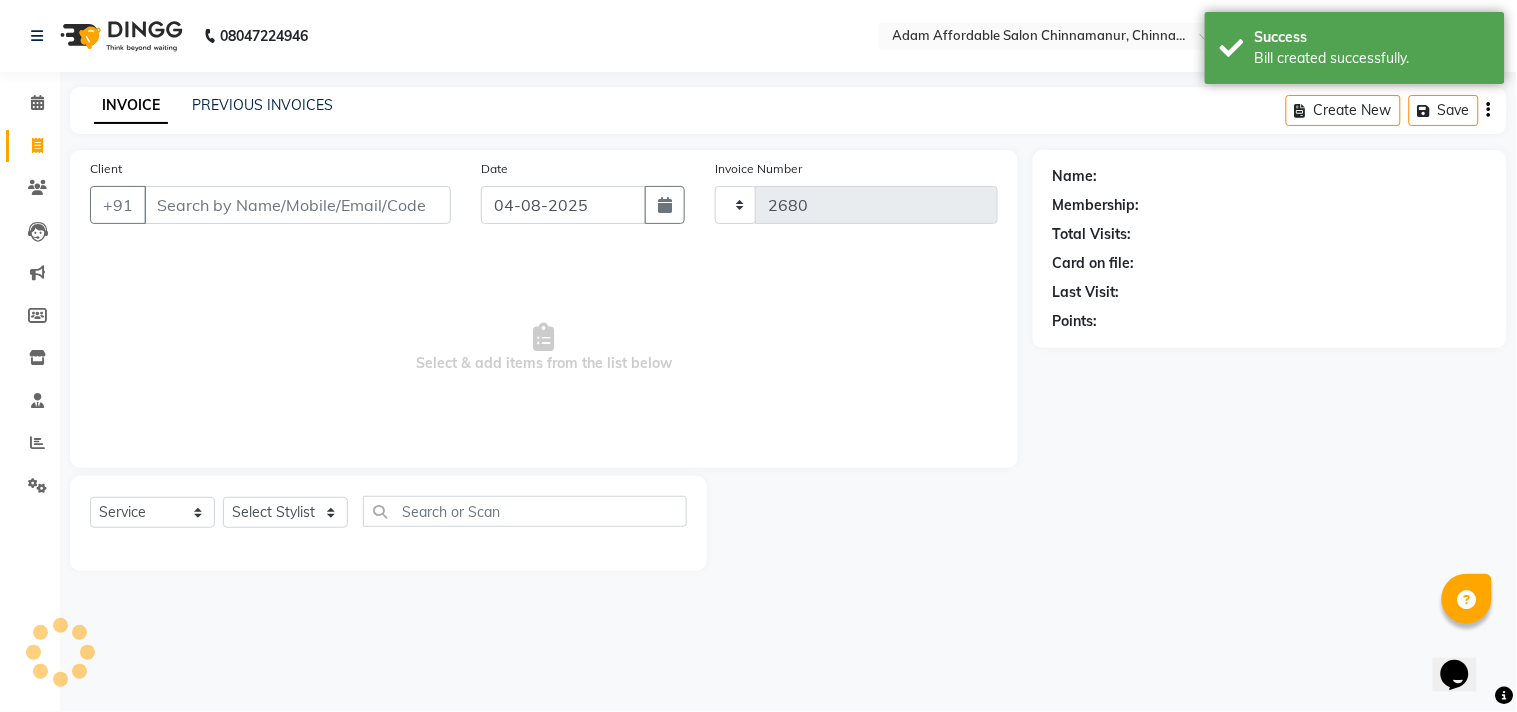 select on "8329" 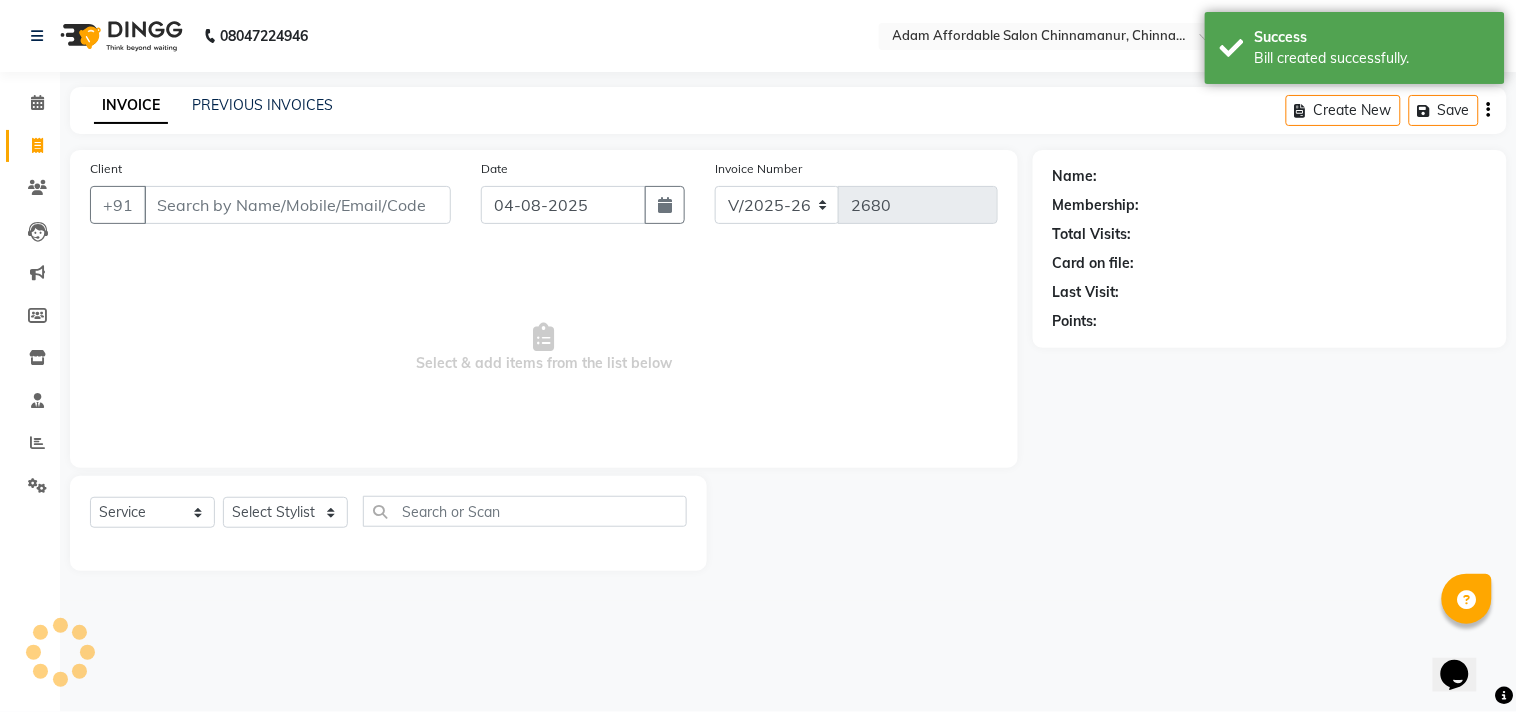 click on "Client" at bounding box center (297, 205) 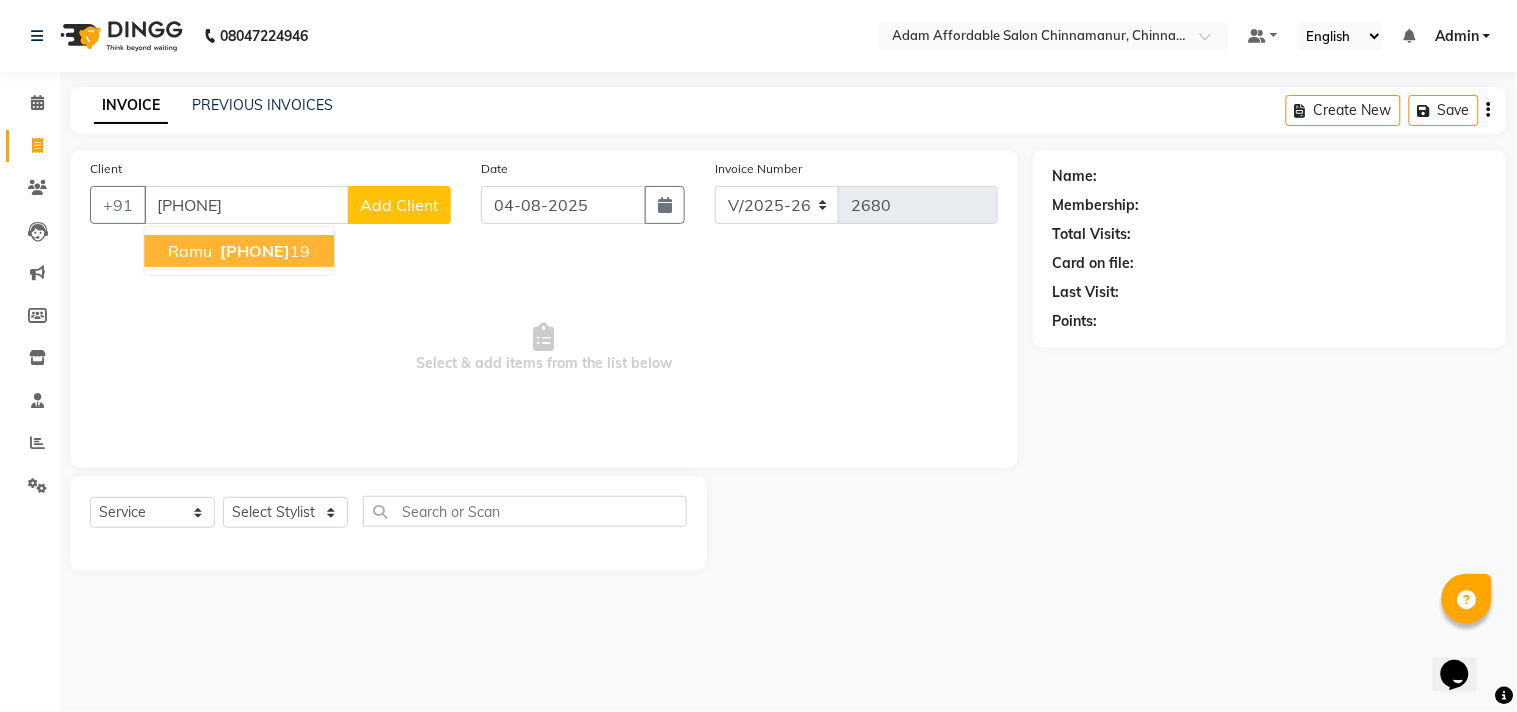 click on "[FIRST]   [PHONE]" at bounding box center (239, 251) 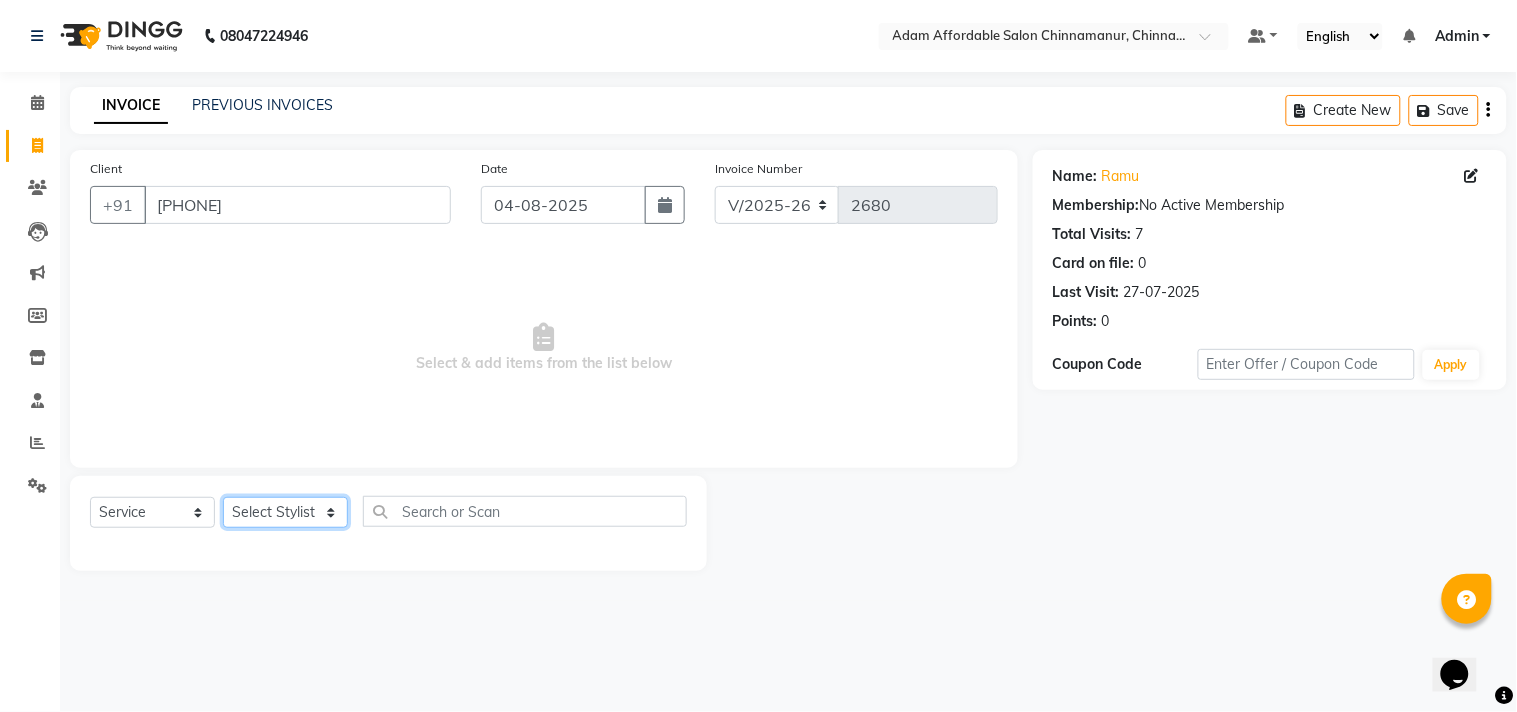click on "Select Stylist Admin Atif Ali Kaleem Kiran Salim Sameer Shahil Shoaib Sunny Yogesh" 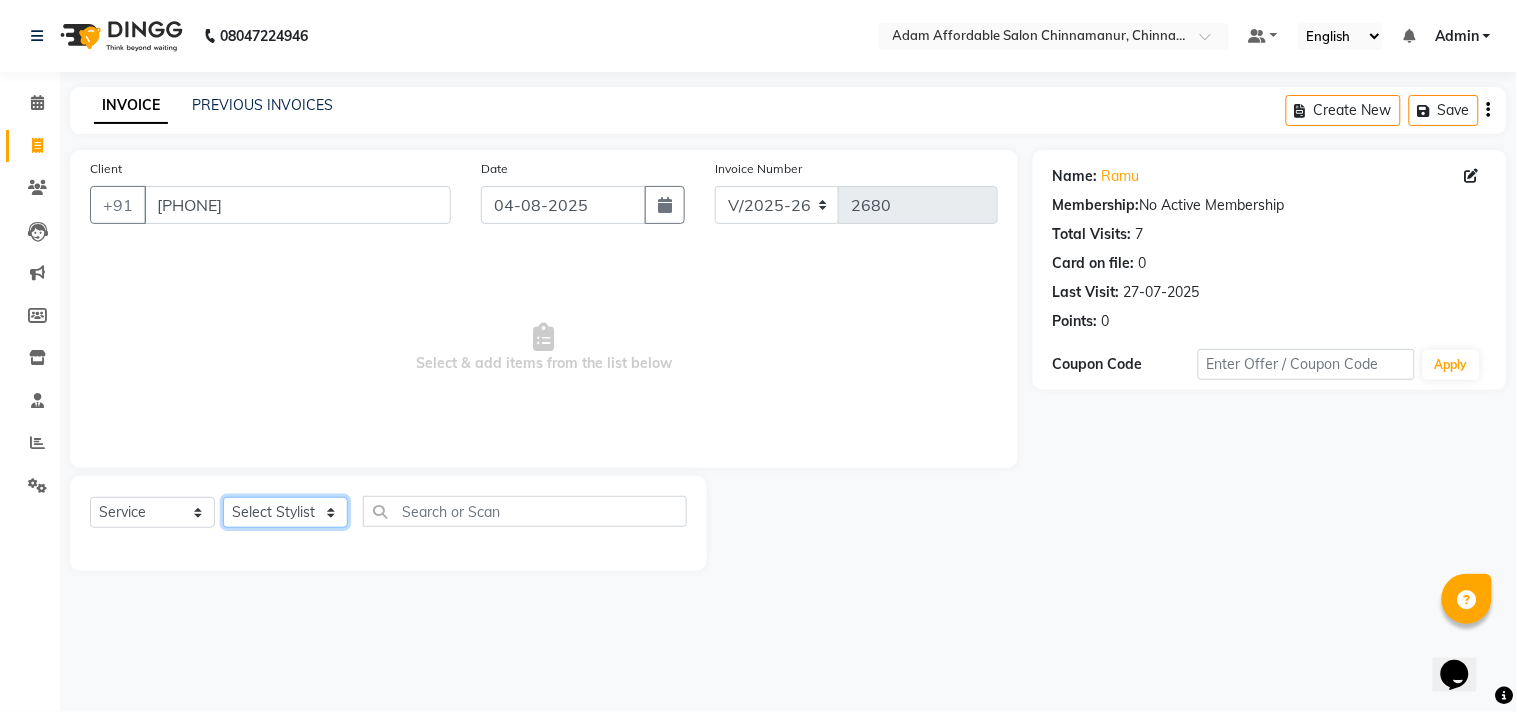 select on "85800" 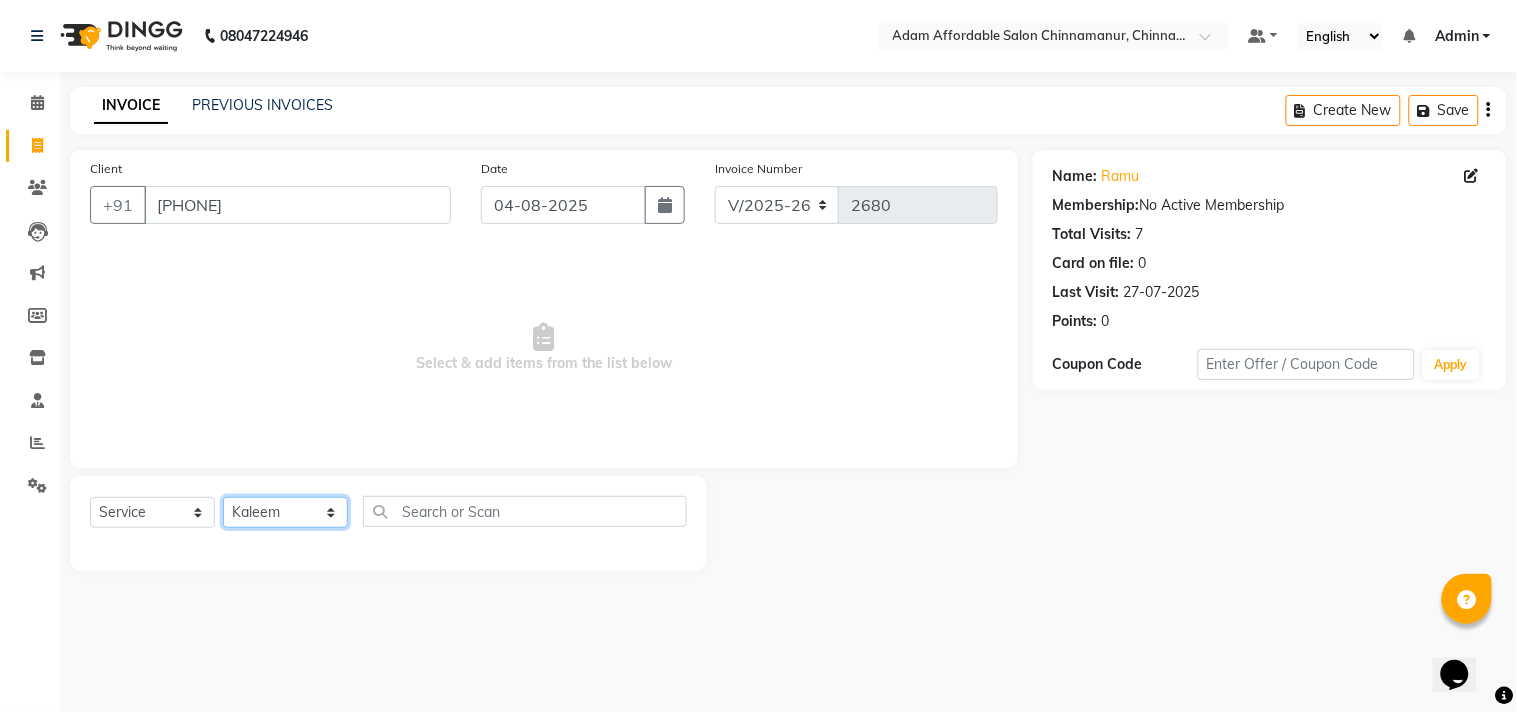 click on "Select Stylist Admin Atif Ali Kaleem Kiran Salim Sameer Shahil Shoaib Sunny Yogesh" 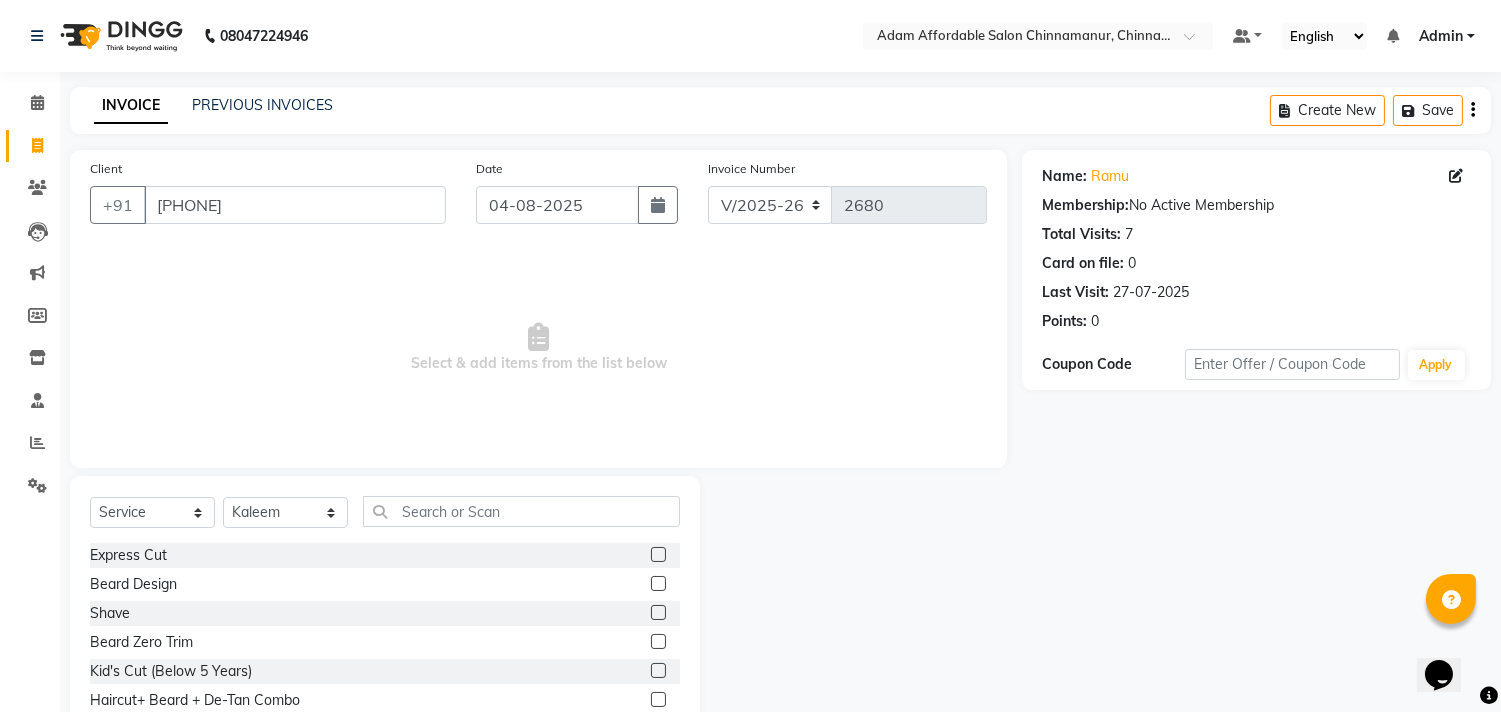 click 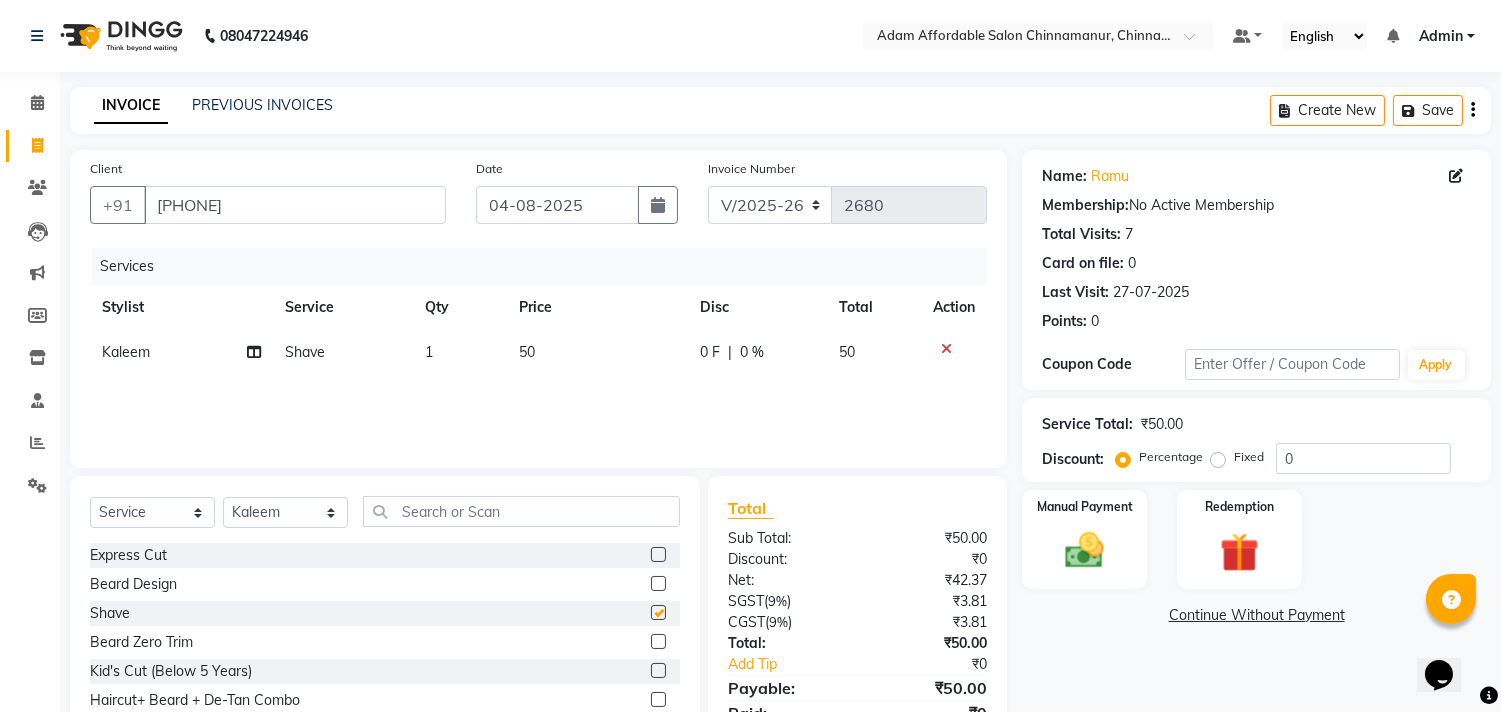 checkbox on "false" 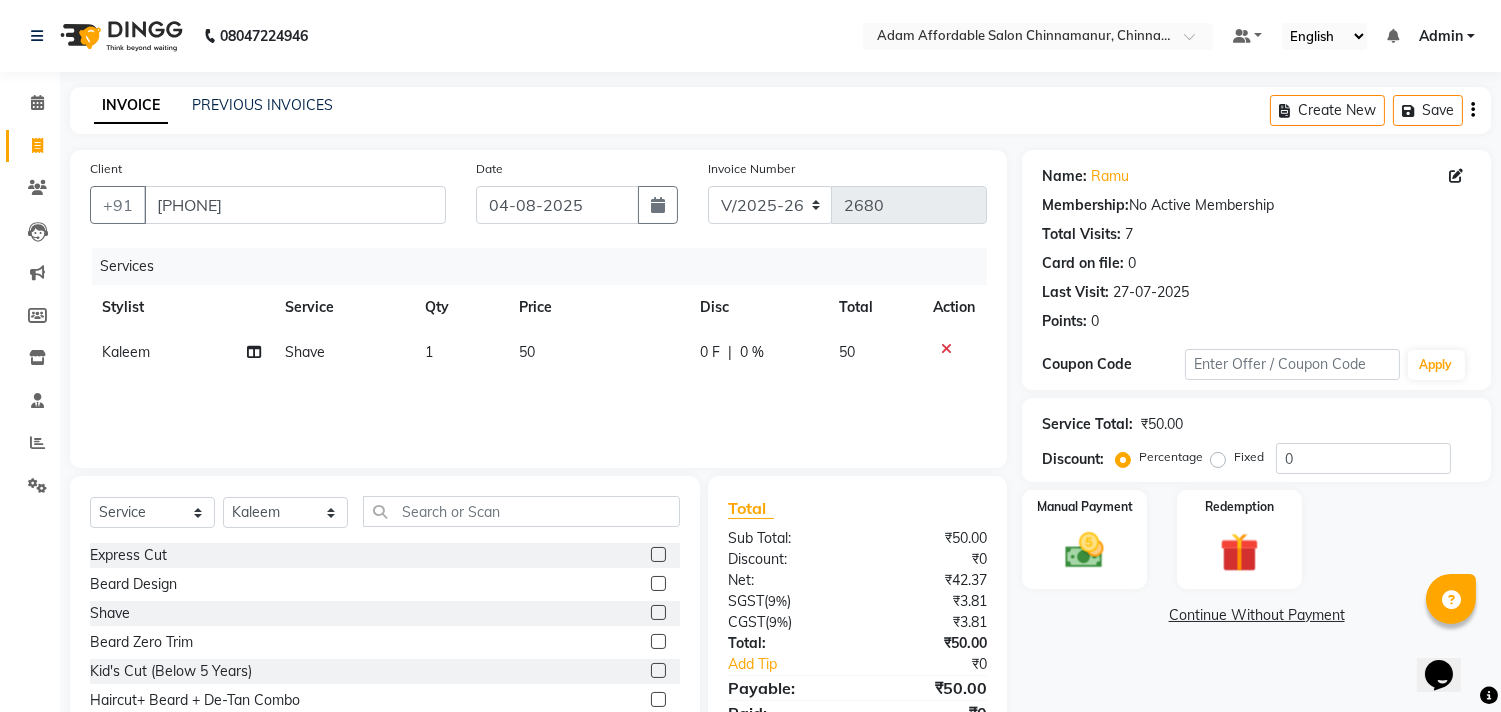 click on "Manual Payment Redemption" 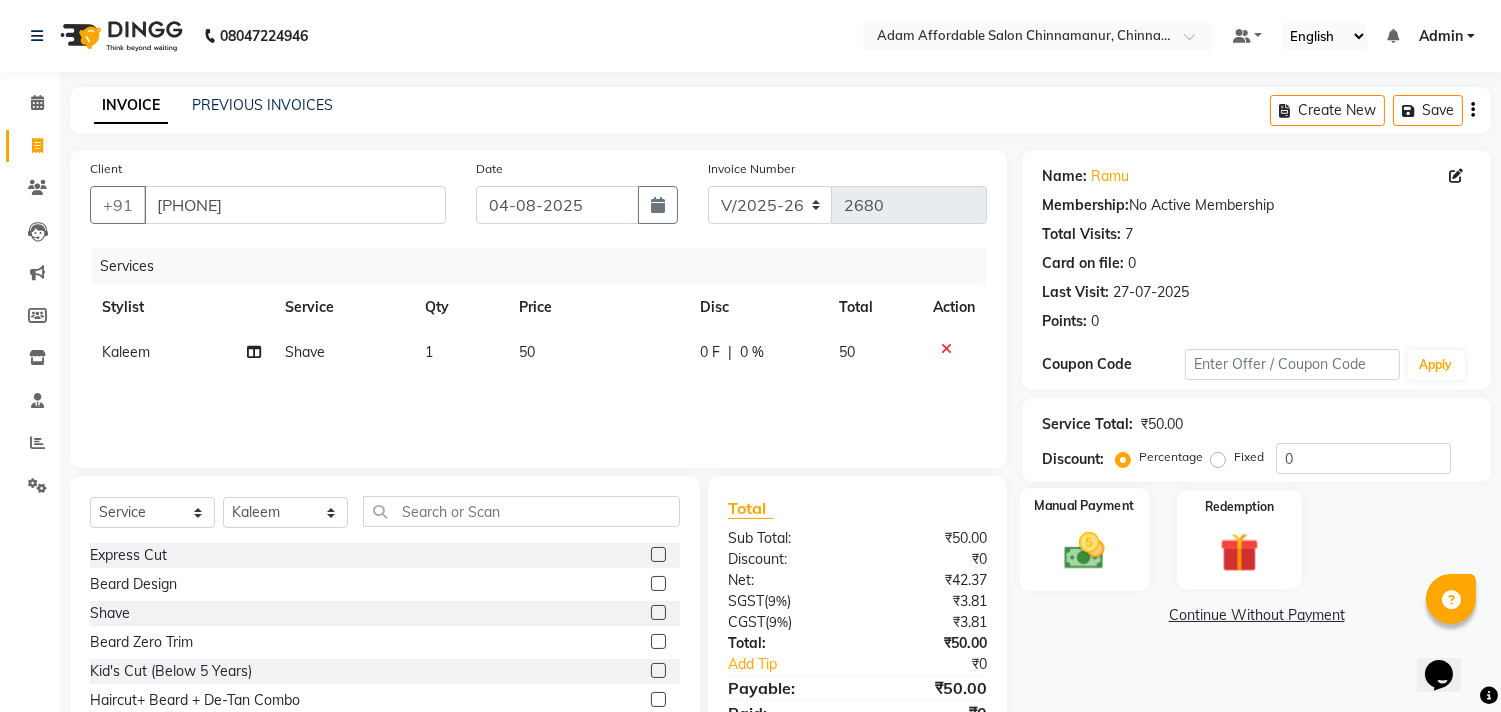 click on "Manual Payment" 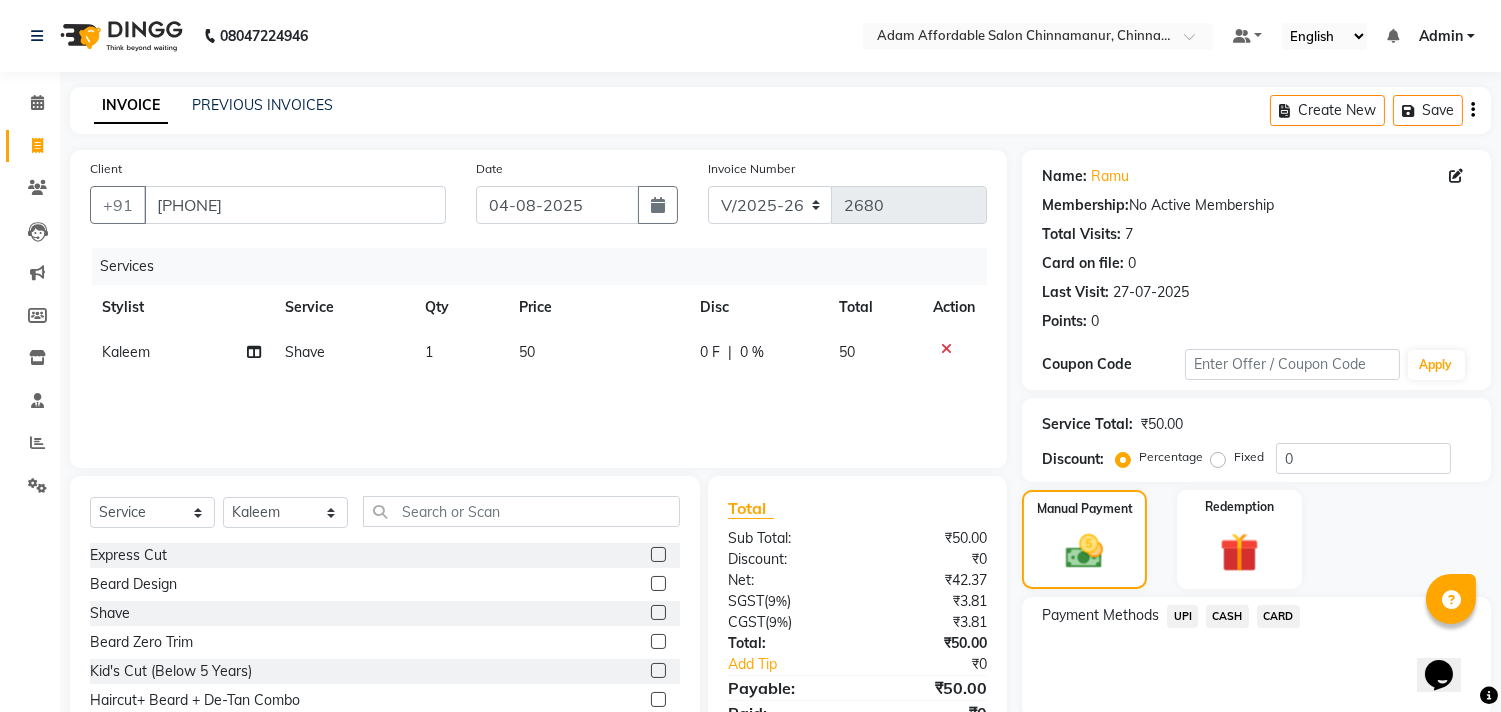click on "CASH" 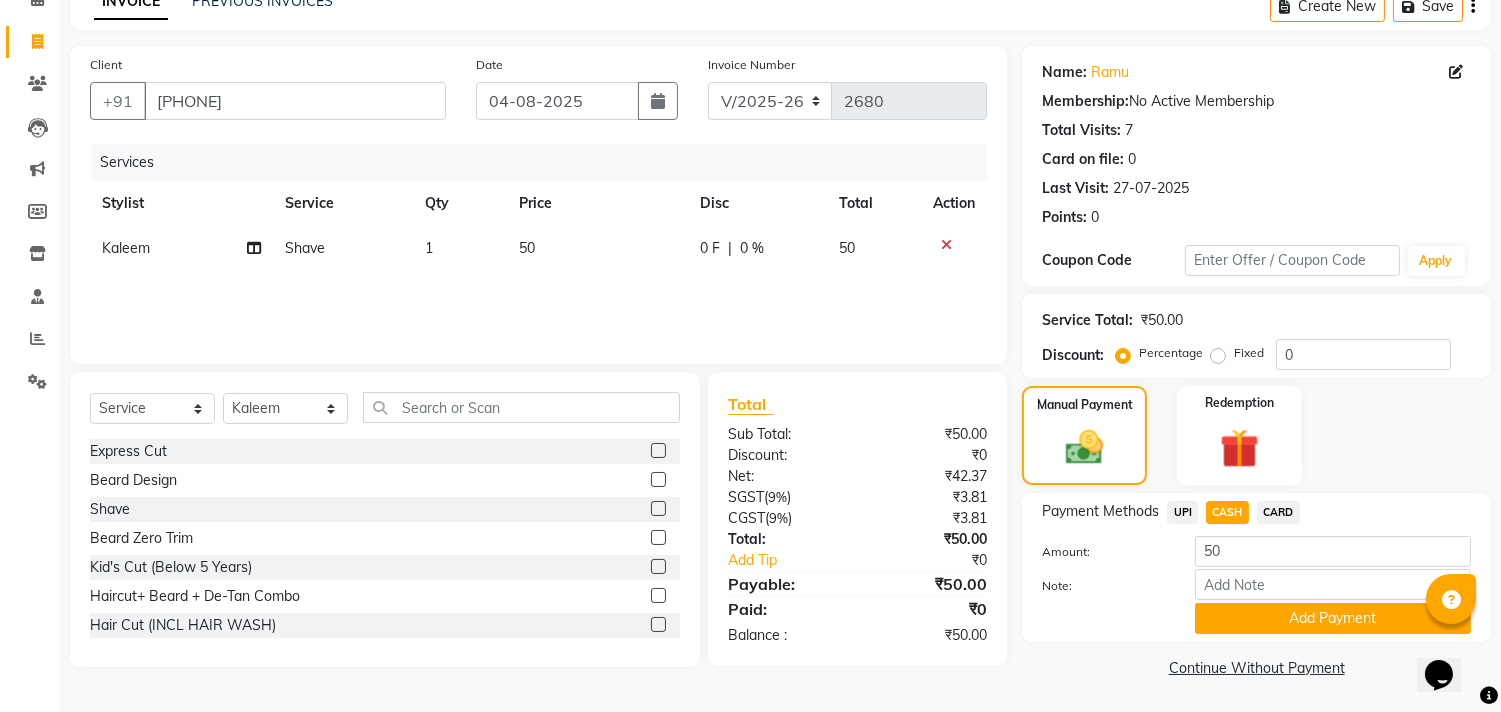 click on "Add Payment" 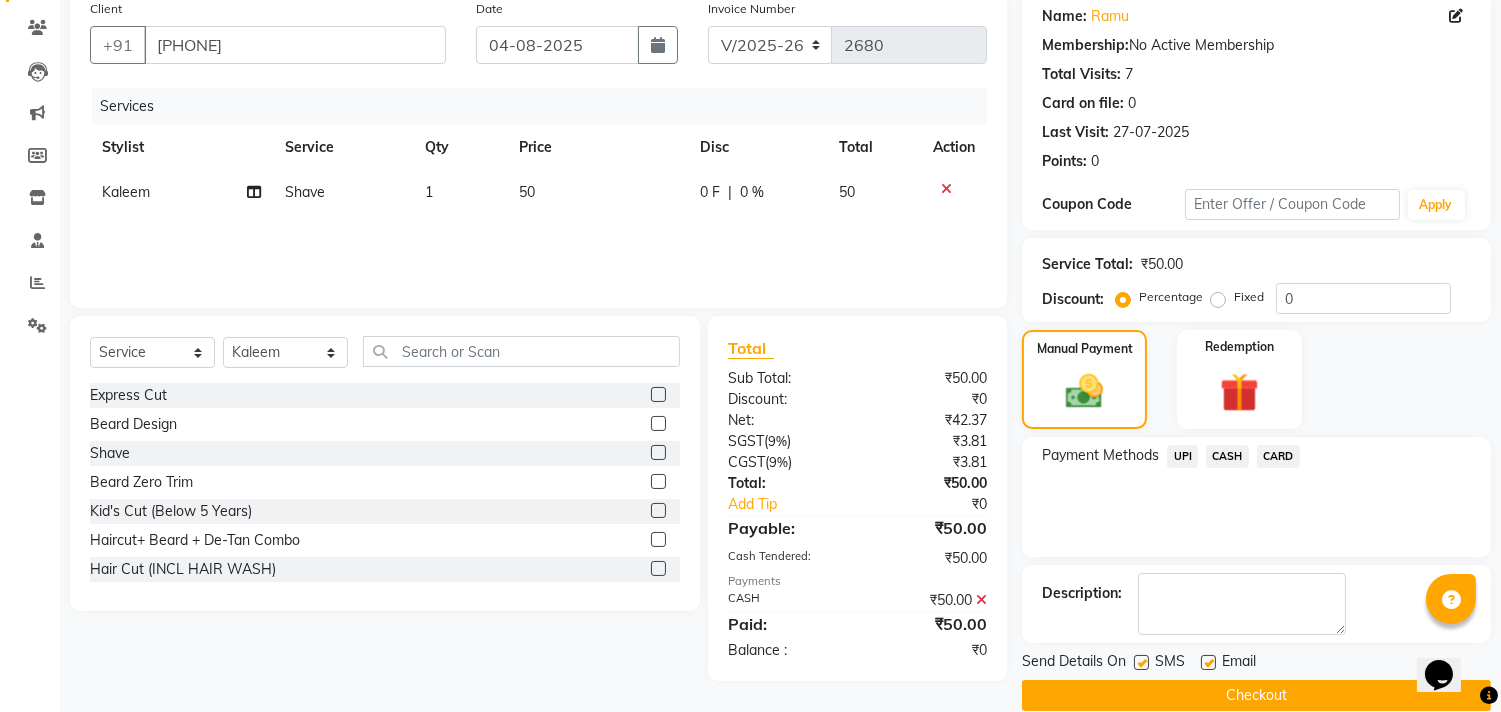 scroll, scrollTop: 187, scrollLeft: 0, axis: vertical 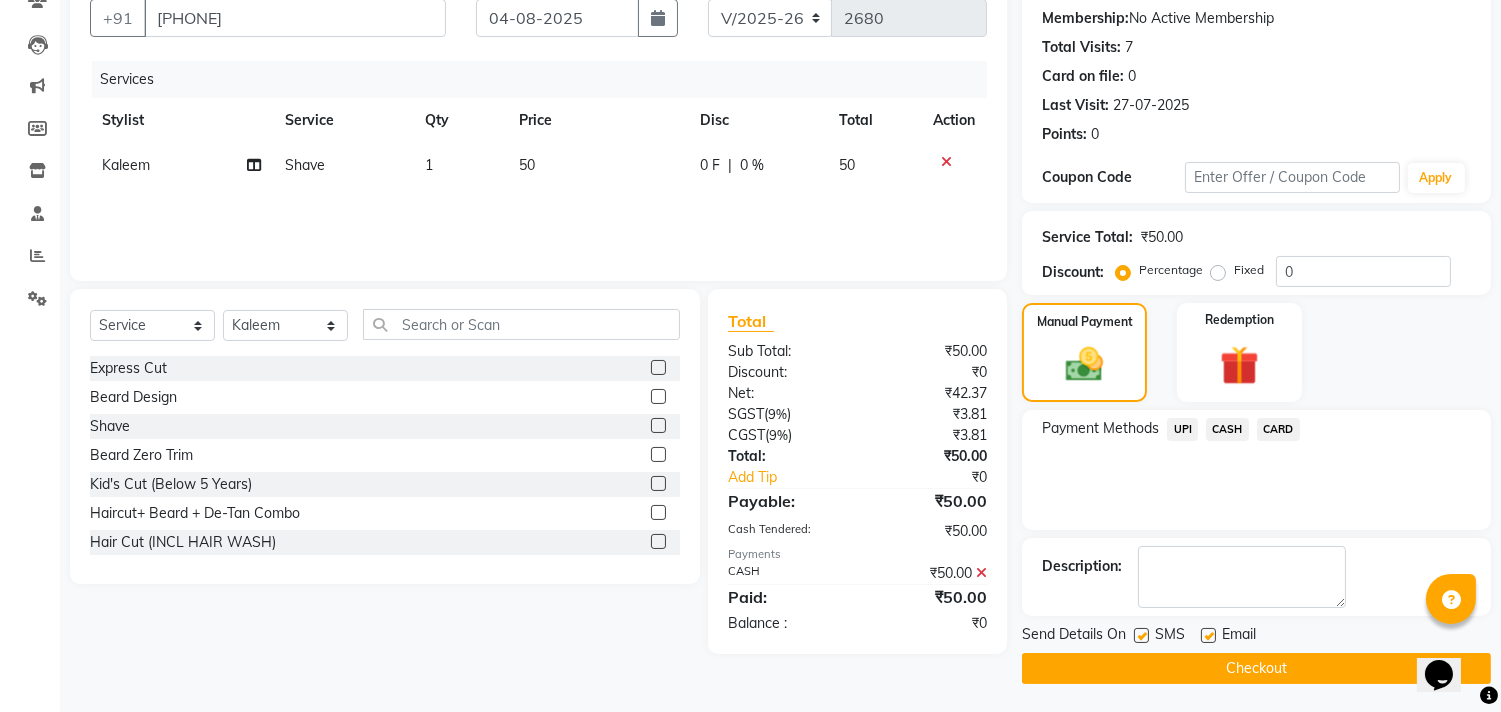 click on "Checkout" 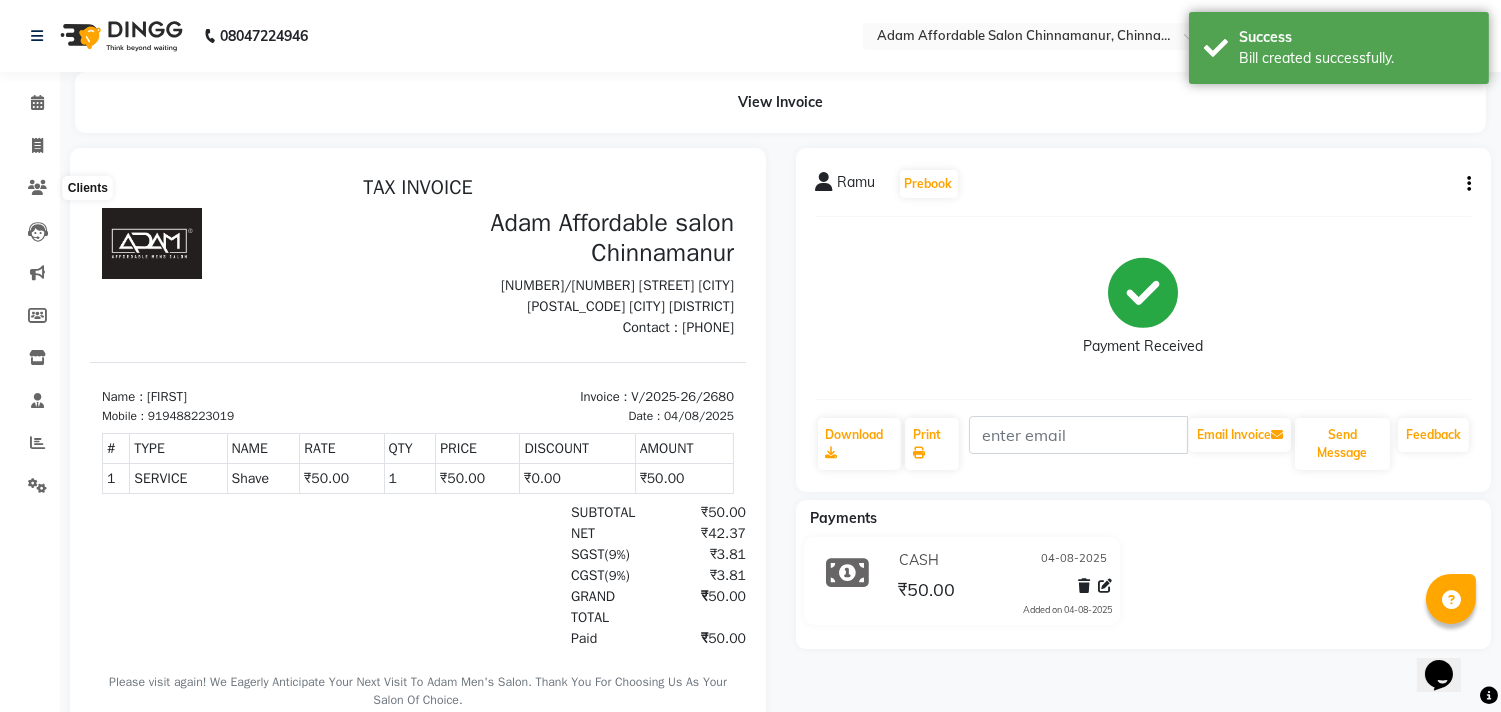 scroll, scrollTop: 0, scrollLeft: 0, axis: both 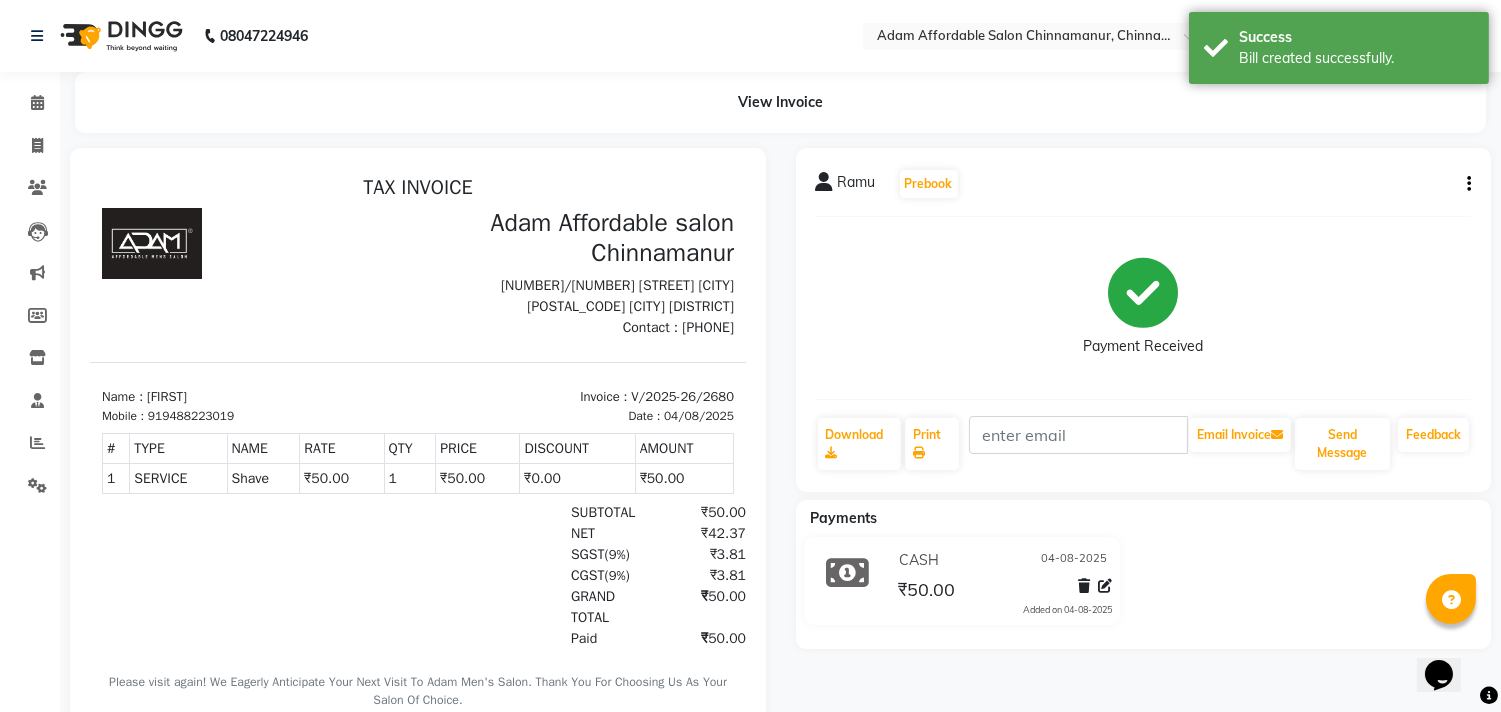 click on "Invoice" 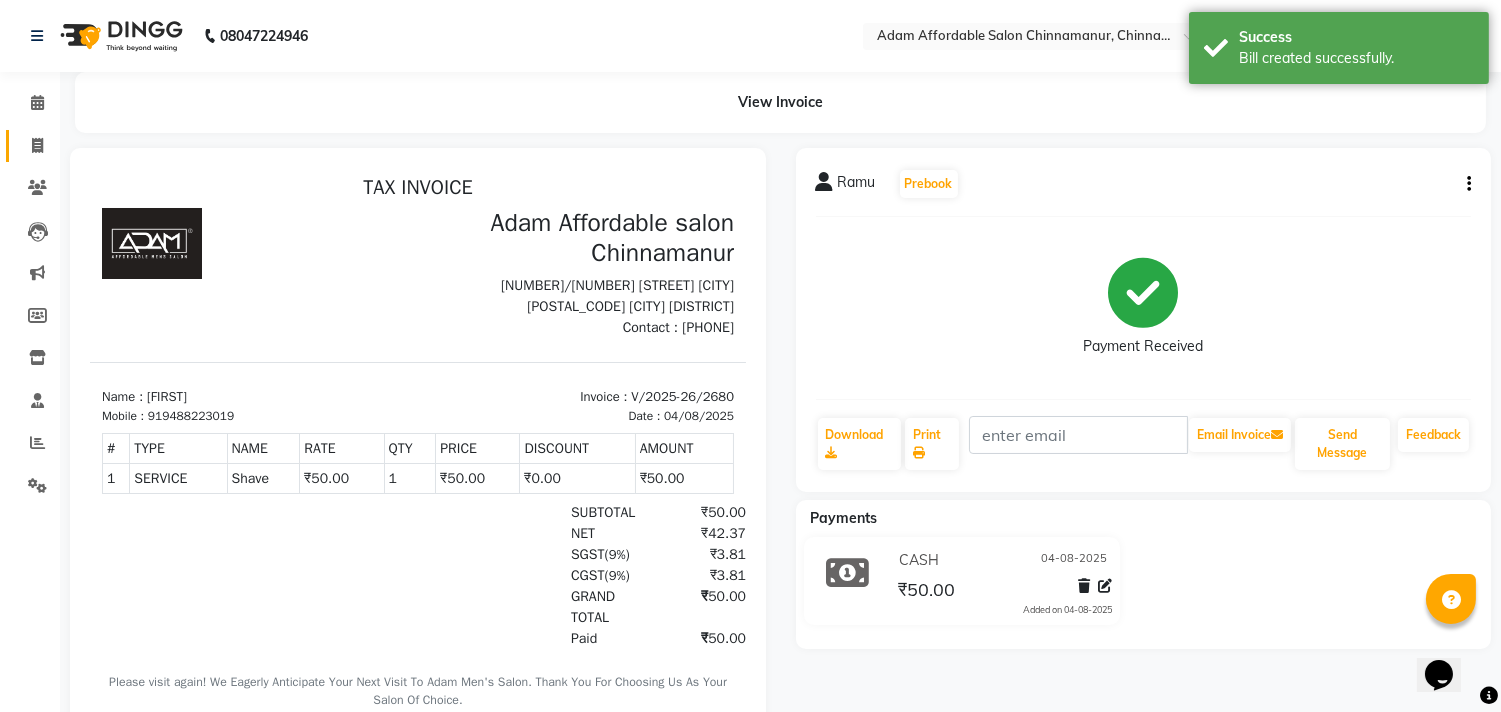 click 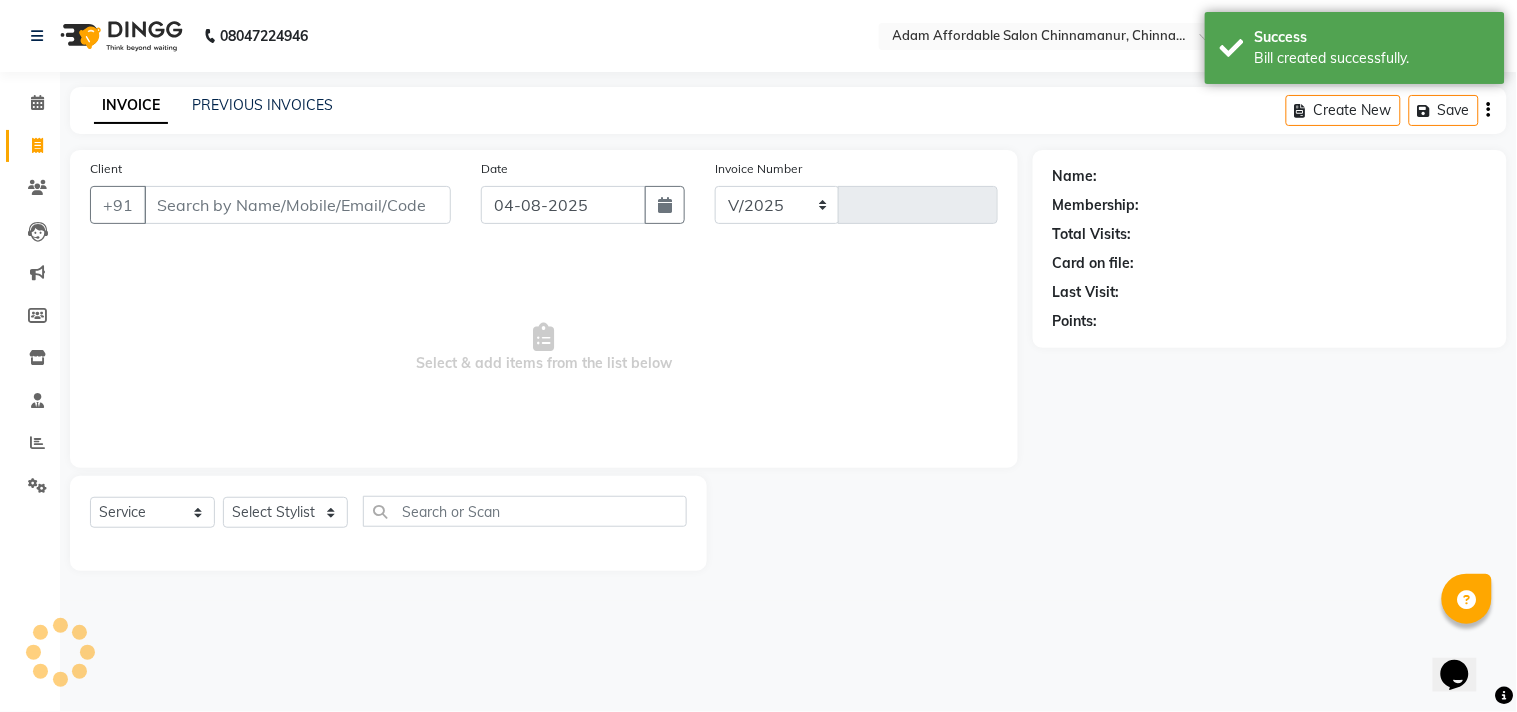 select on "8329" 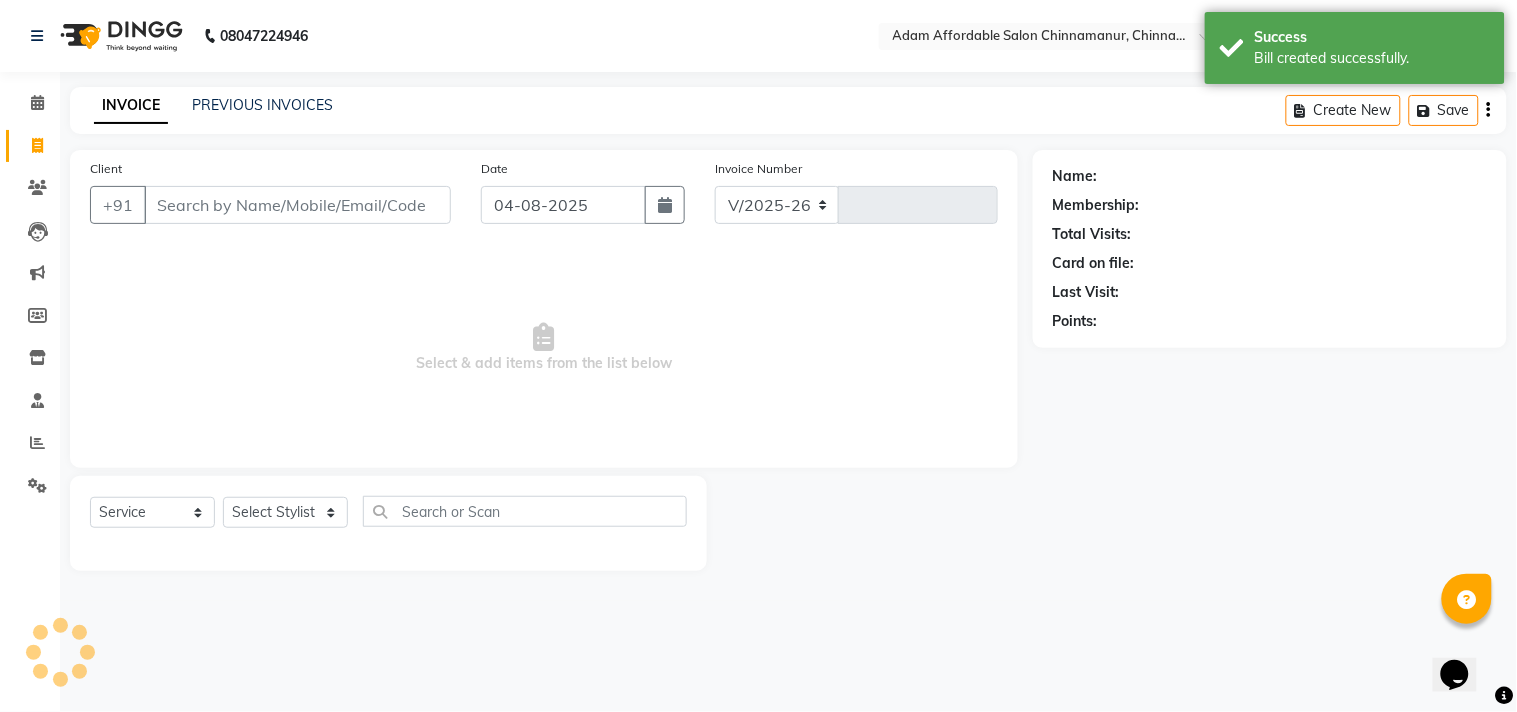 type on "2681" 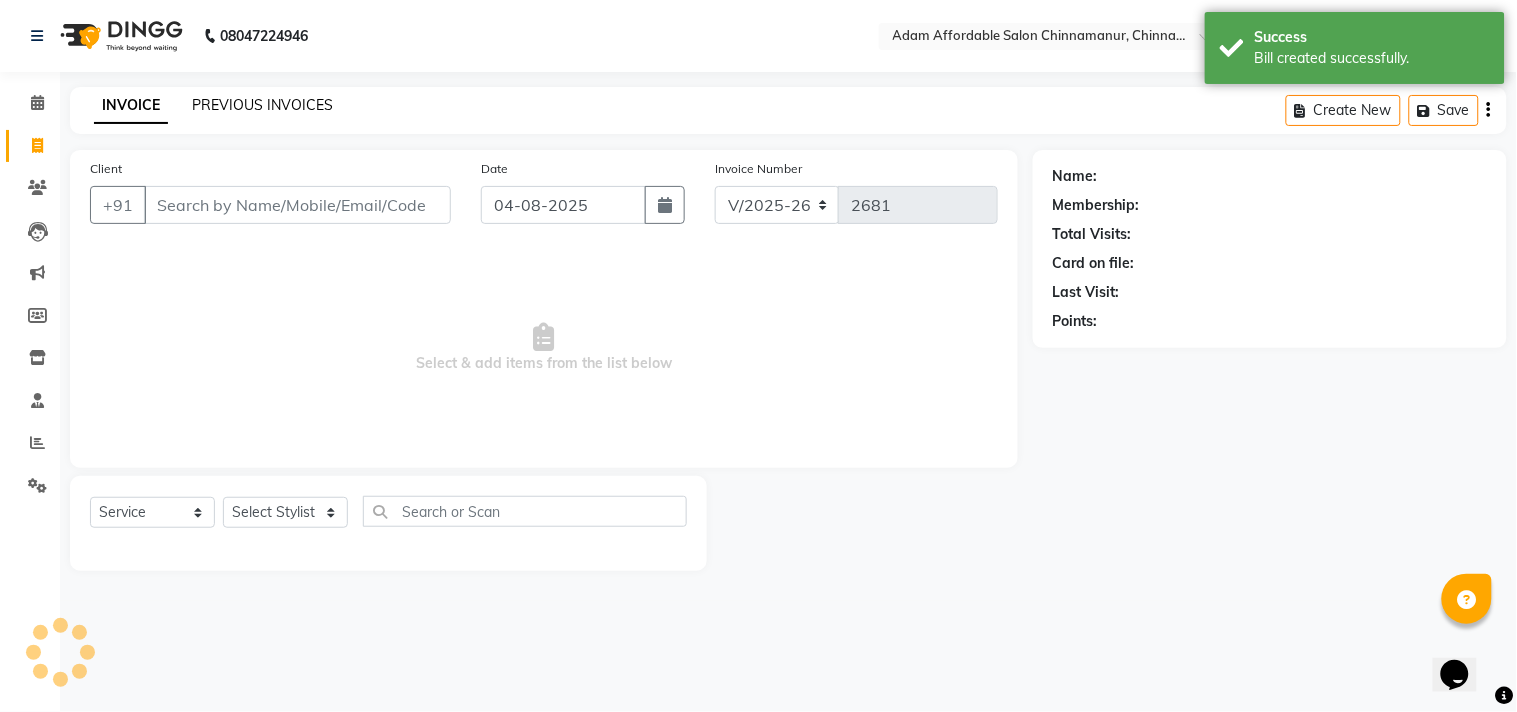 click on "PREVIOUS INVOICES" 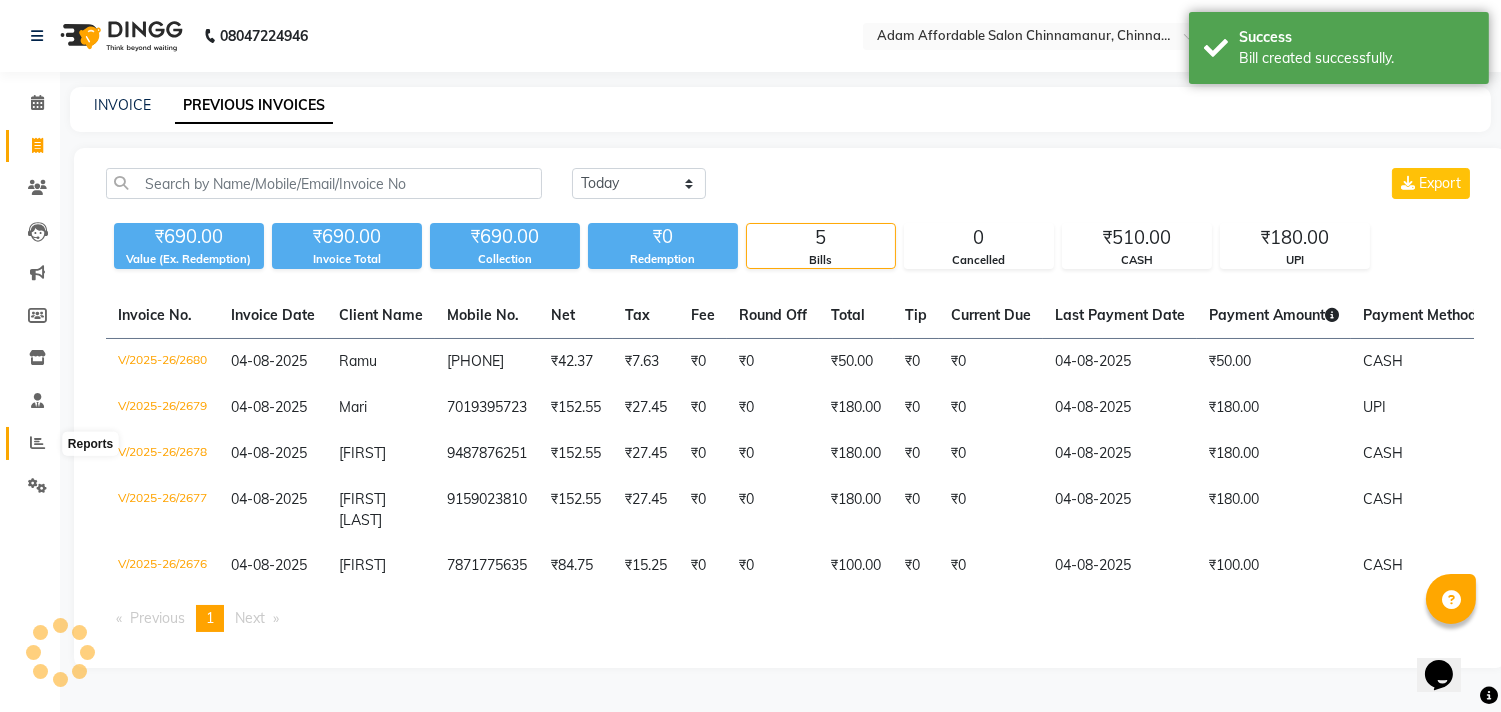 click 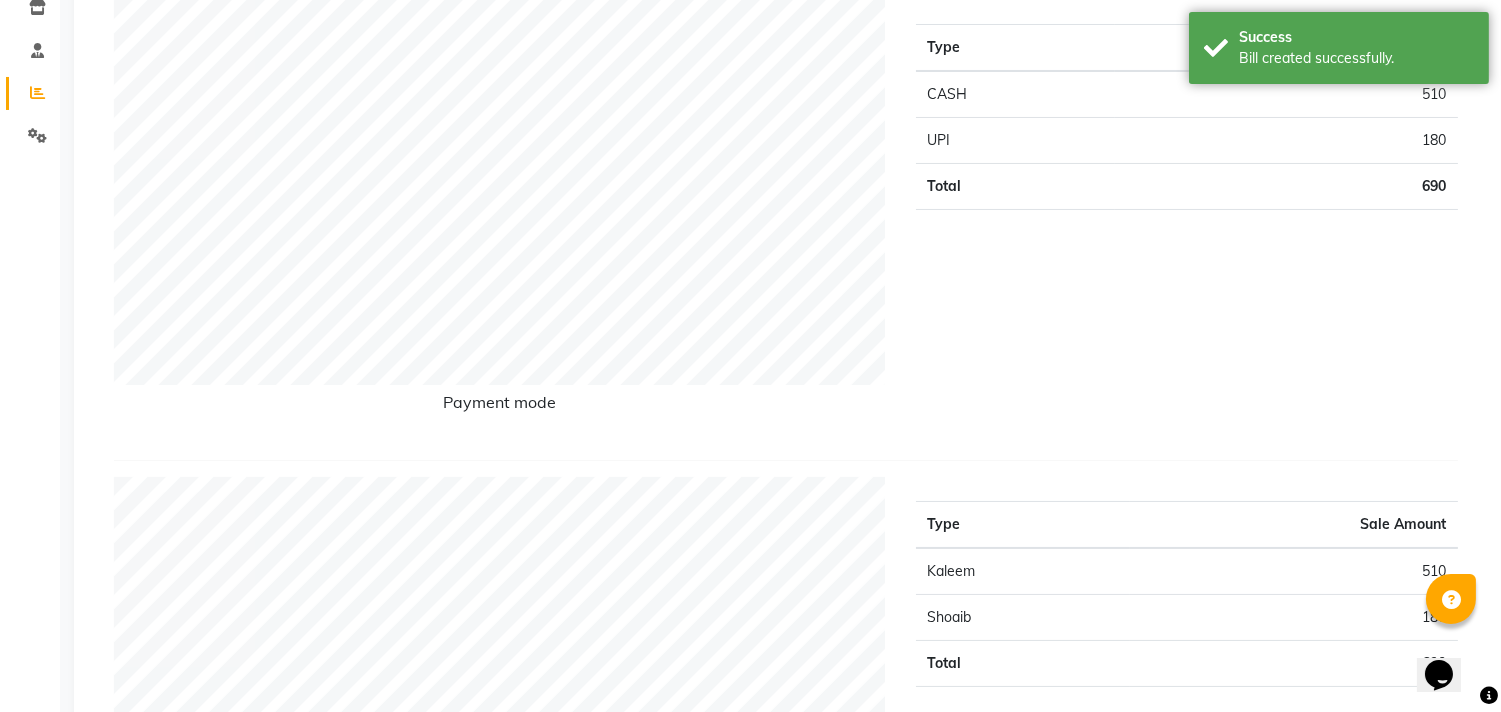 scroll, scrollTop: 0, scrollLeft: 0, axis: both 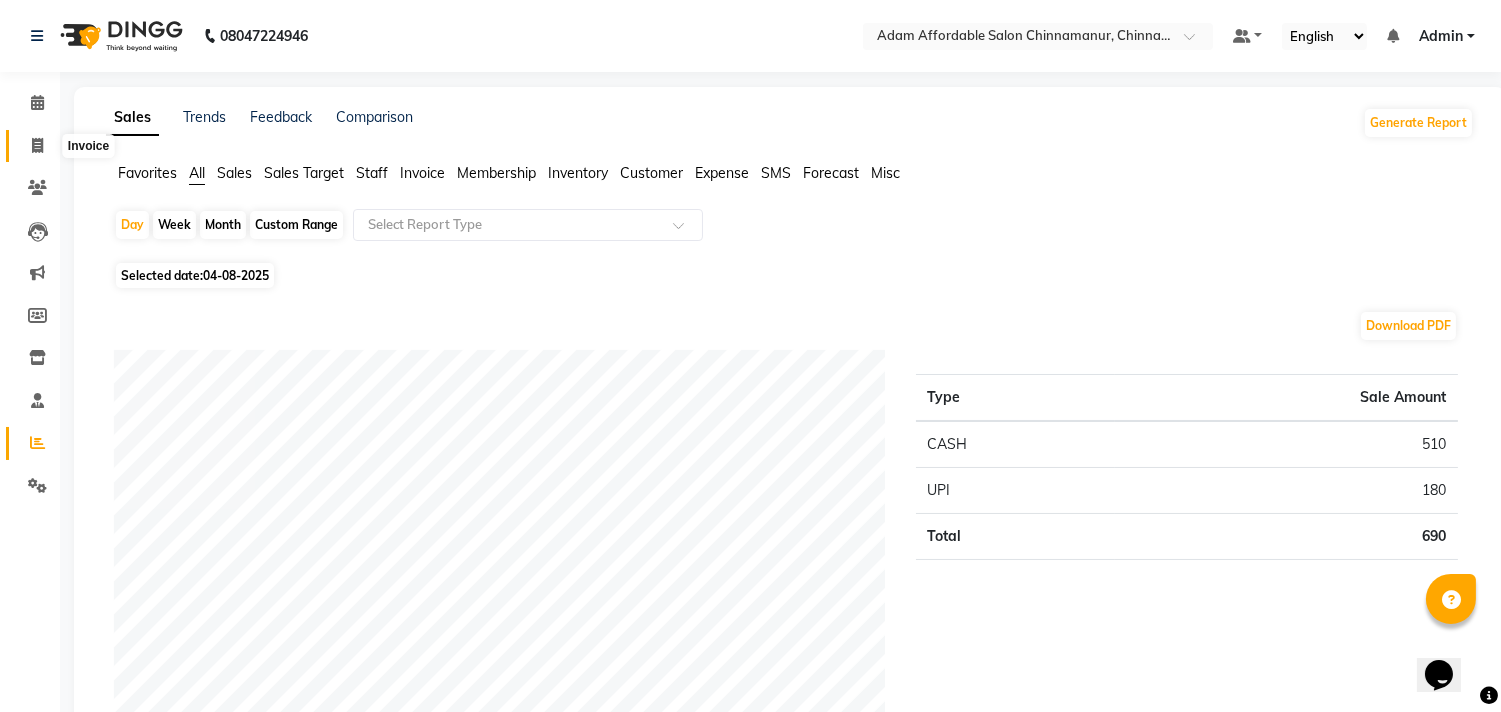 click 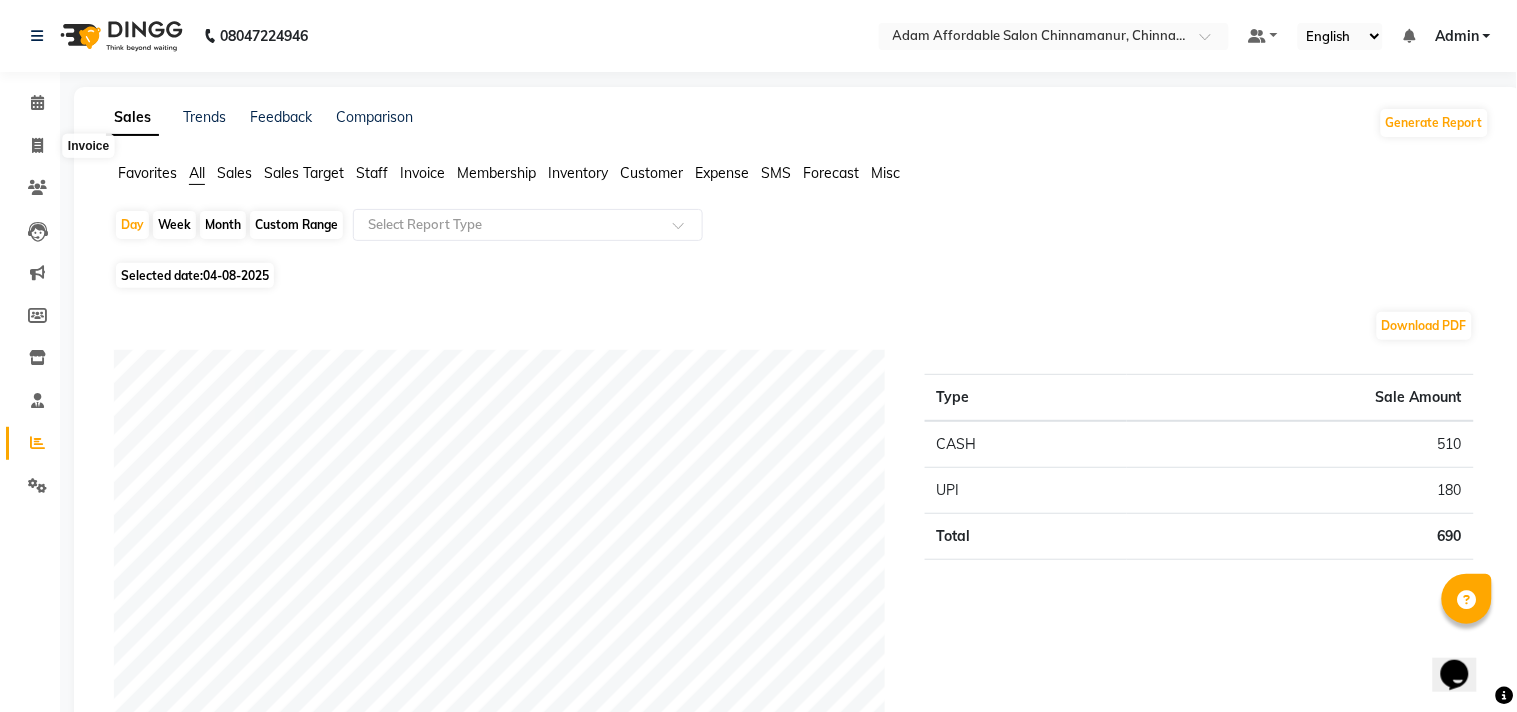 select on "service" 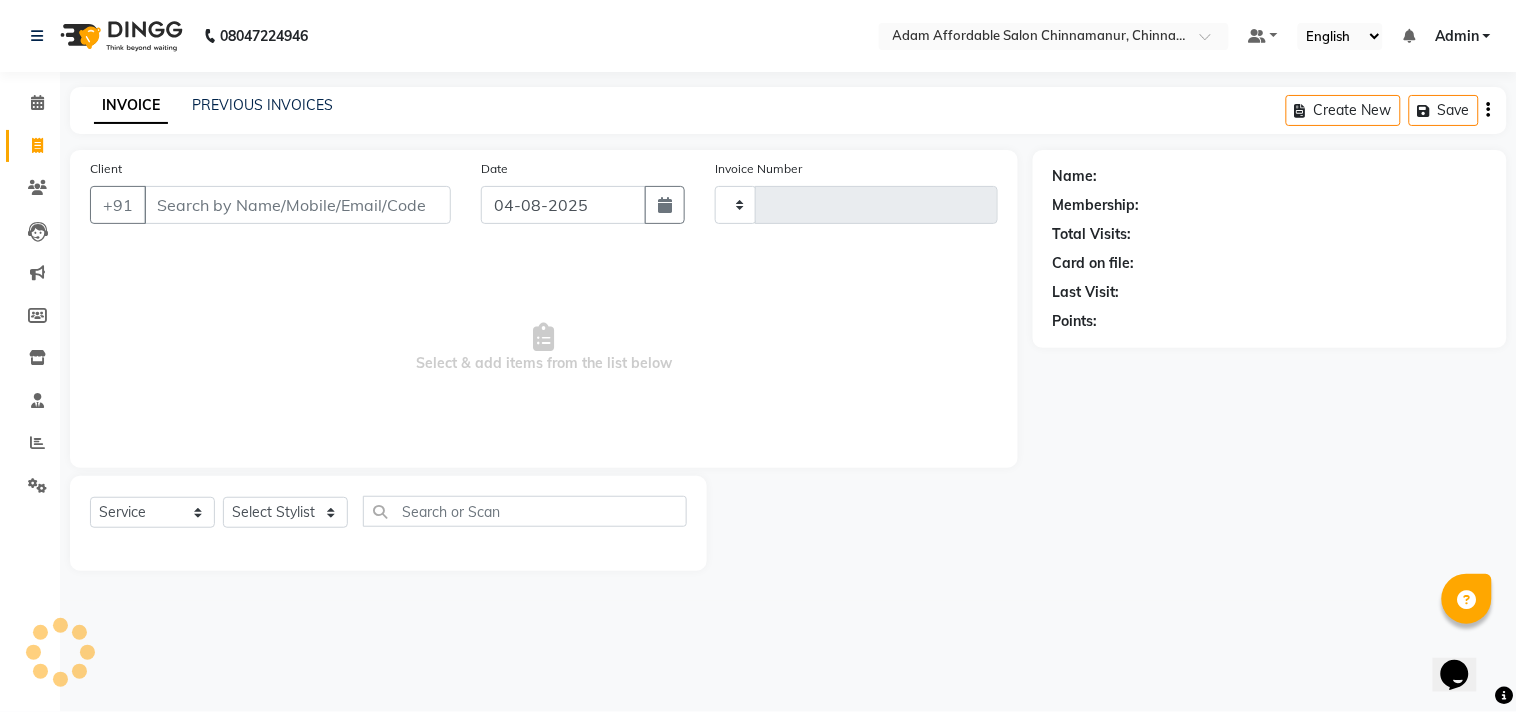 type on "2681" 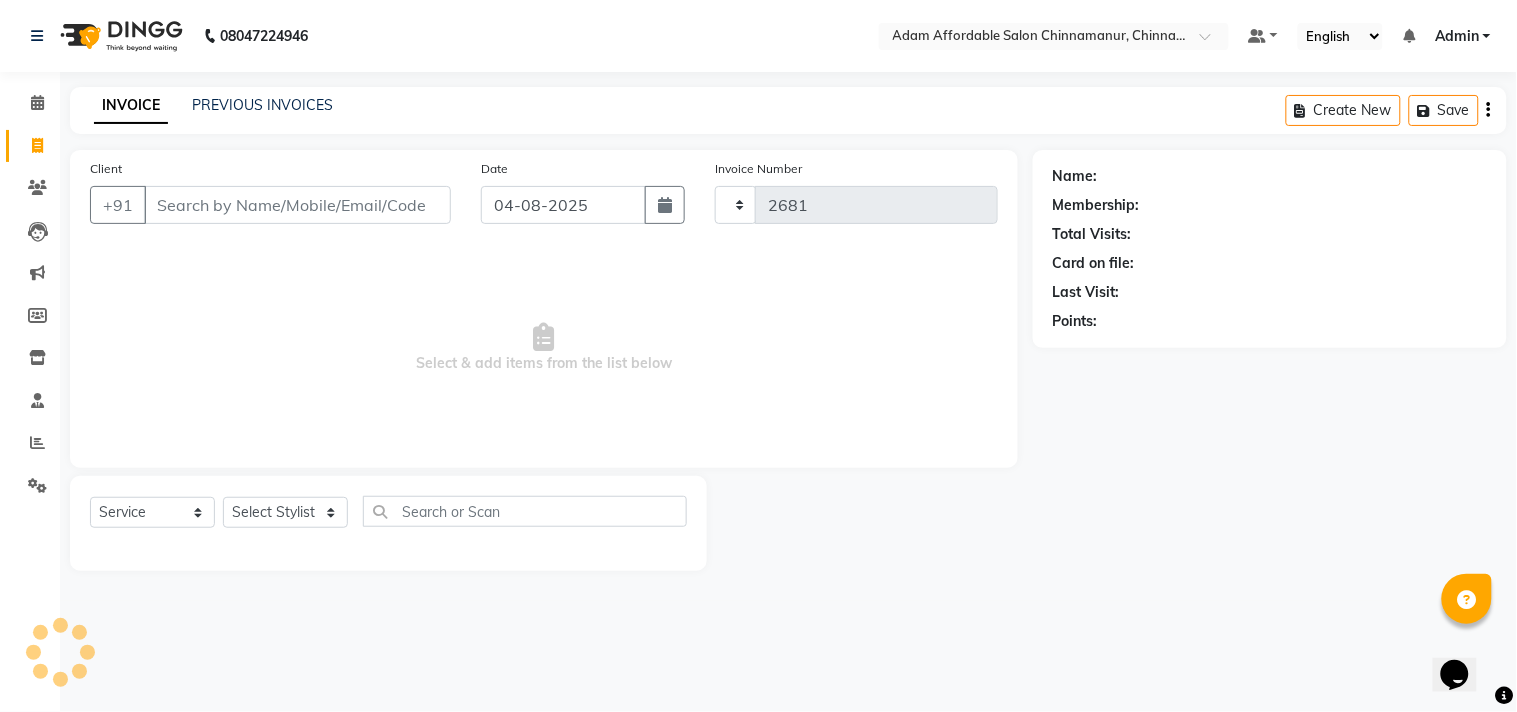 select on "8329" 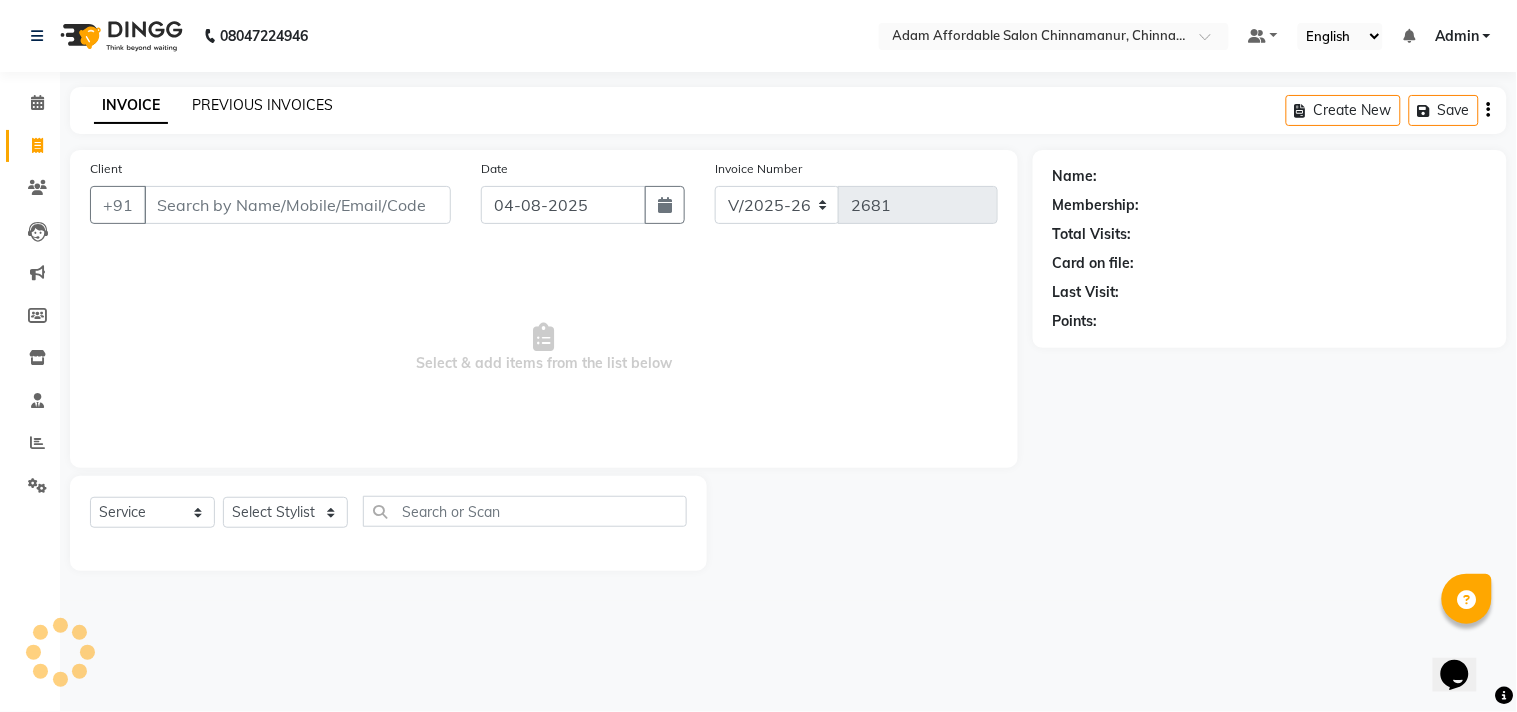 click on "PREVIOUS INVOICES" 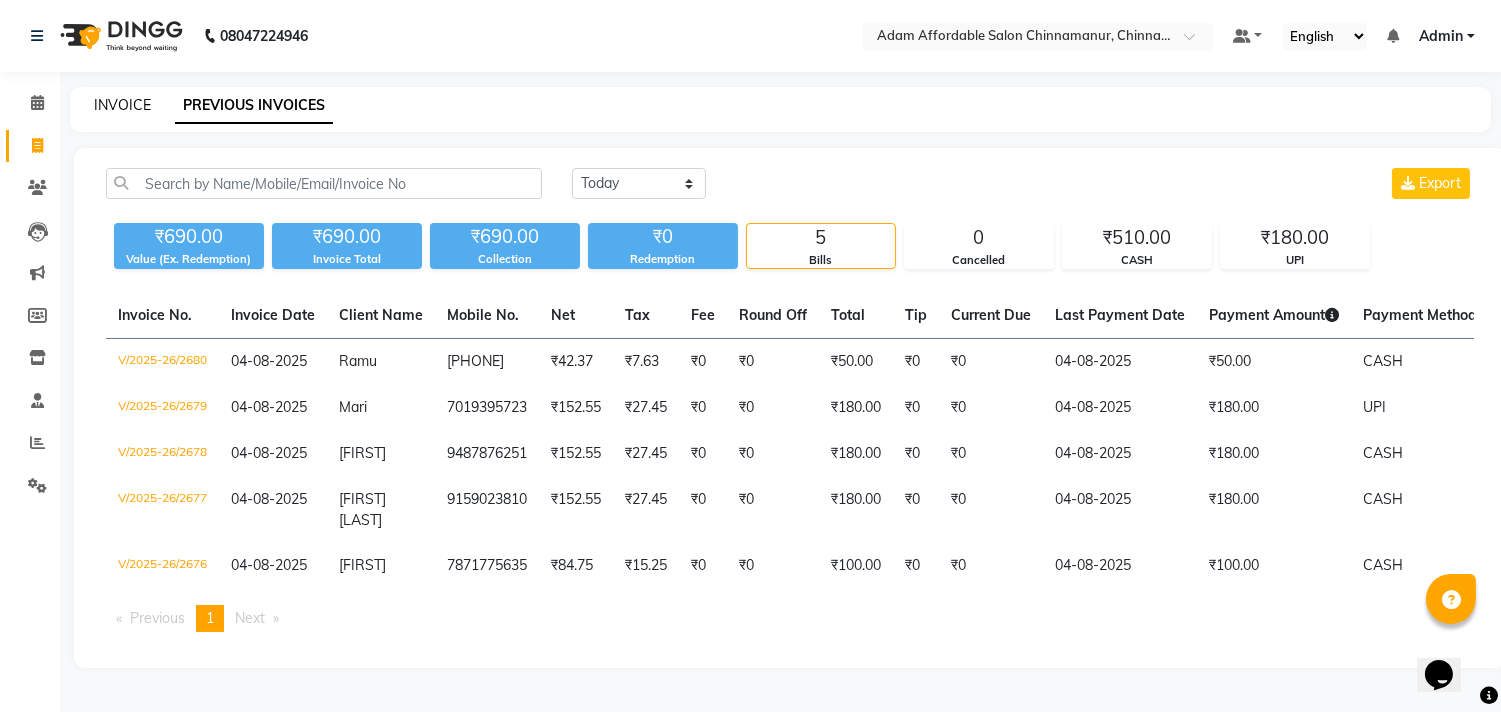 click on "INVOICE" 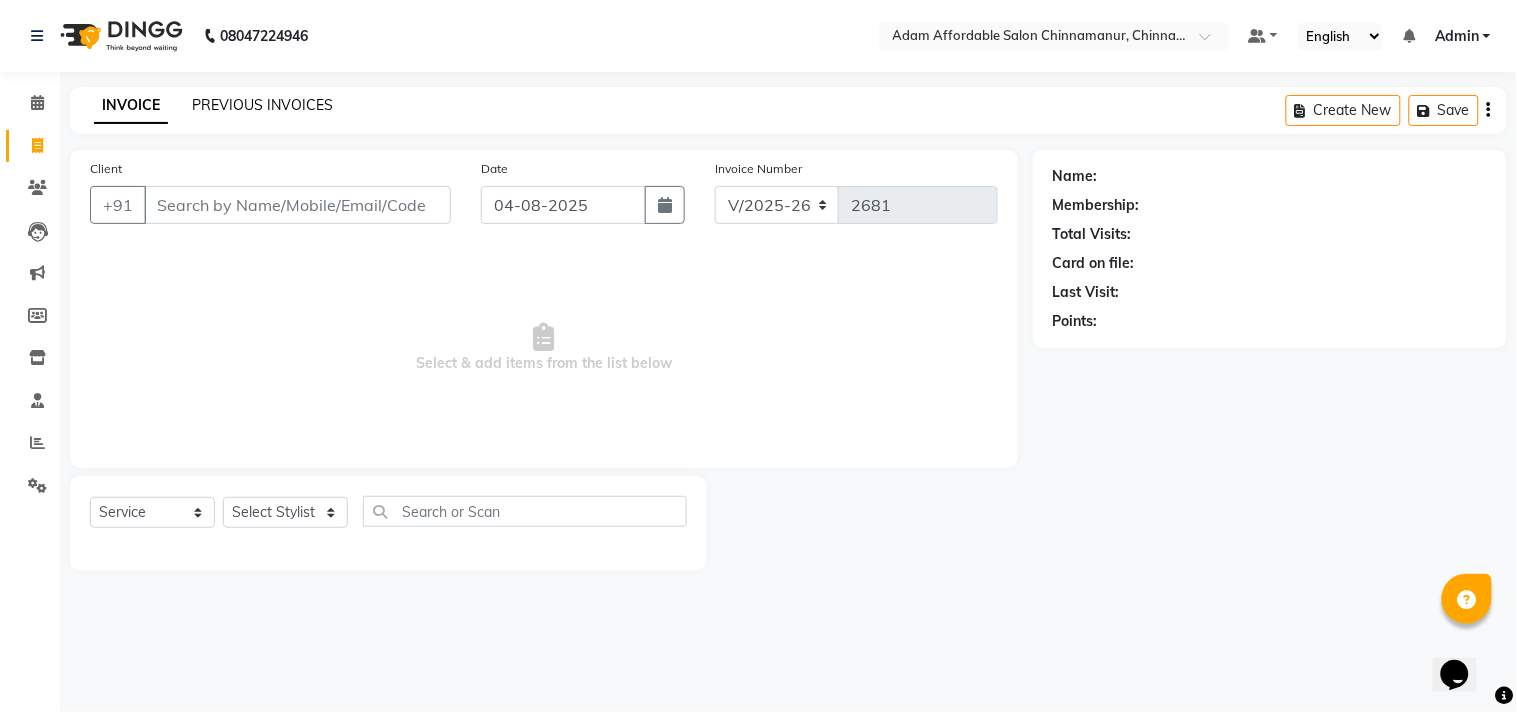 click on "PREVIOUS INVOICES" 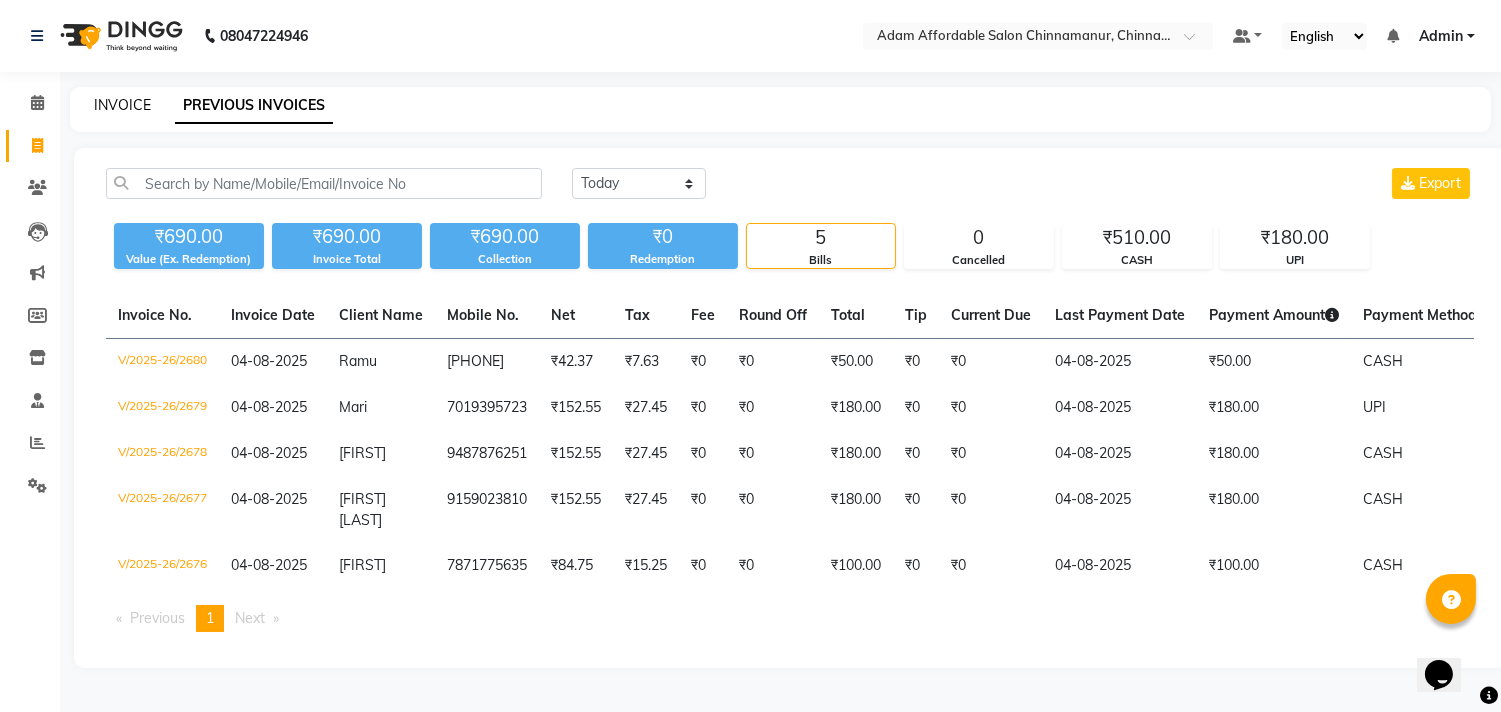 click on "INVOICE" 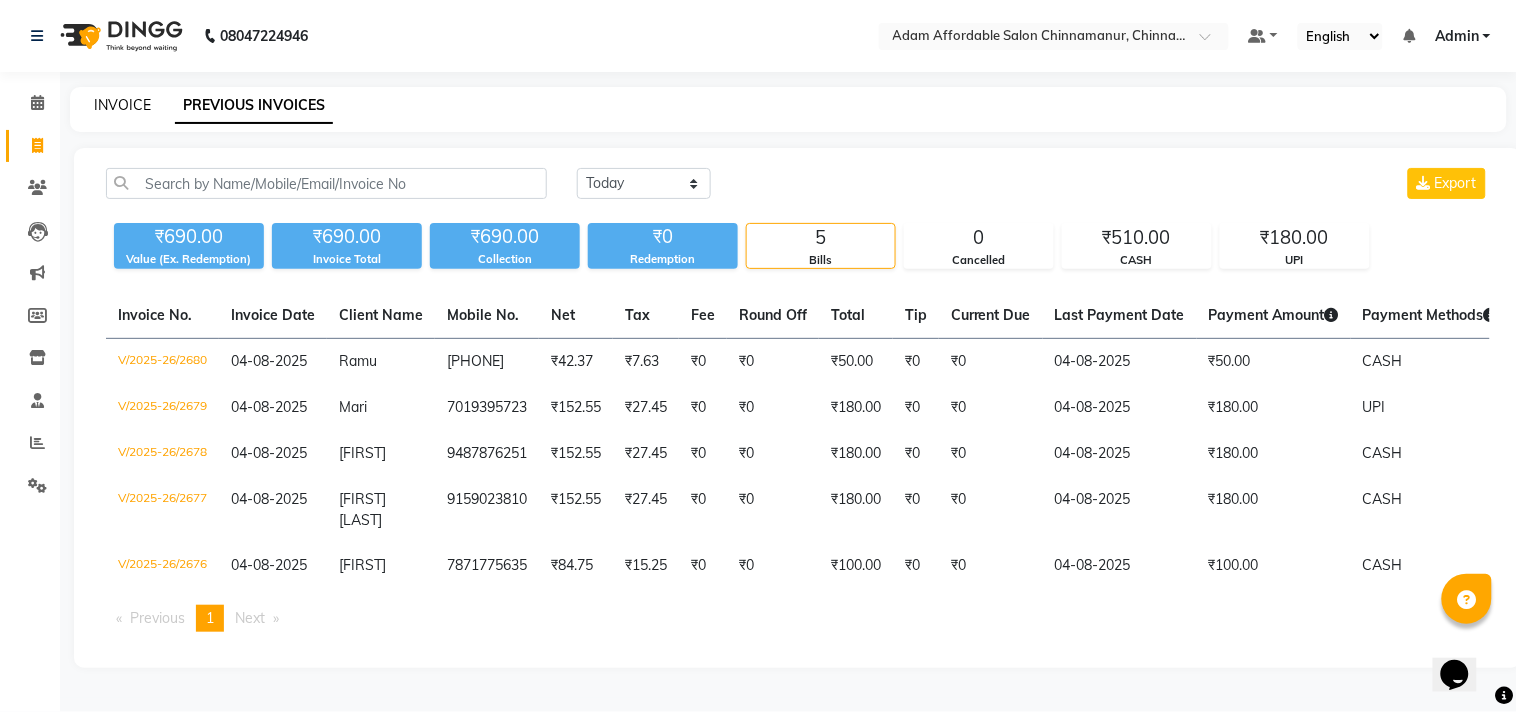 select on "8329" 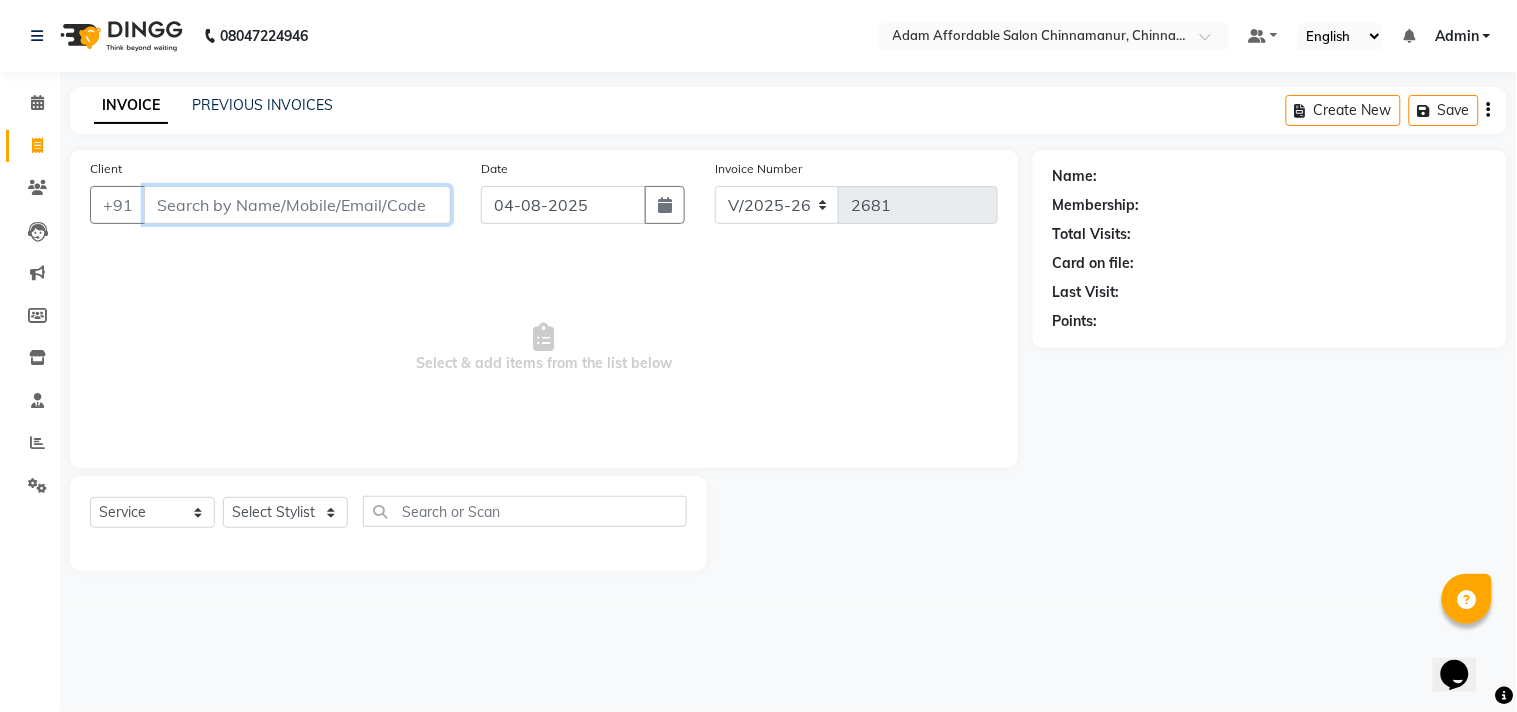 click on "Client" at bounding box center [297, 205] 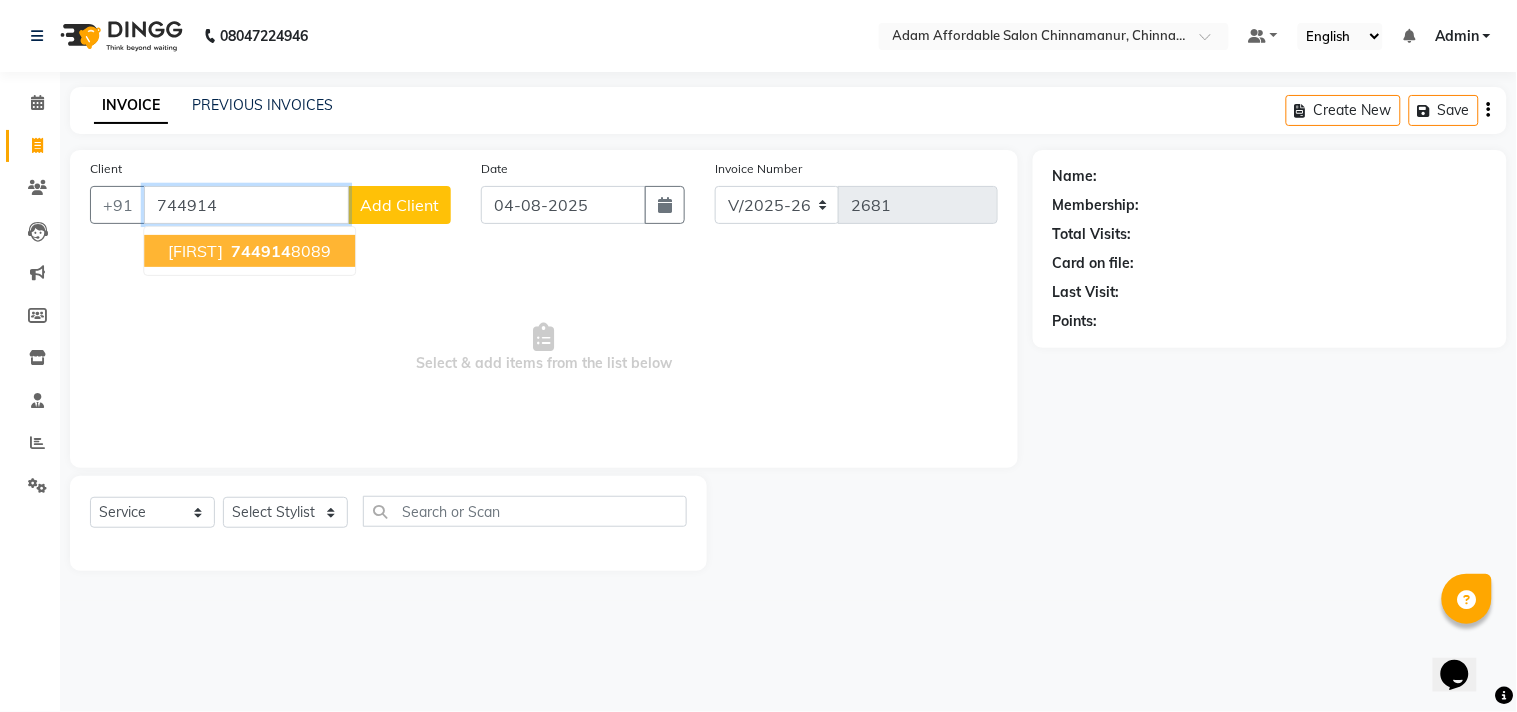 click on "[FIRST]" at bounding box center [195, 251] 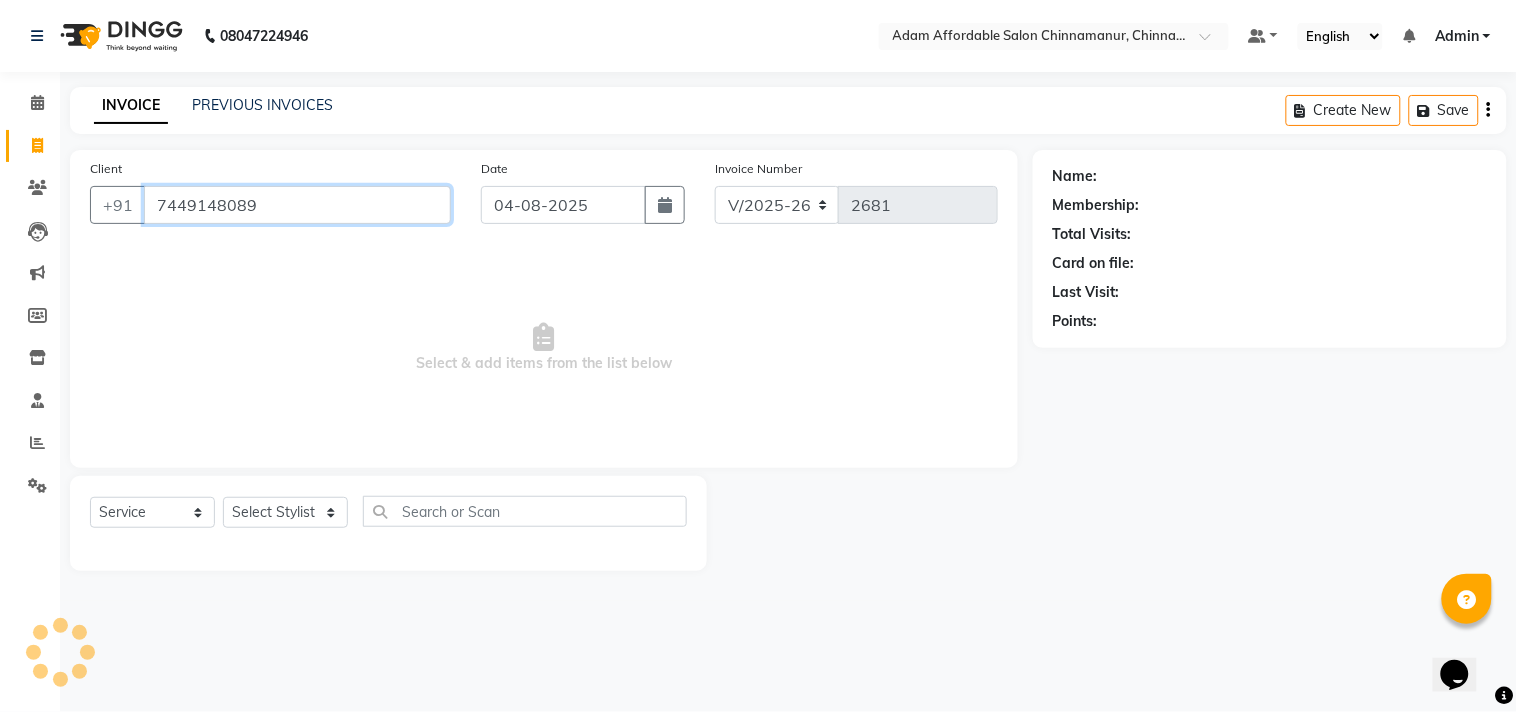 type on "7449148089" 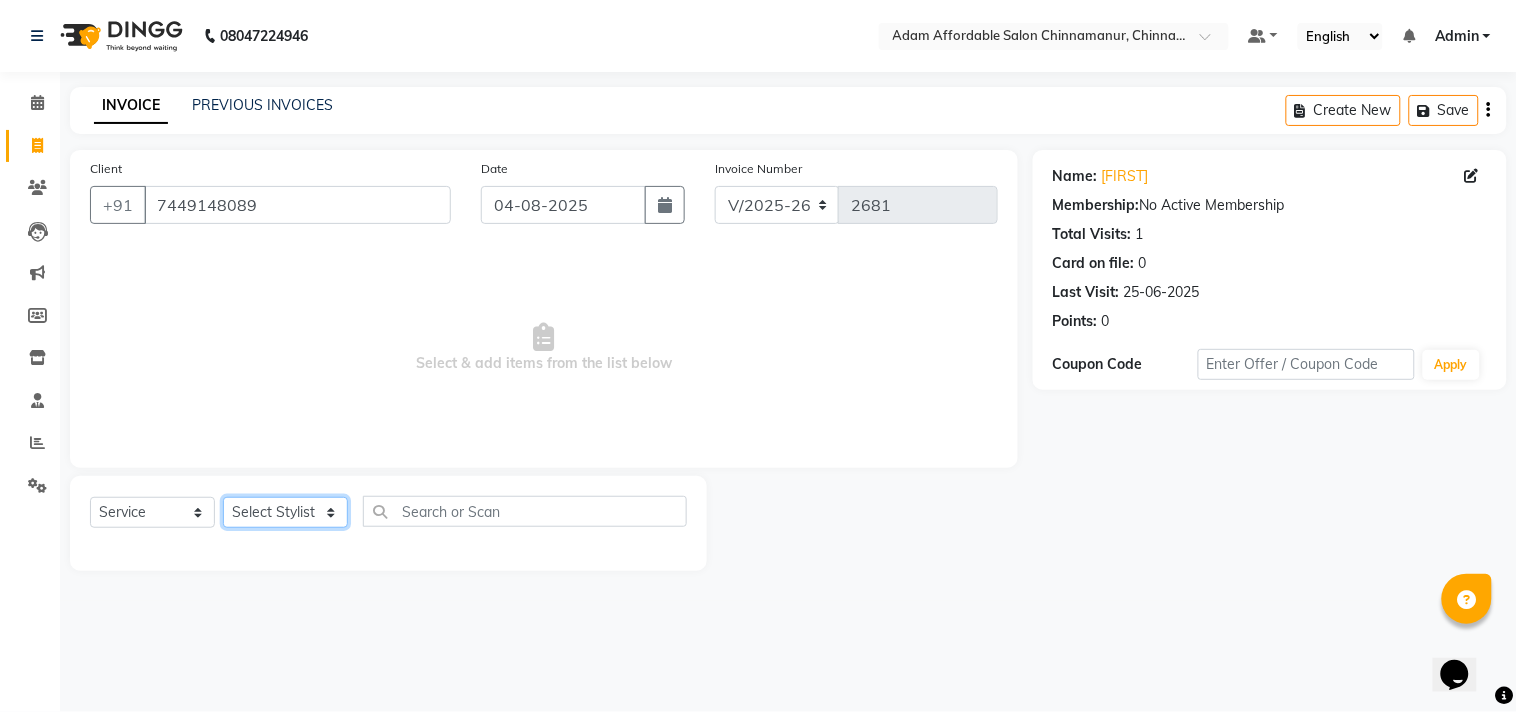 click on "Select Stylist Admin Atif Ali Kaleem Kiran Salim Sameer Shahil Shoaib Sunny Yogesh" 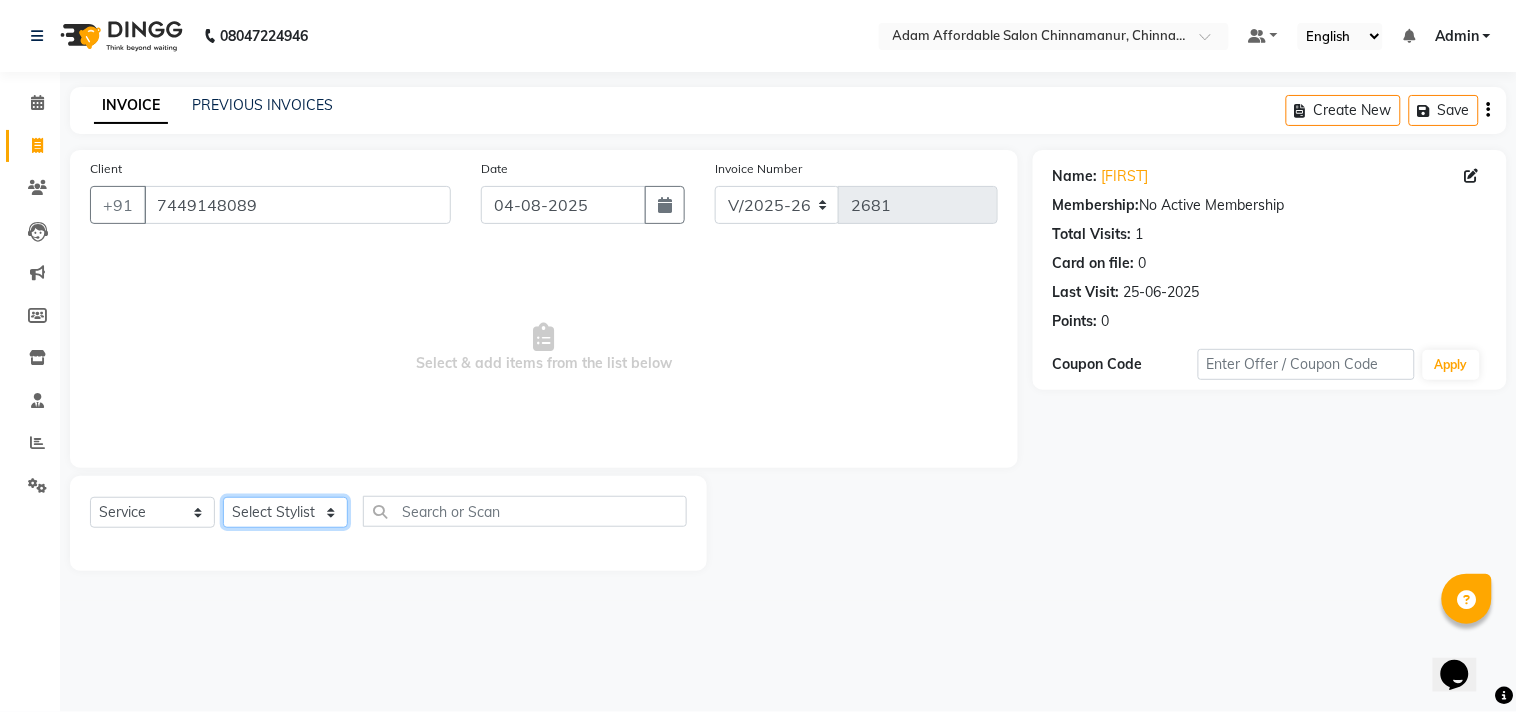 select on "86683" 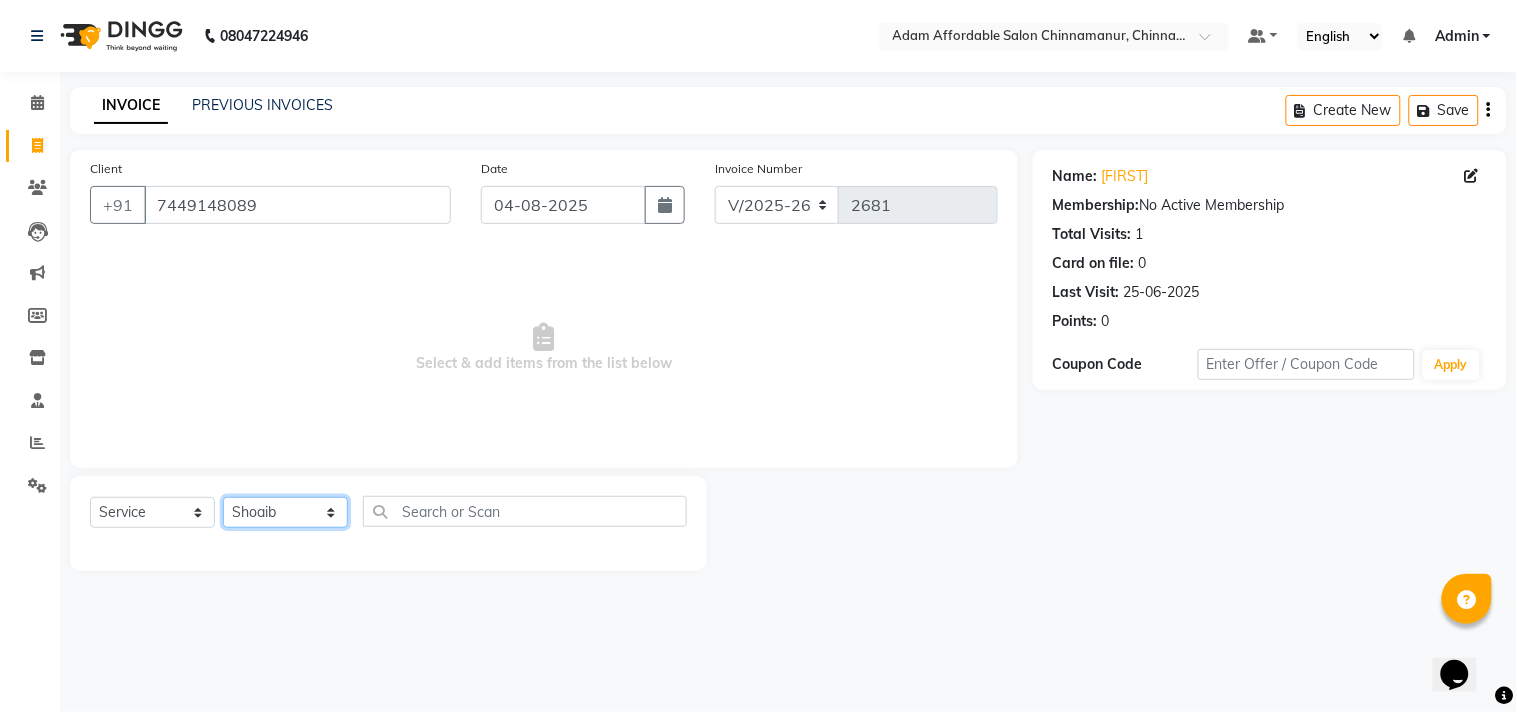 click on "Select Stylist Admin Atif Ali Kaleem Kiran Salim Sameer Shahil Shoaib Sunny Yogesh" 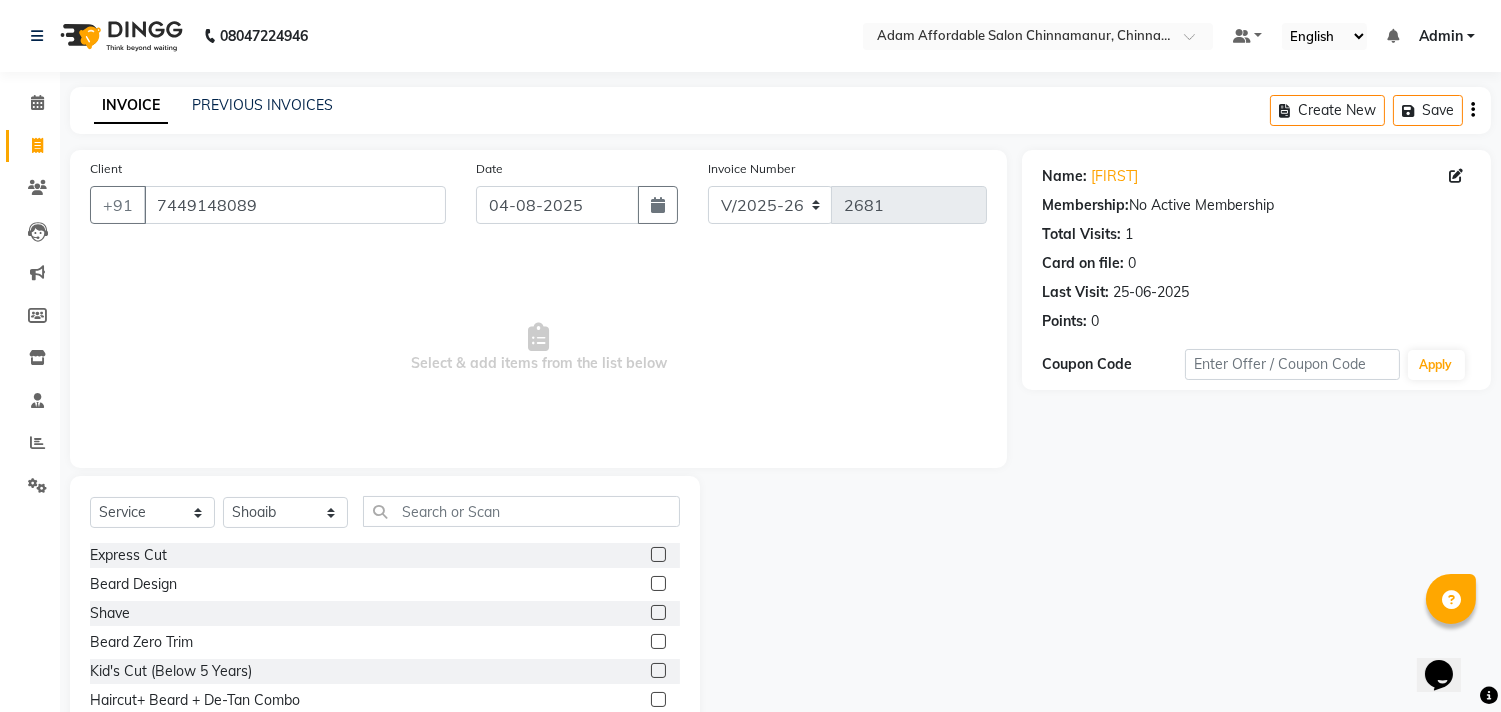 click 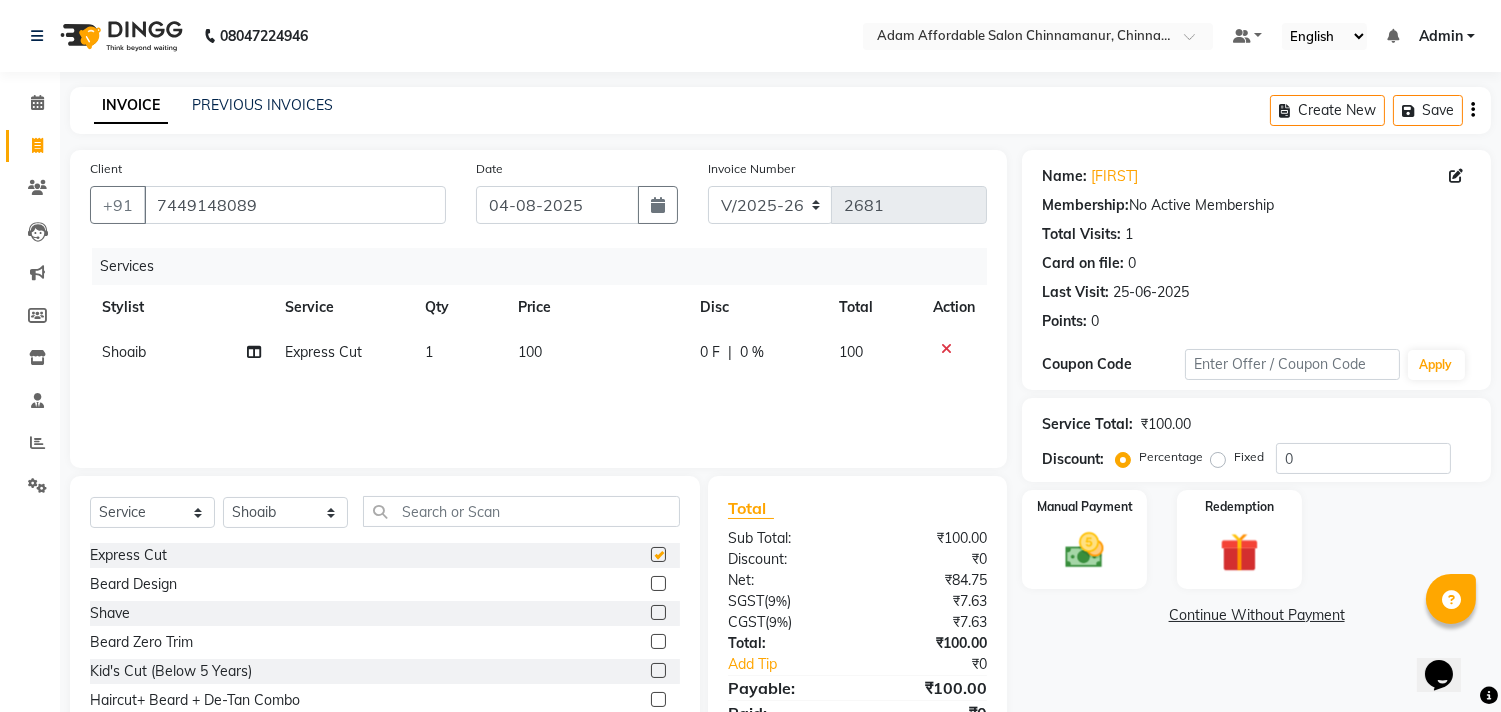 checkbox on "false" 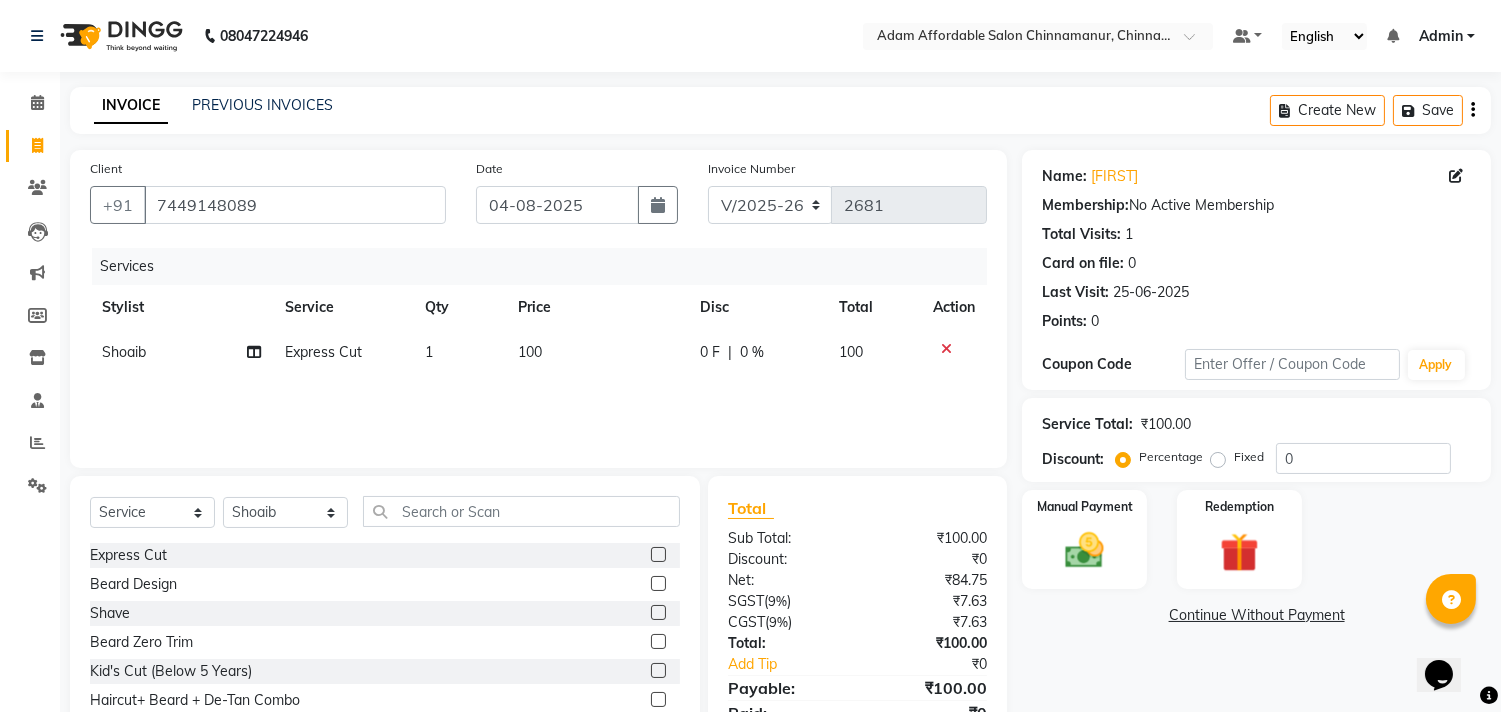 click 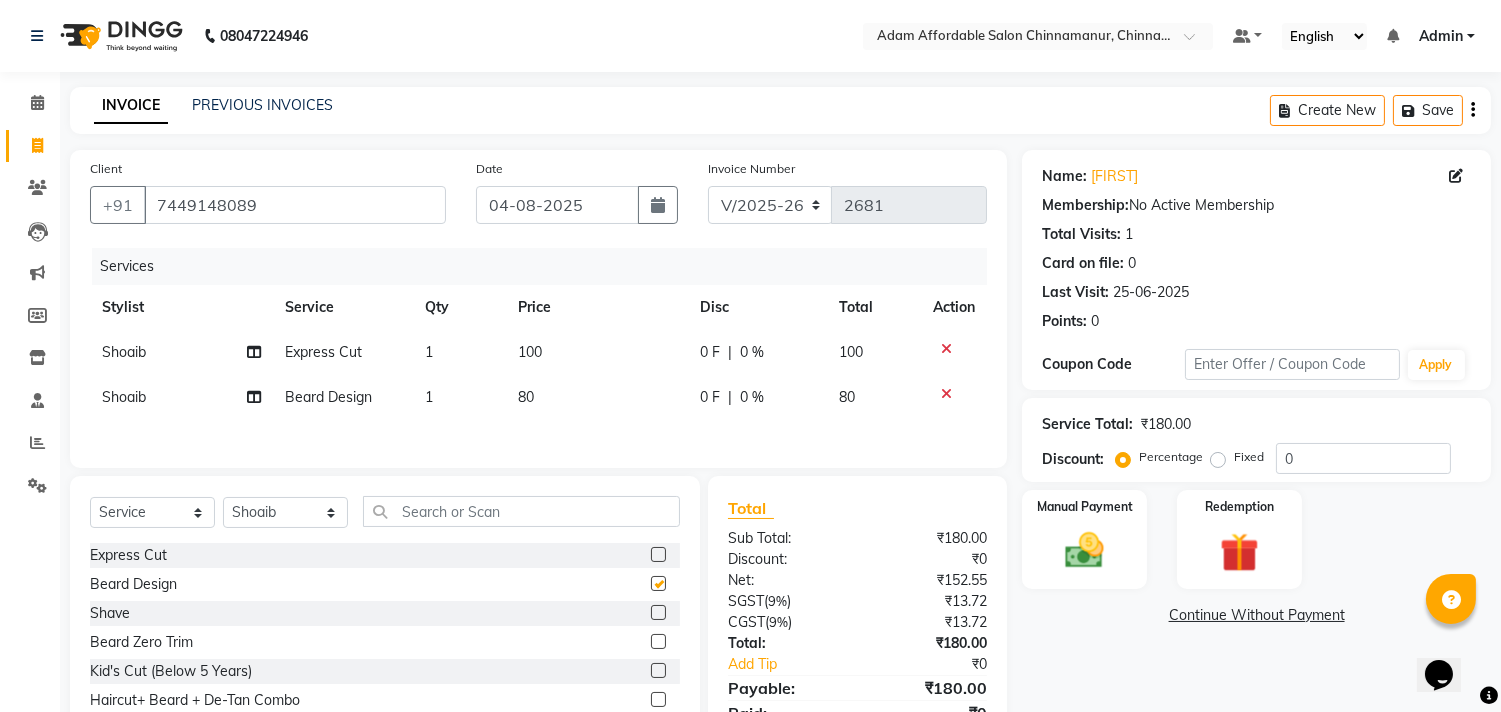checkbox on "false" 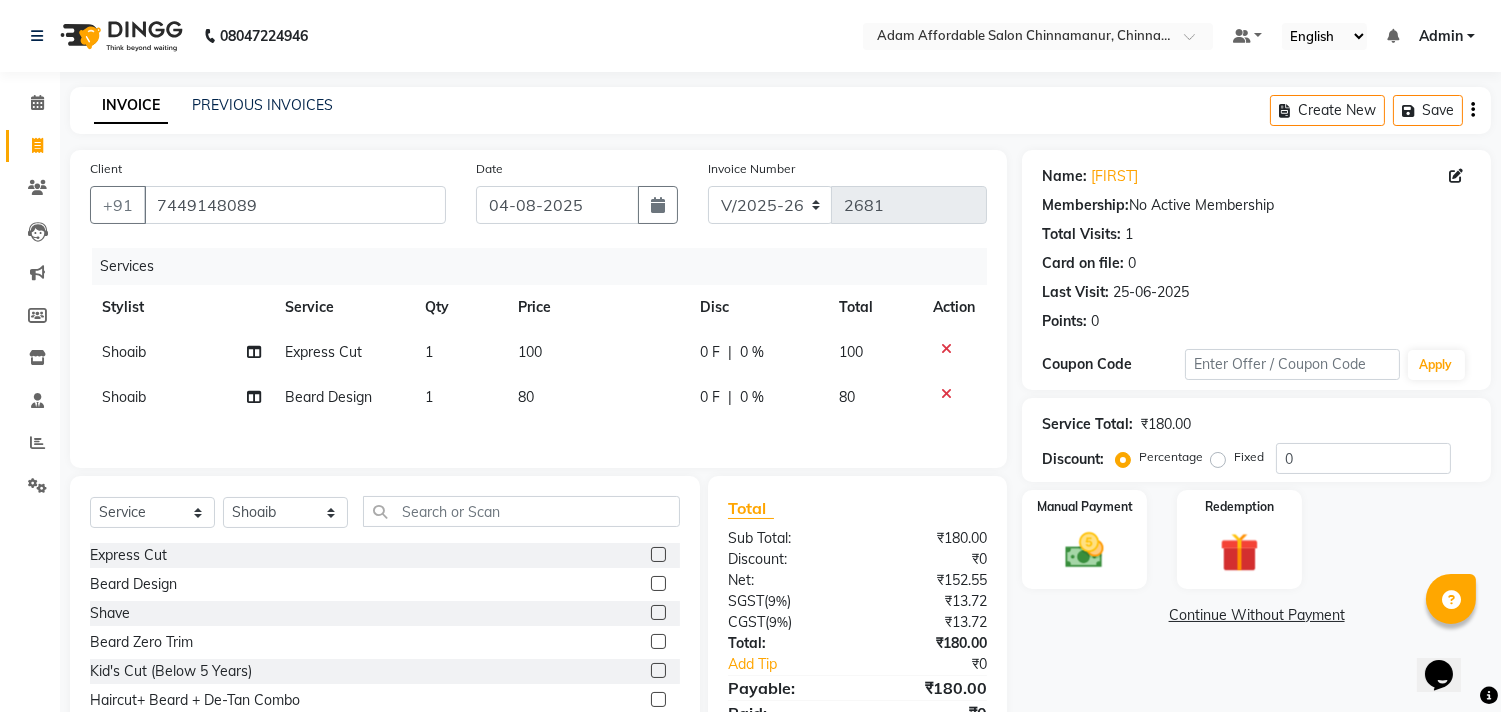 click on "Manual Payment Redemption" 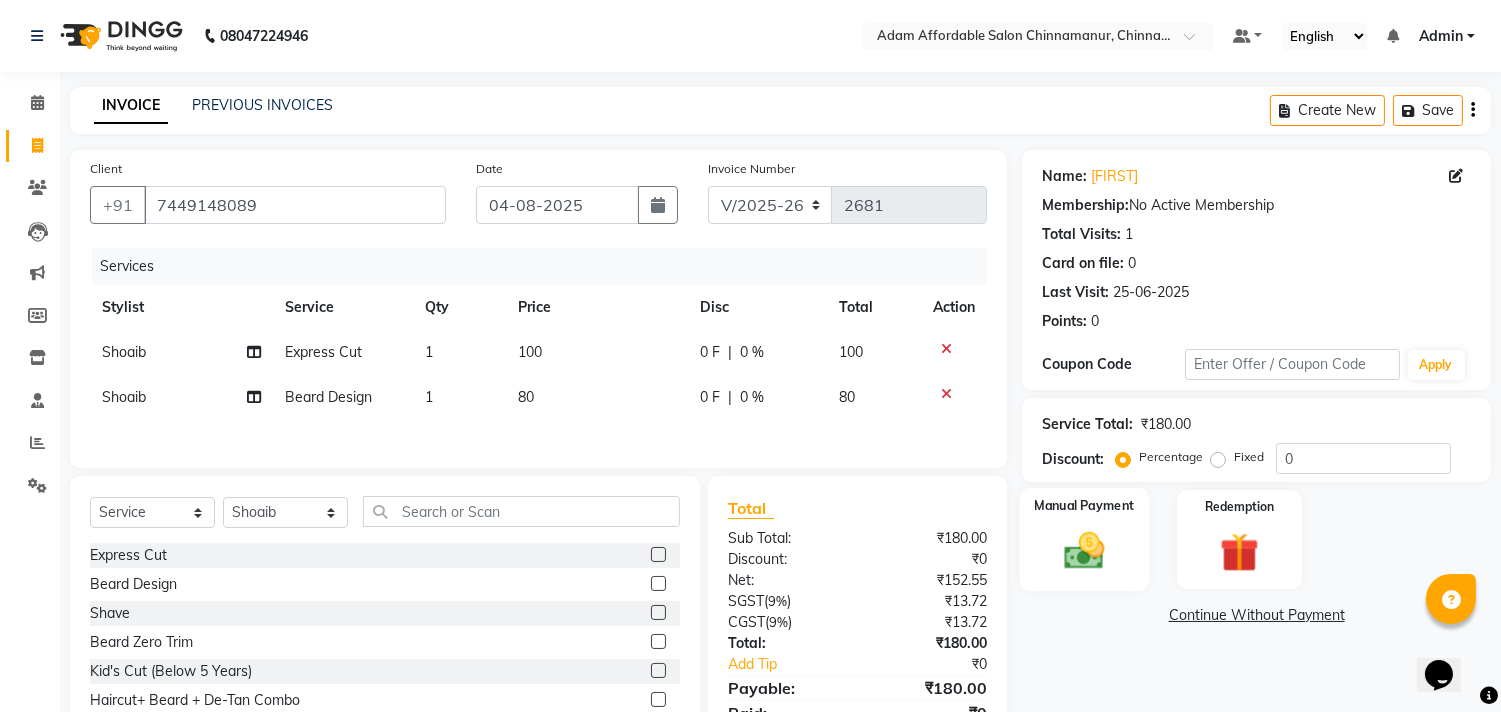 click on "Manual Payment" 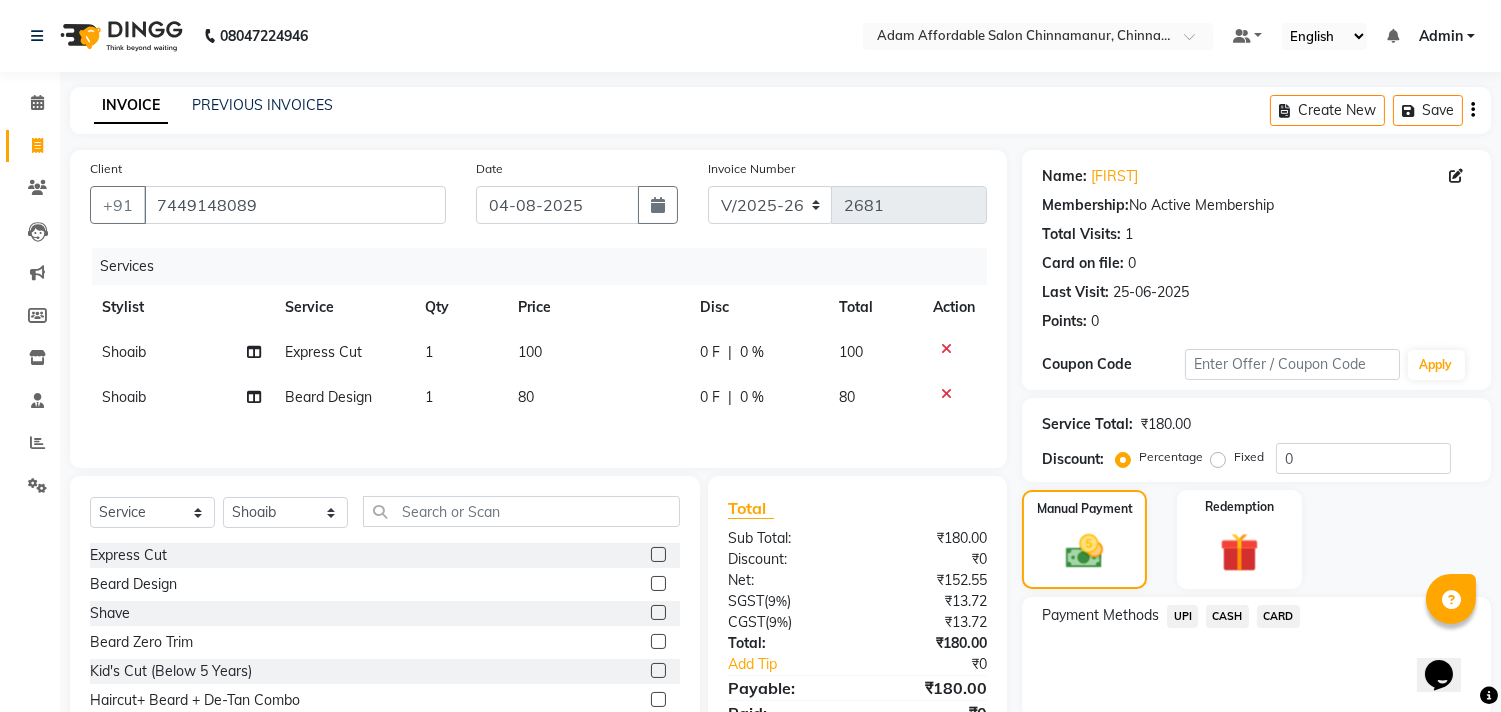 click on "Payment Methods  UPI   CASH   CARD" 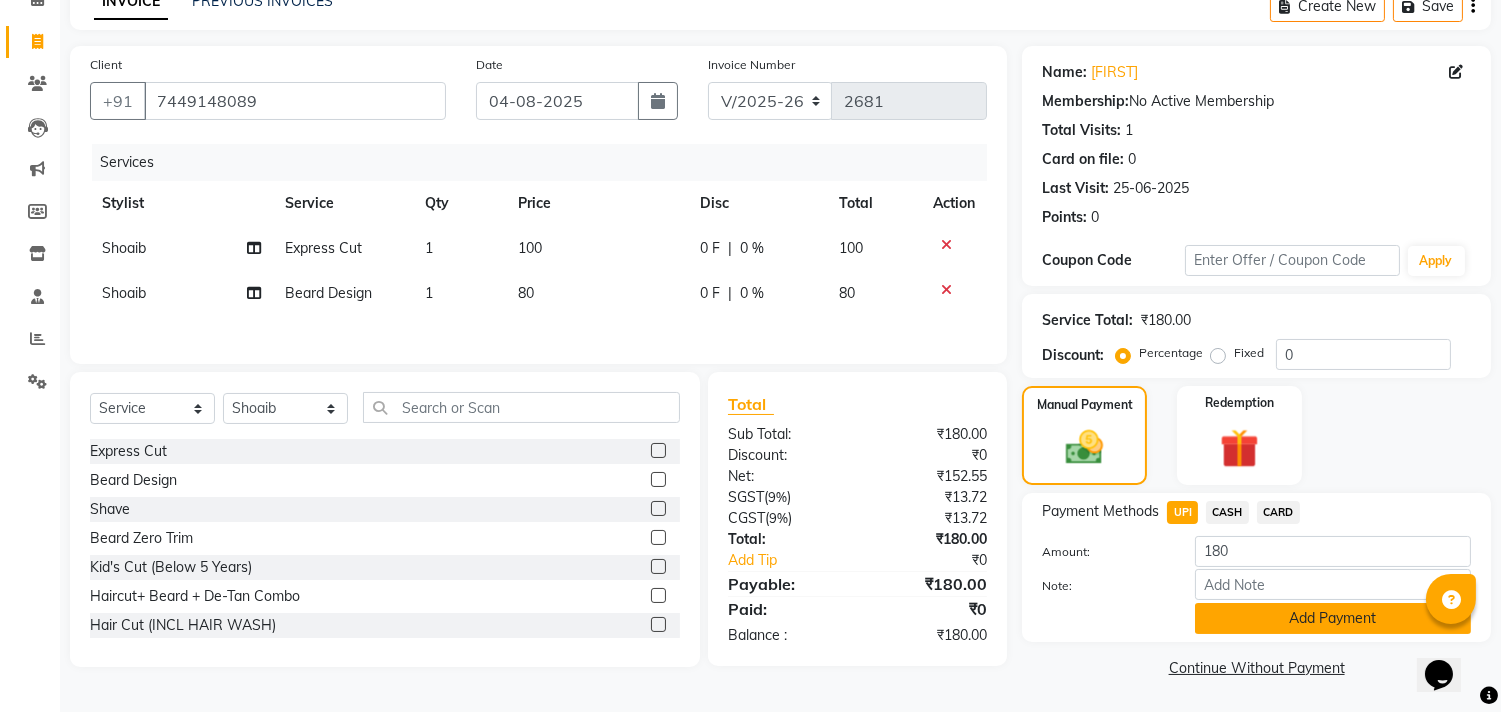 click on "Add Payment" 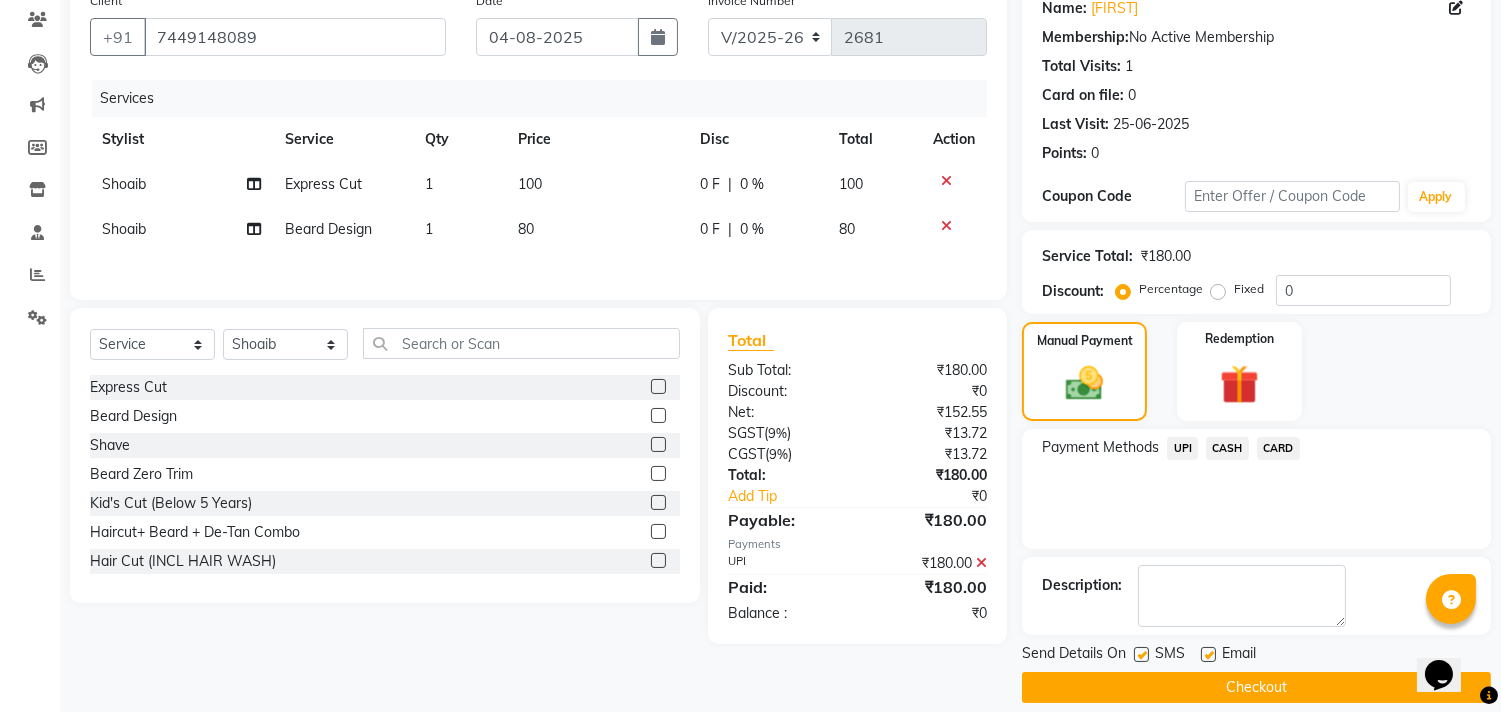 scroll, scrollTop: 187, scrollLeft: 0, axis: vertical 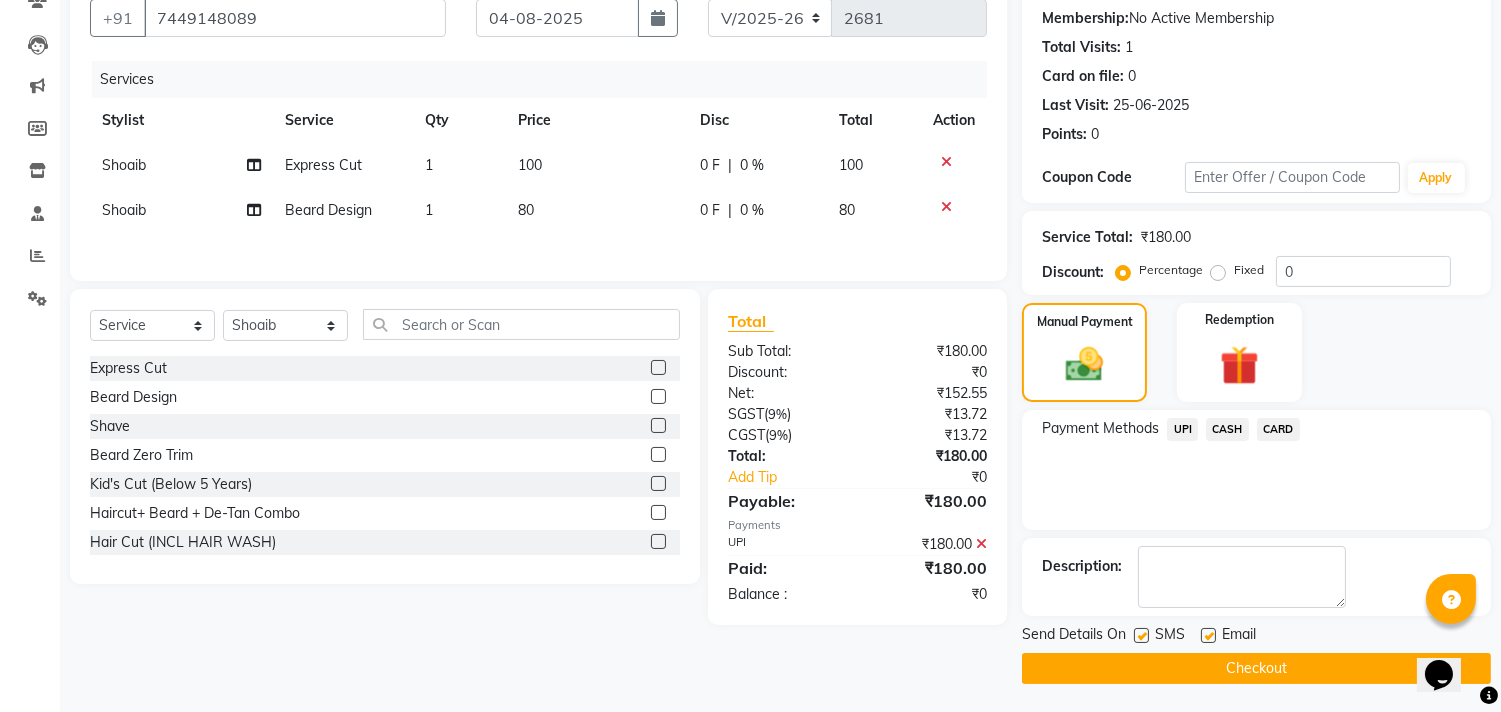 click on "Checkout" 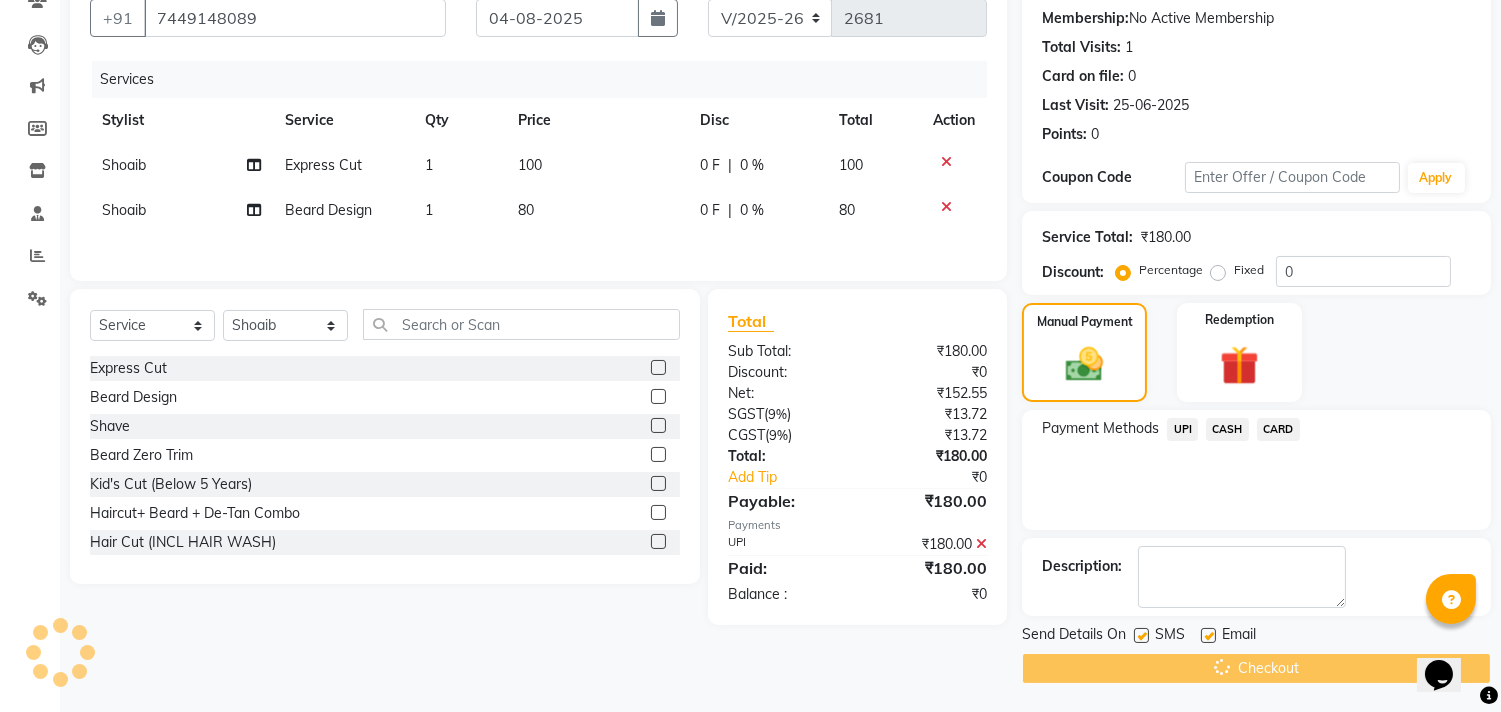 scroll, scrollTop: 0, scrollLeft: 0, axis: both 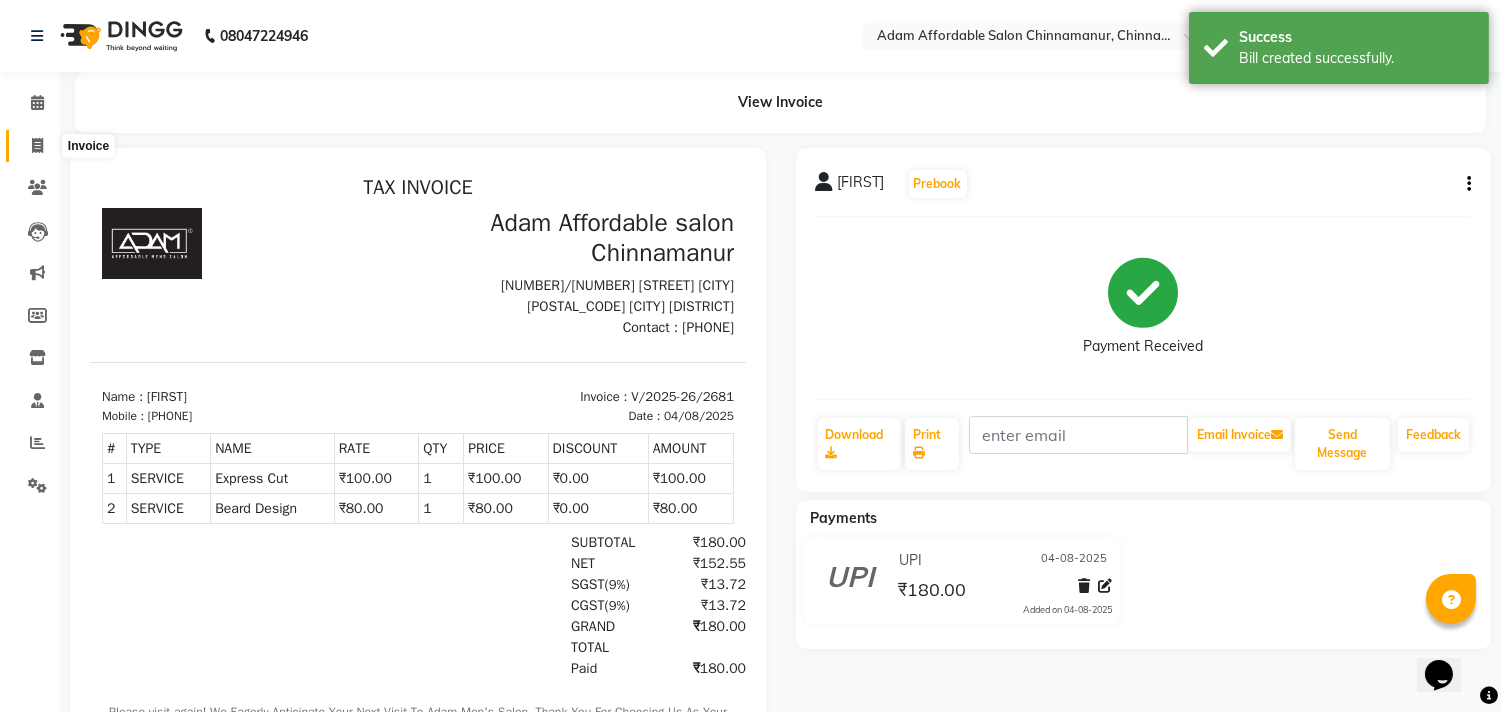 click 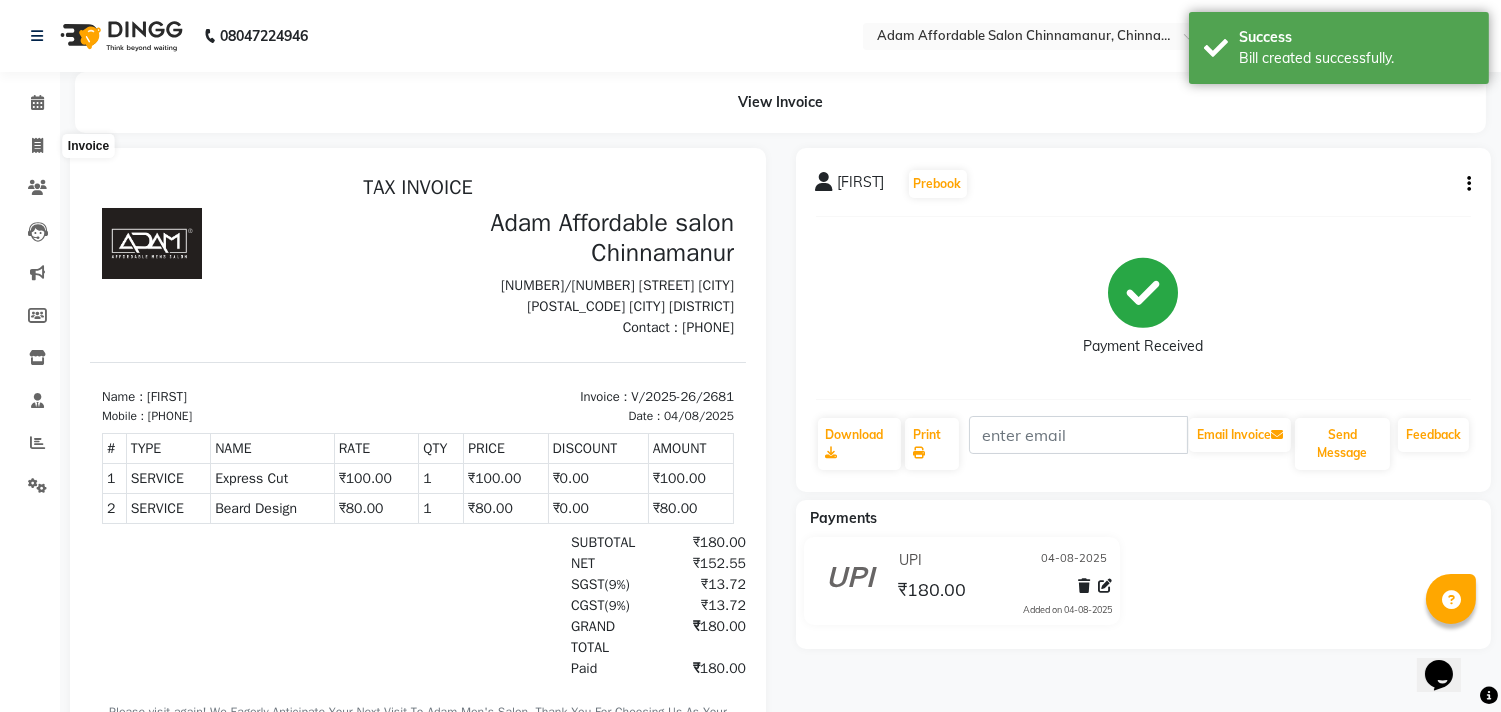 select on "8329" 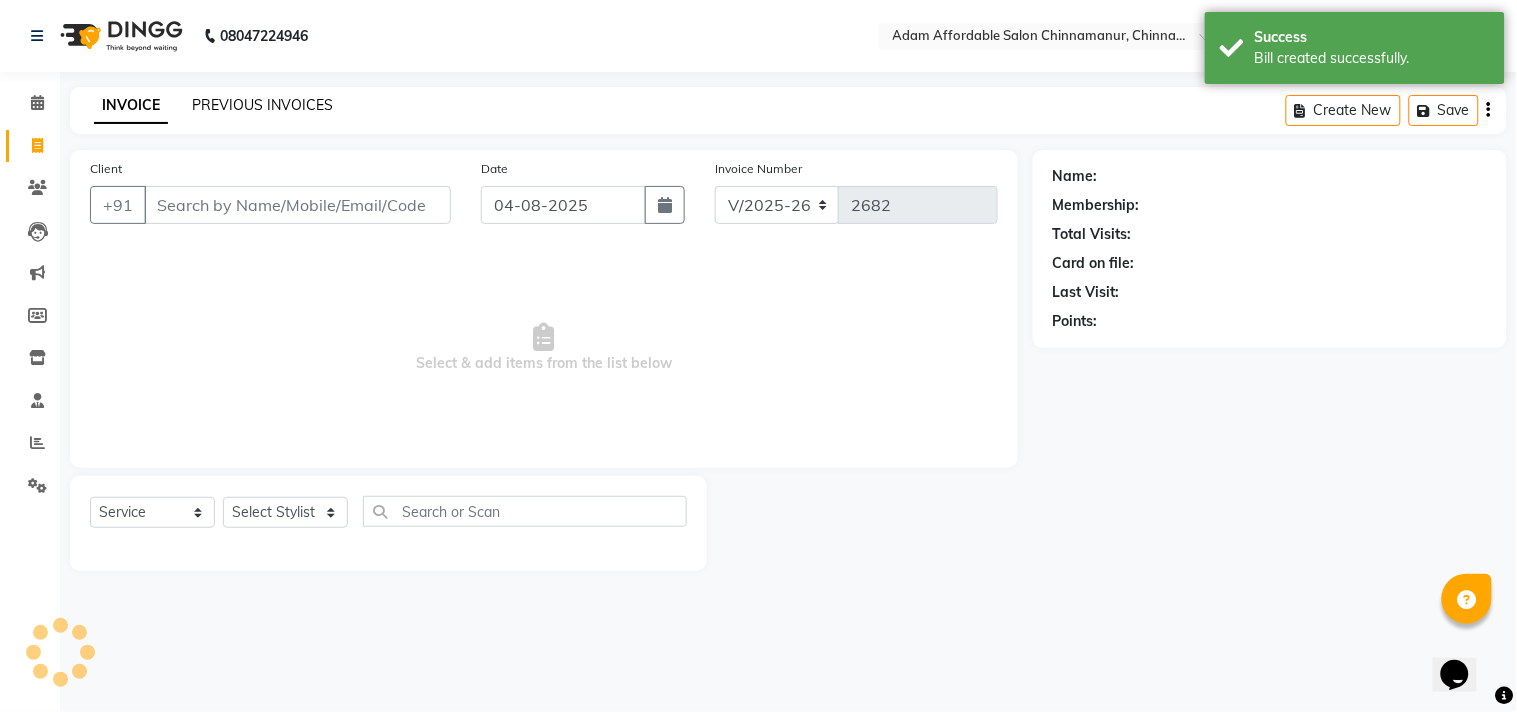 click on "PREVIOUS INVOICES" 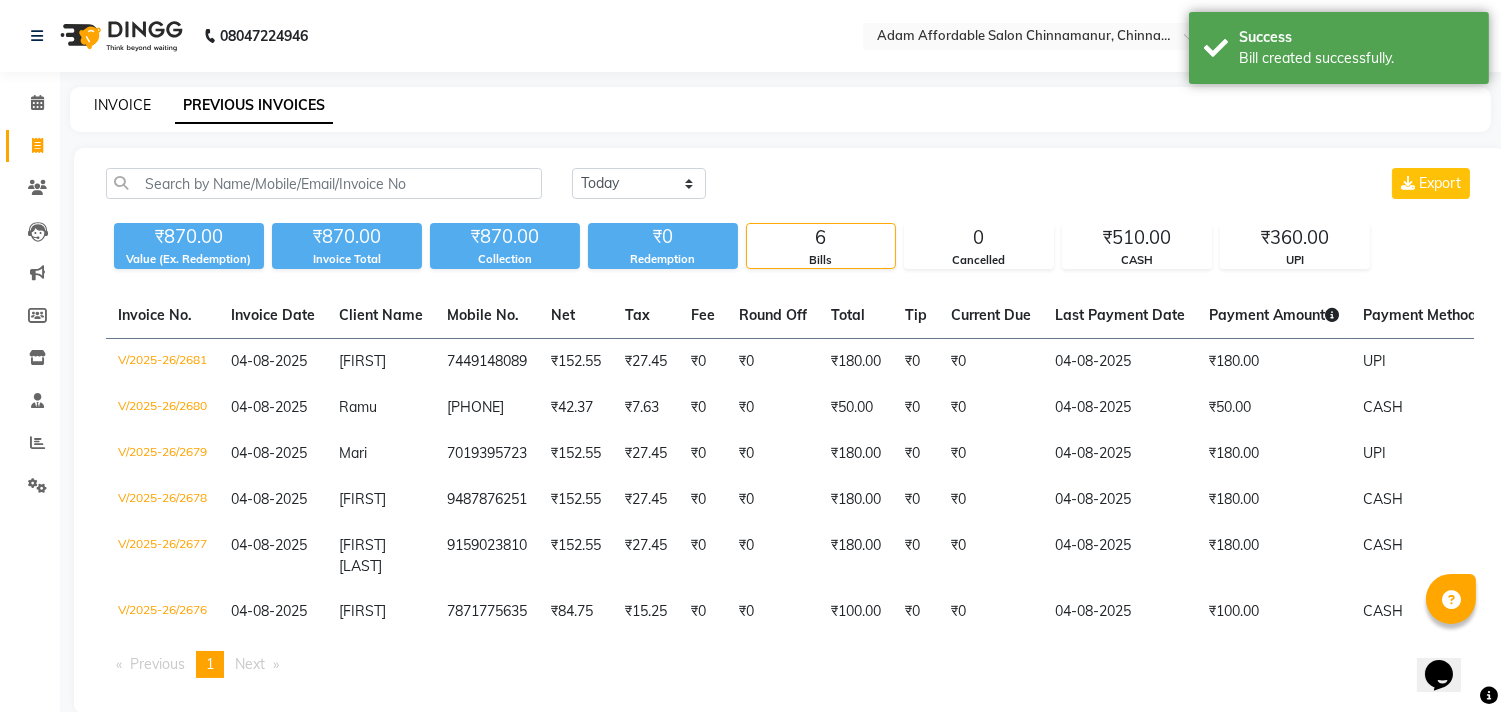 click on "INVOICE" 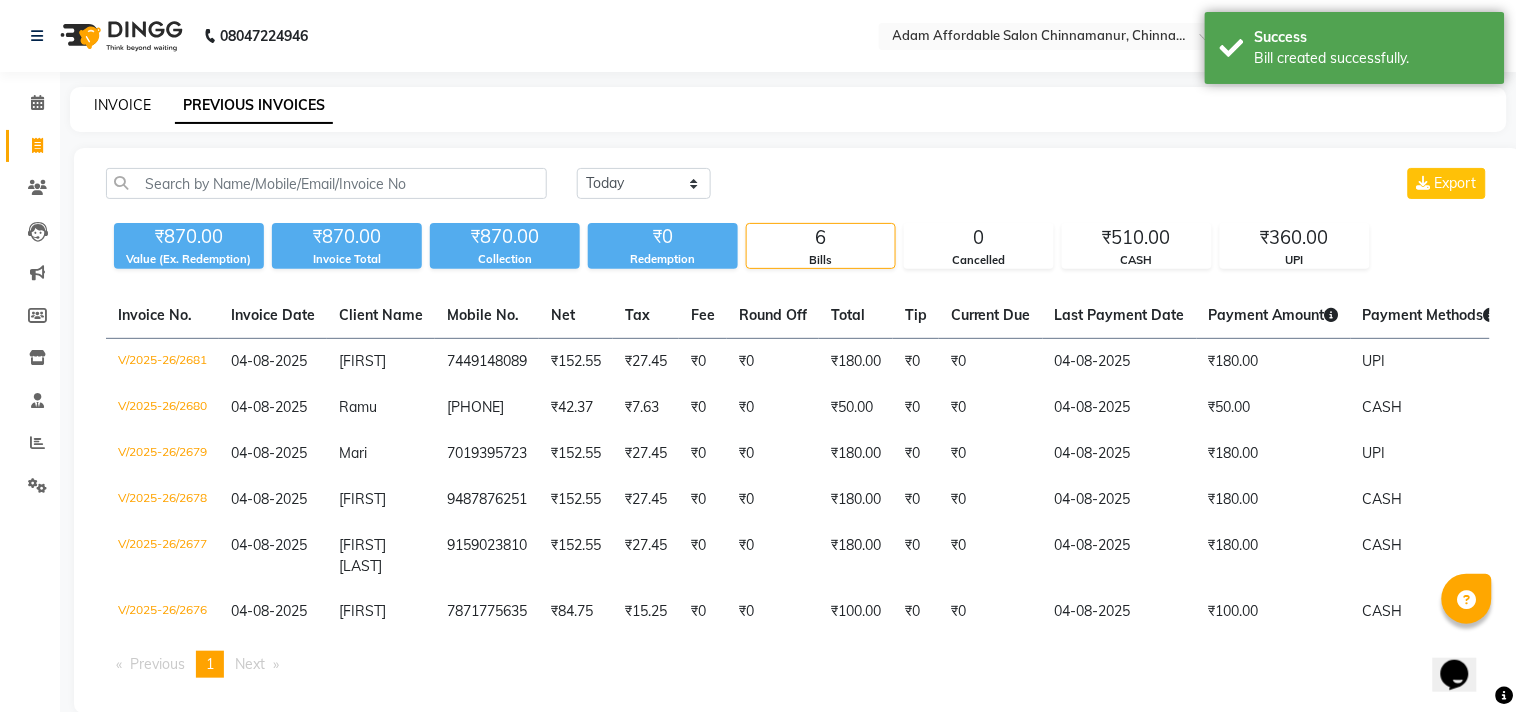 select on "8329" 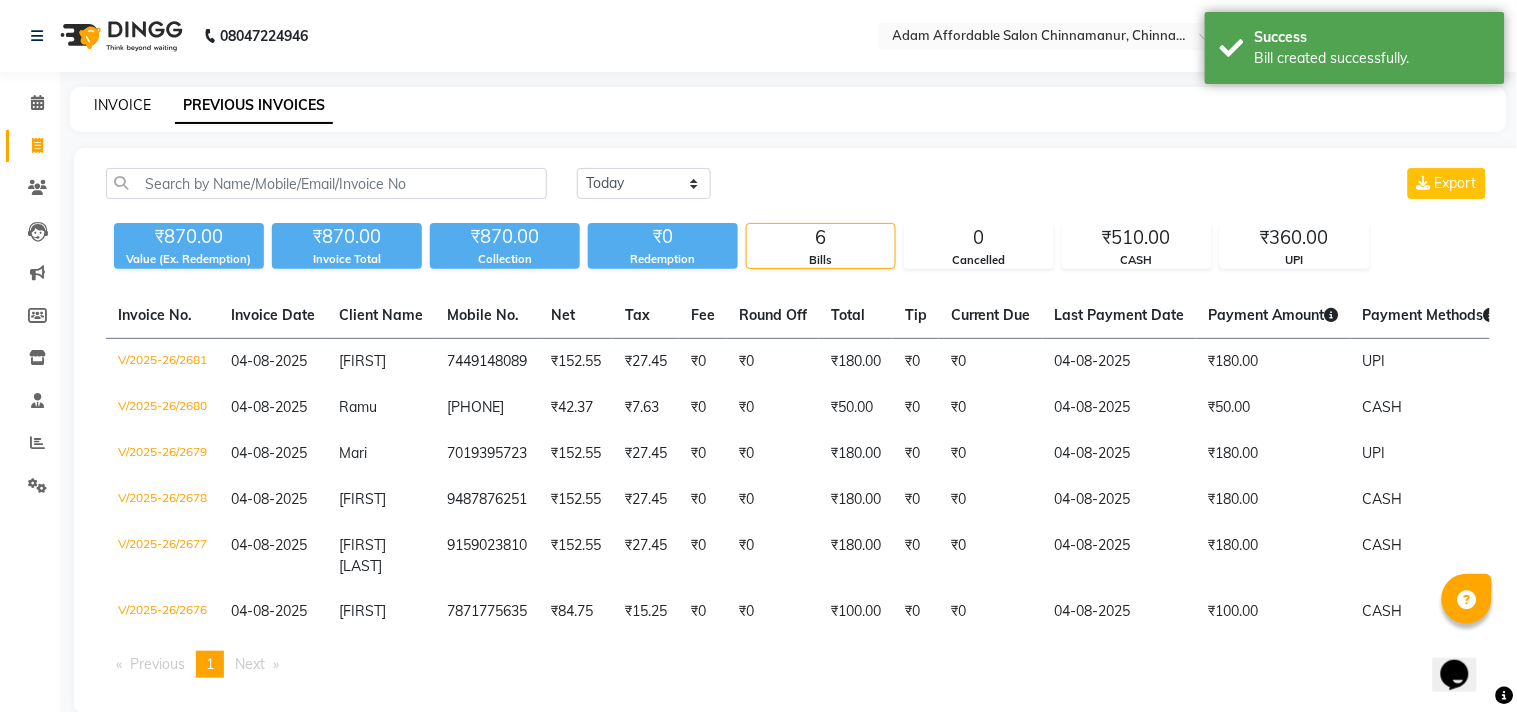 select on "service" 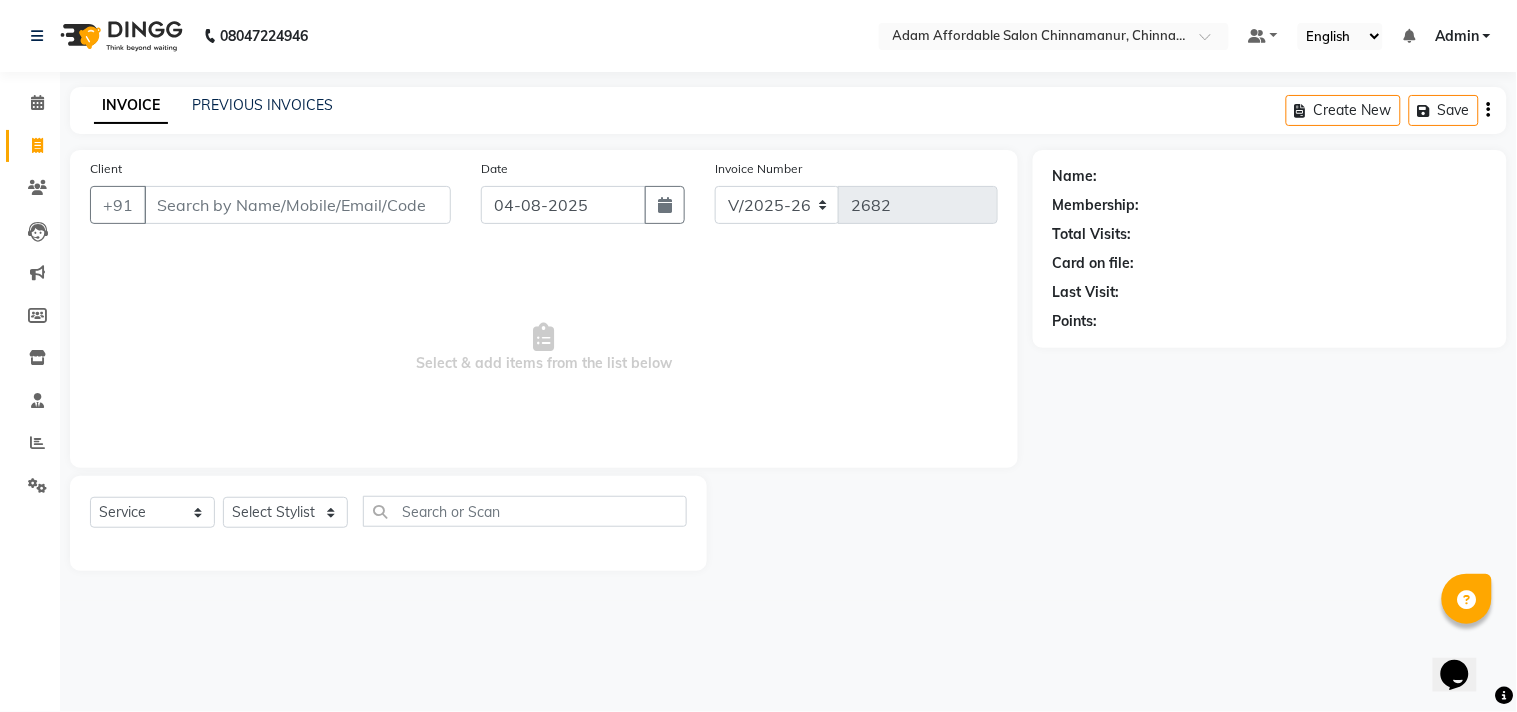 click on "INVOICE PREVIOUS INVOICES Create New   Save" 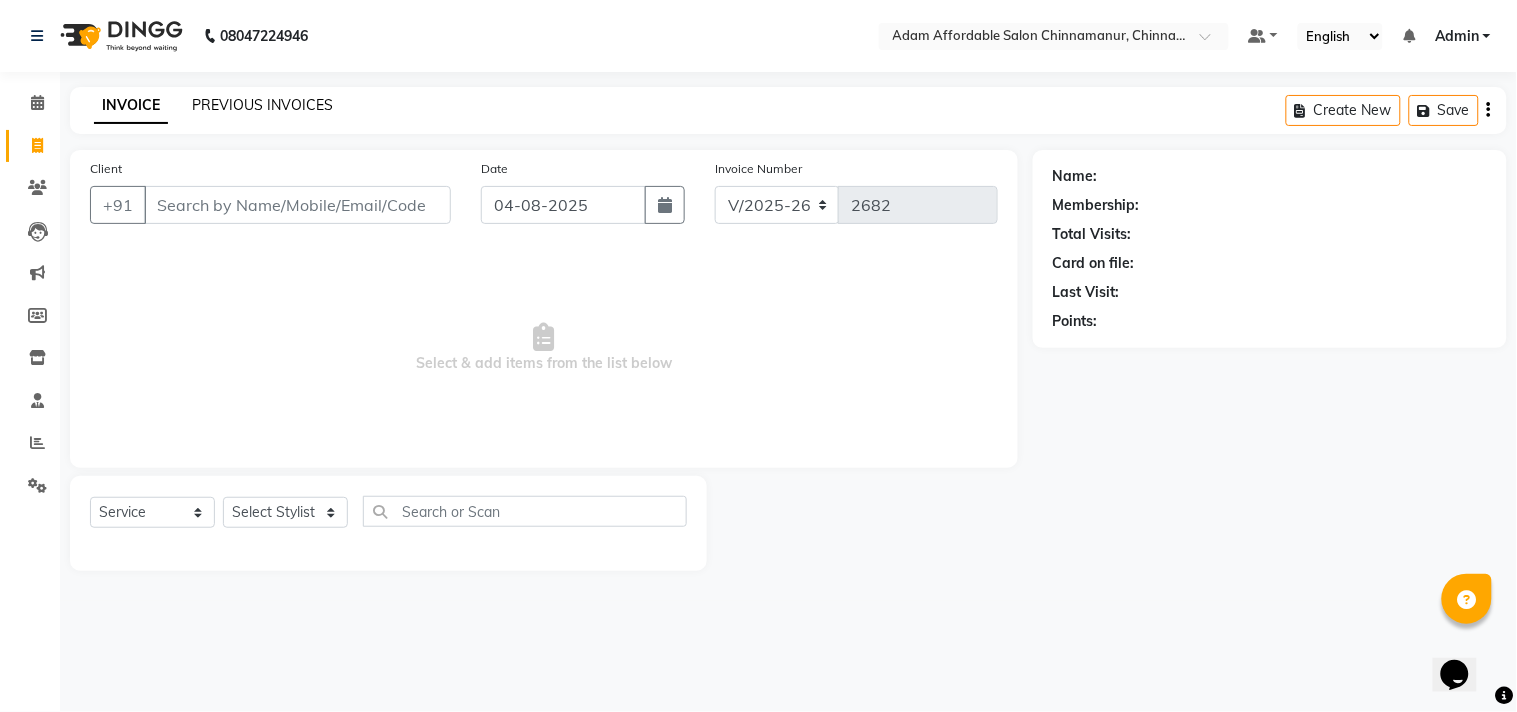click on "PREVIOUS INVOICES" 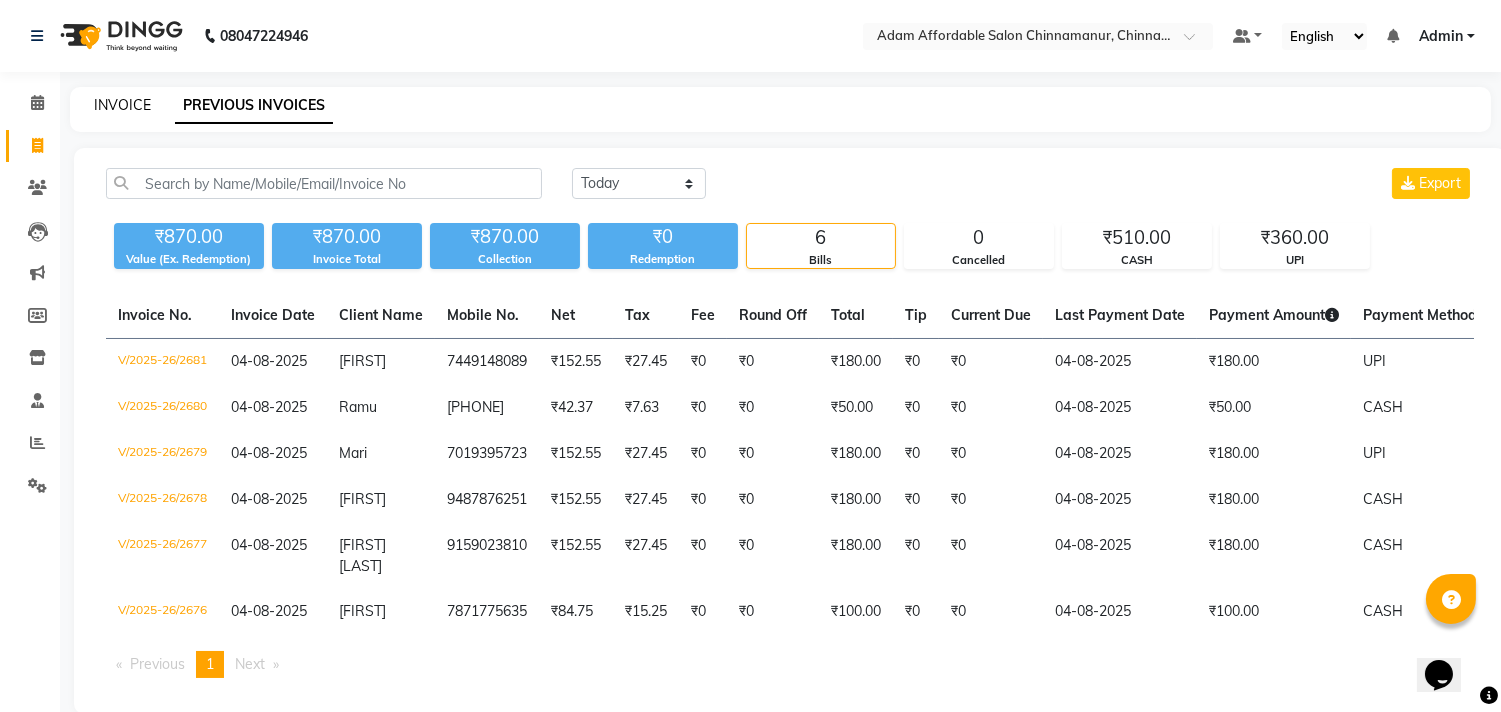 click on "INVOICE" 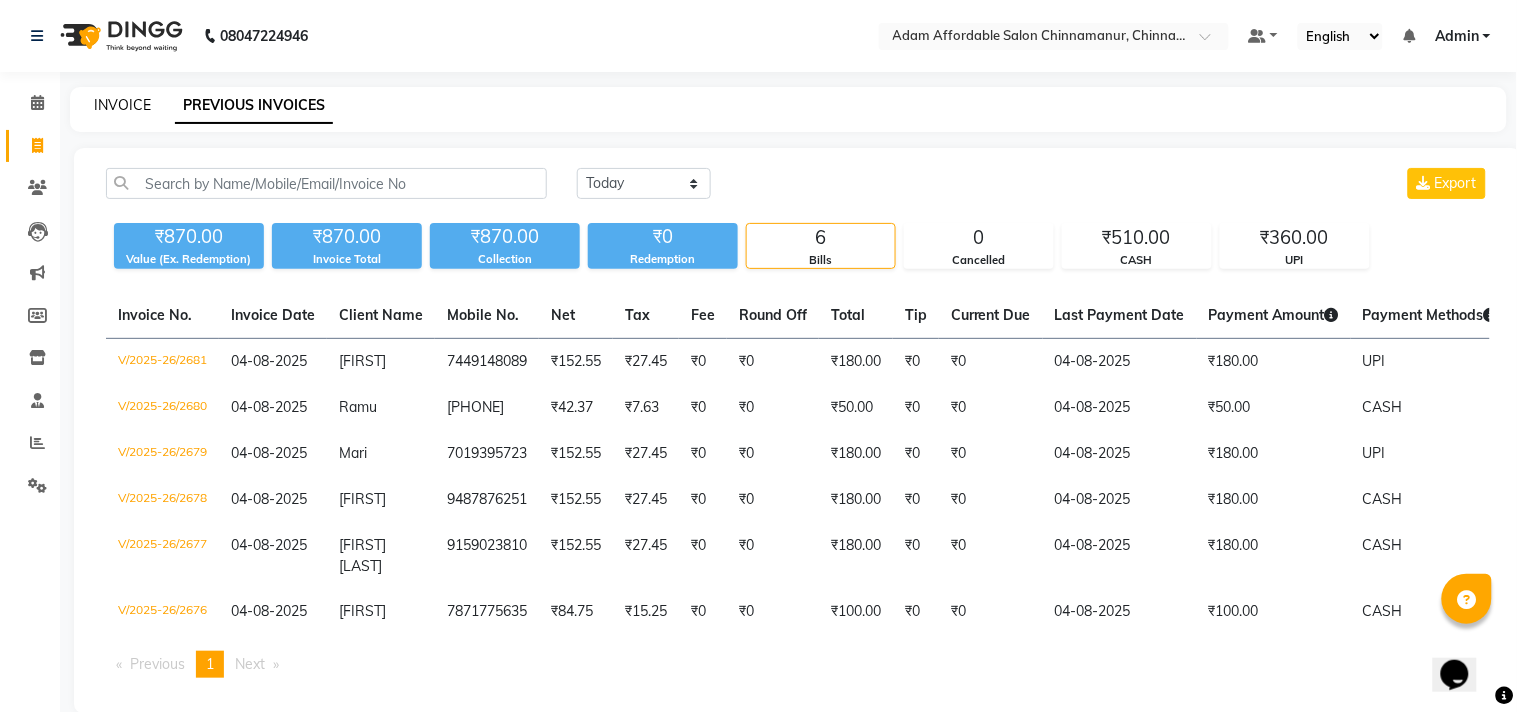 select on "service" 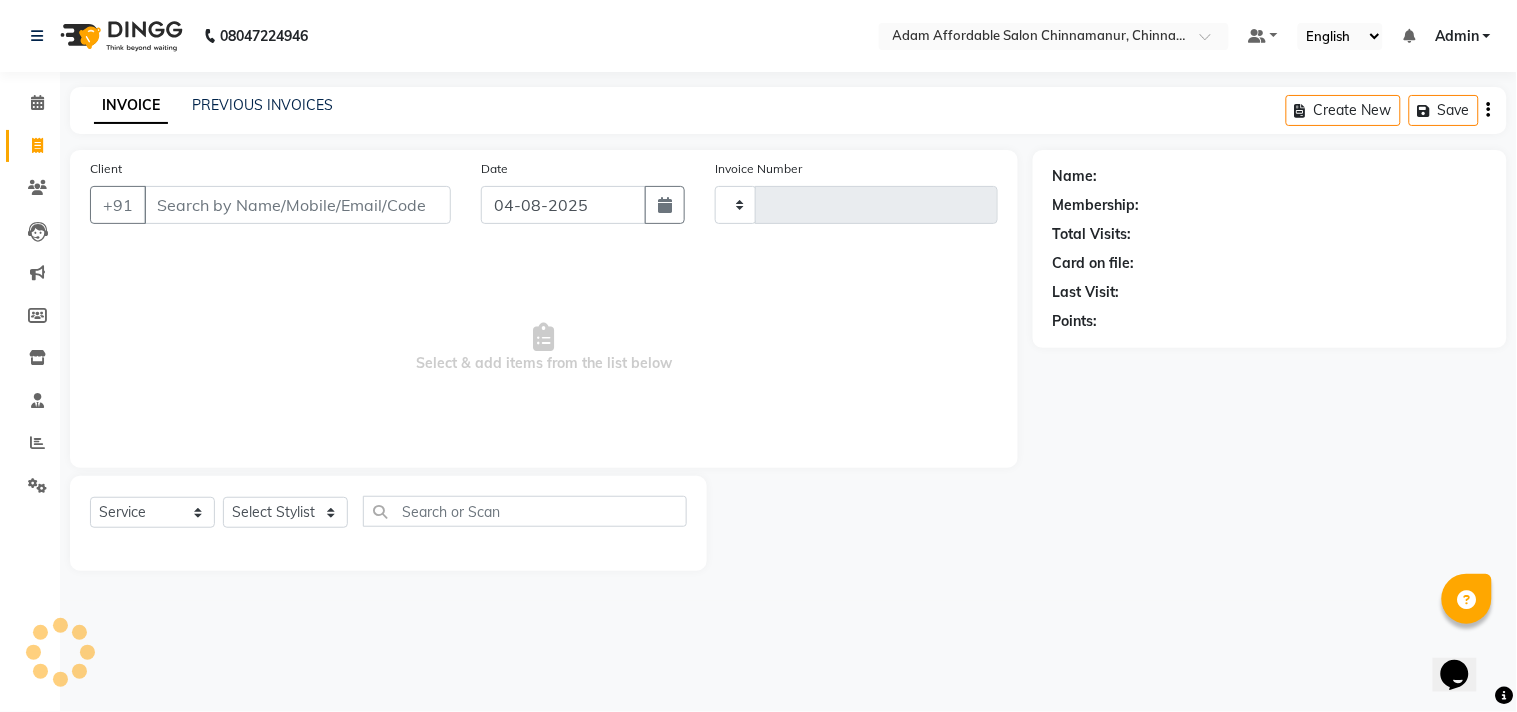 type on "2682" 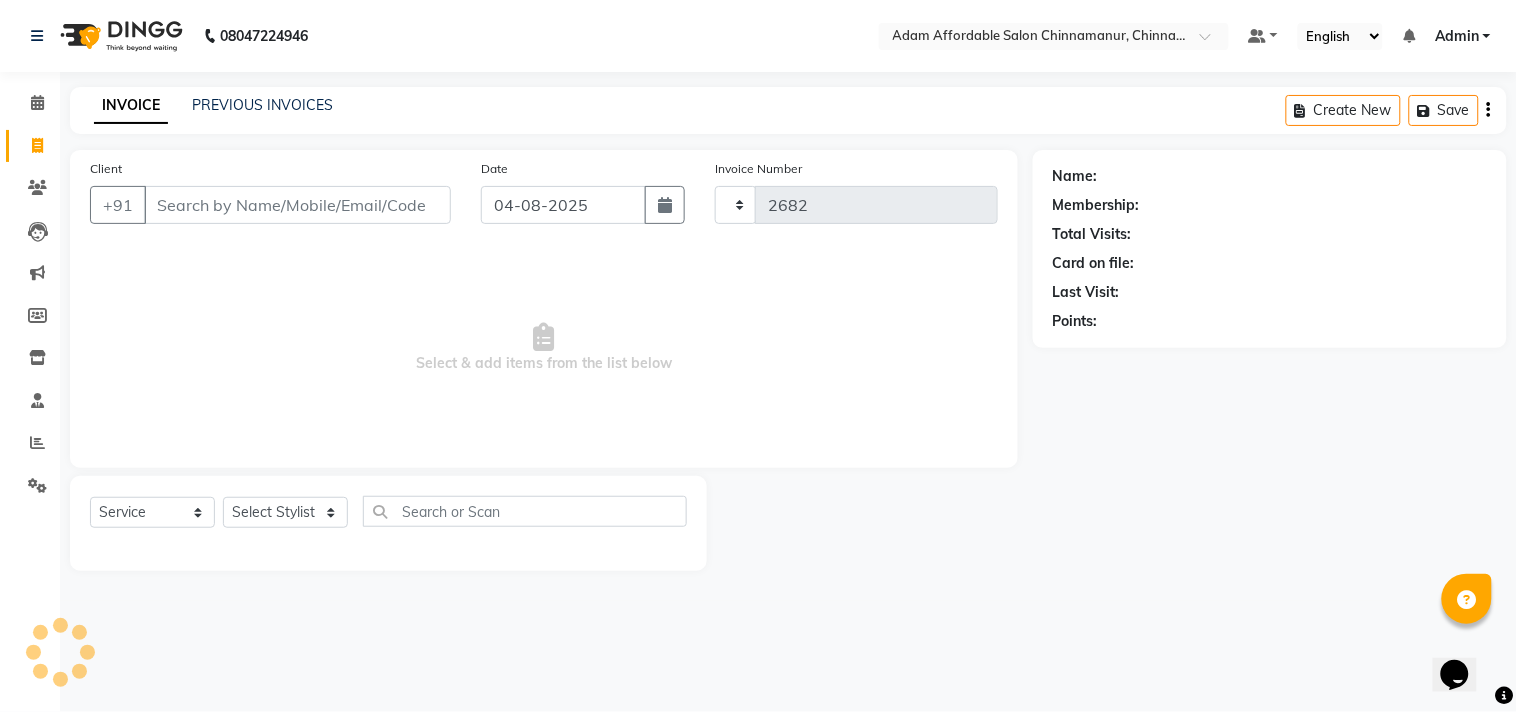 select on "8329" 